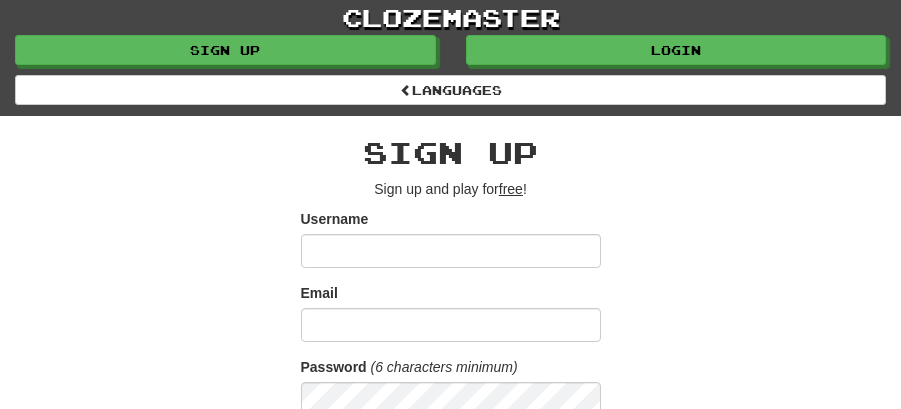 scroll, scrollTop: 0, scrollLeft: 0, axis: both 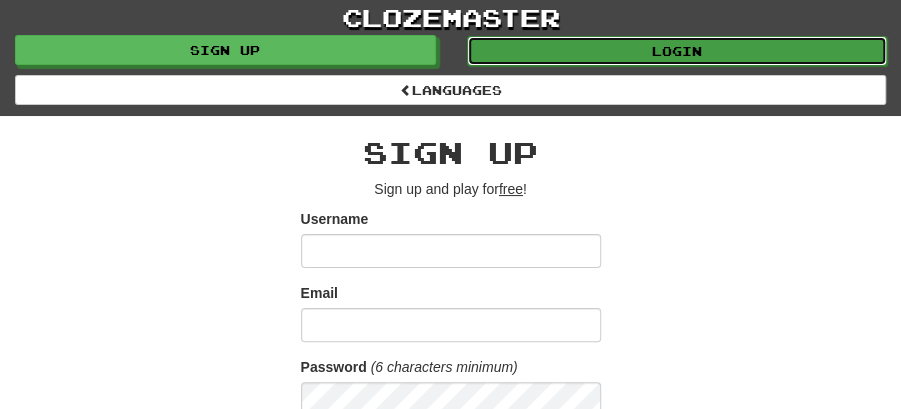 click on "Login" at bounding box center [677, 51] 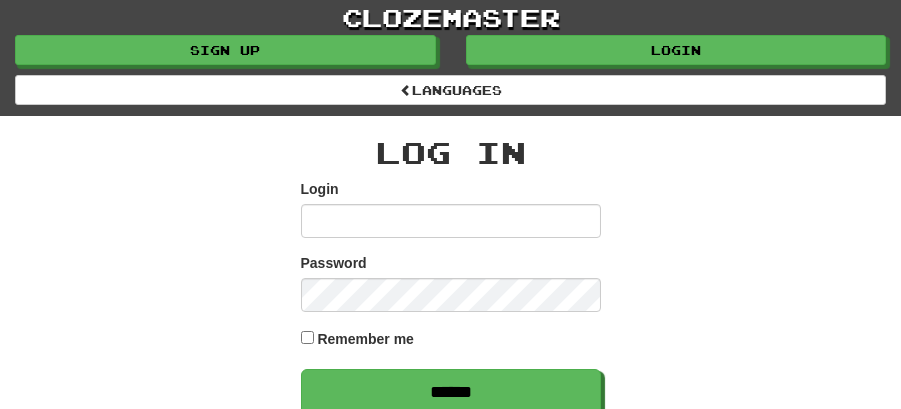 scroll, scrollTop: 0, scrollLeft: 0, axis: both 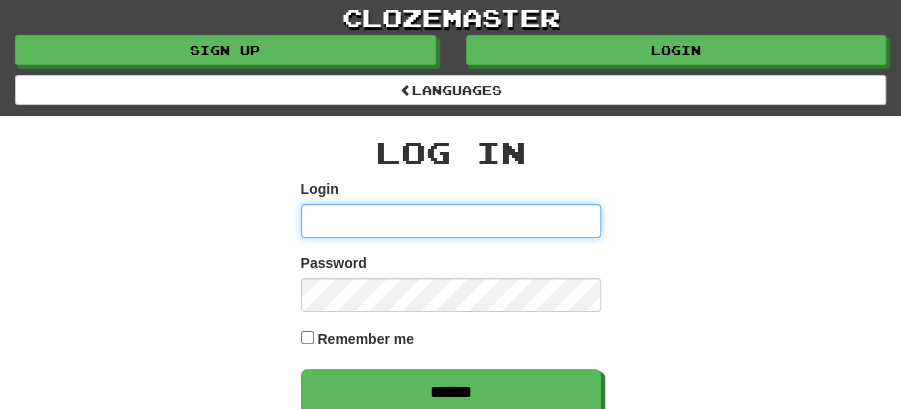 type on "******" 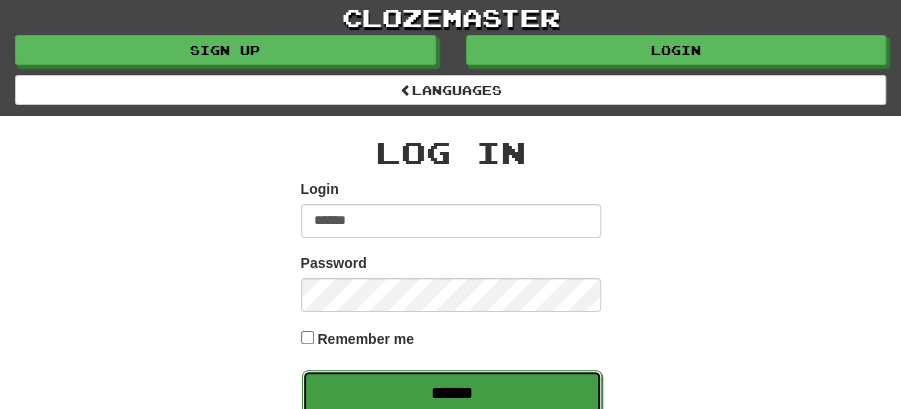 click on "******" at bounding box center [452, 393] 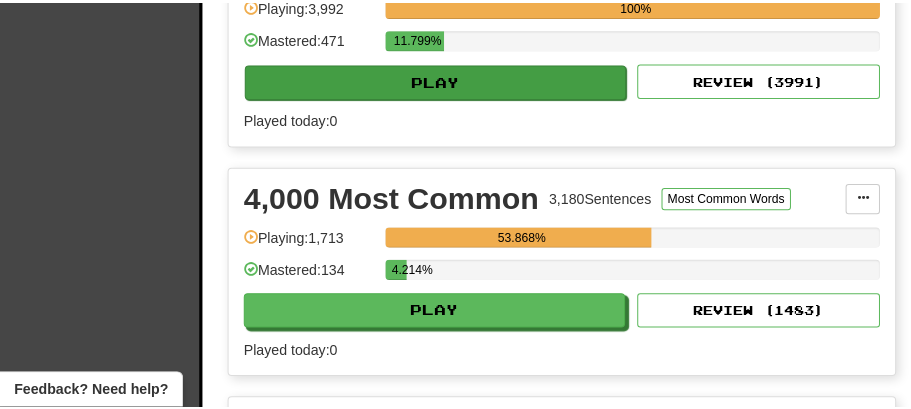 scroll, scrollTop: 600, scrollLeft: 0, axis: vertical 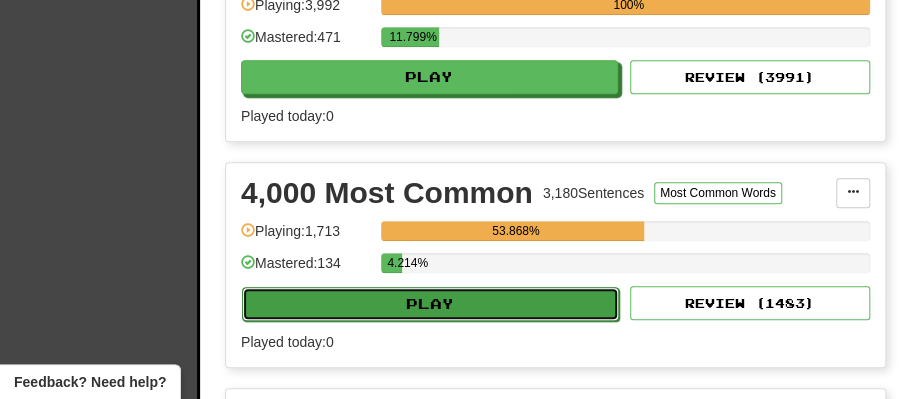 click on "Play" at bounding box center [430, 304] 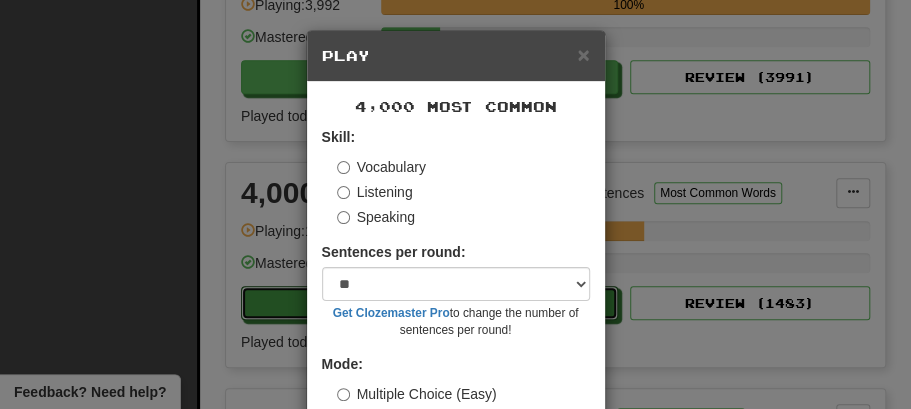 scroll, scrollTop: 136, scrollLeft: 0, axis: vertical 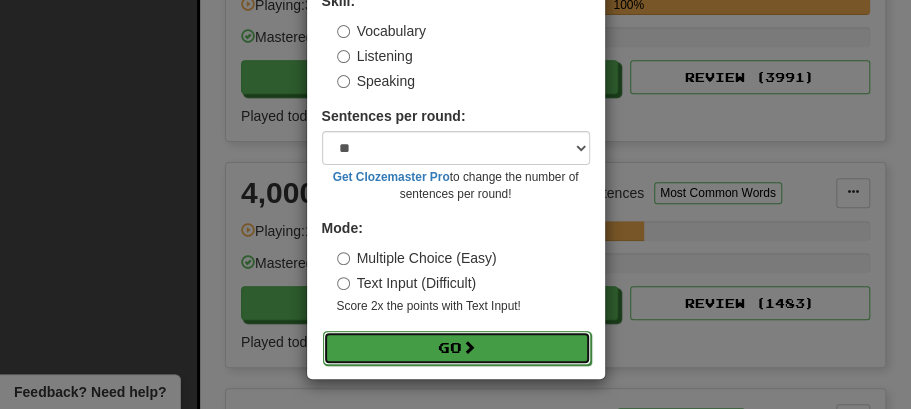 click on "Go" at bounding box center [457, 348] 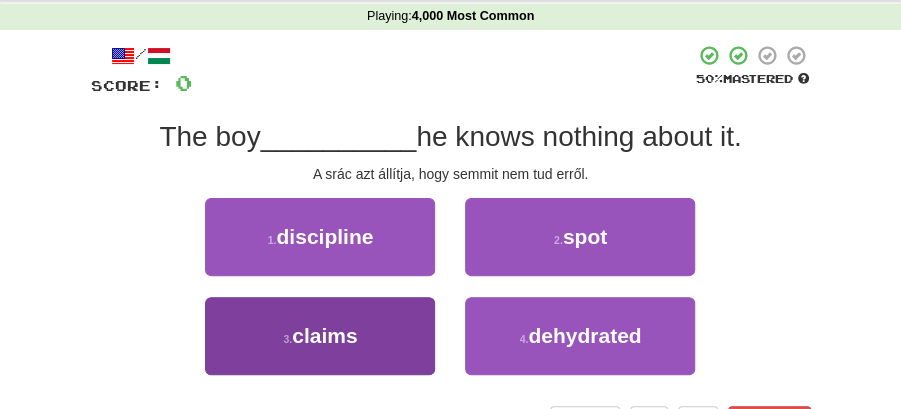 scroll, scrollTop: 66, scrollLeft: 0, axis: vertical 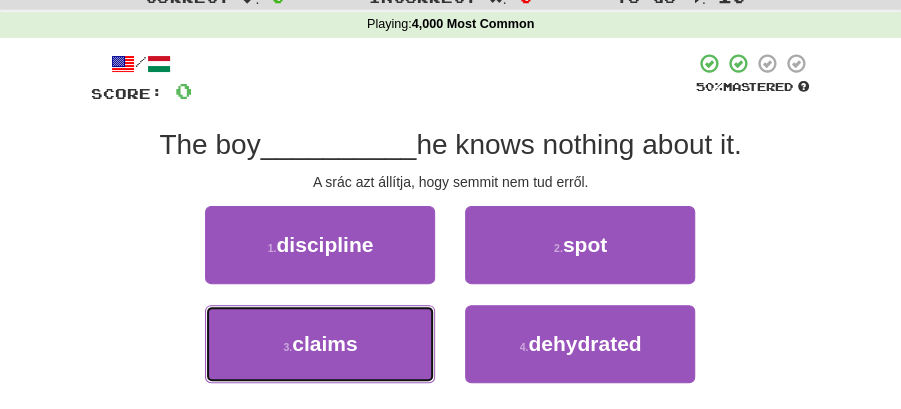 drag, startPoint x: 327, startPoint y: 350, endPoint x: 449, endPoint y: 312, distance: 127.78106 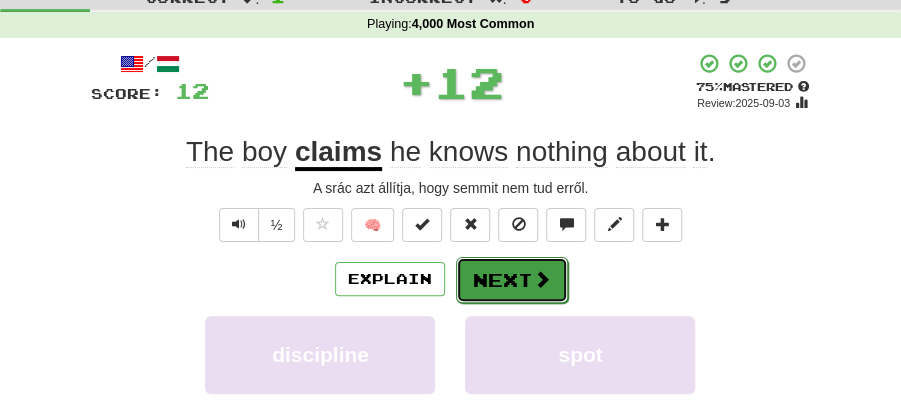 click on "Next" at bounding box center [512, 280] 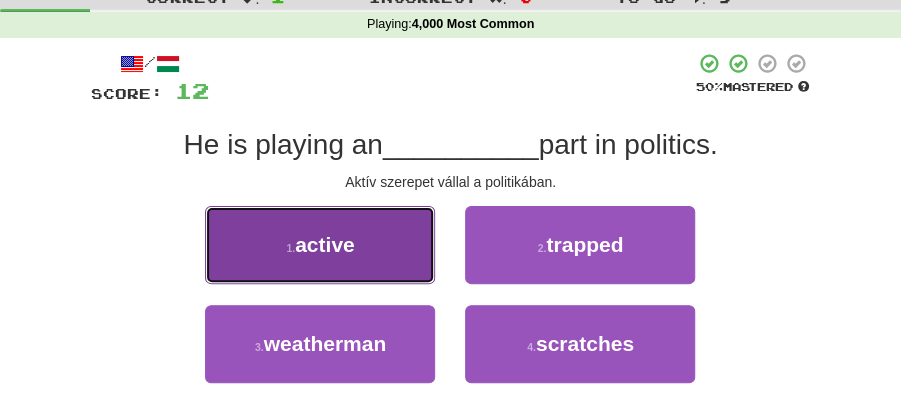 click on "active" at bounding box center (325, 244) 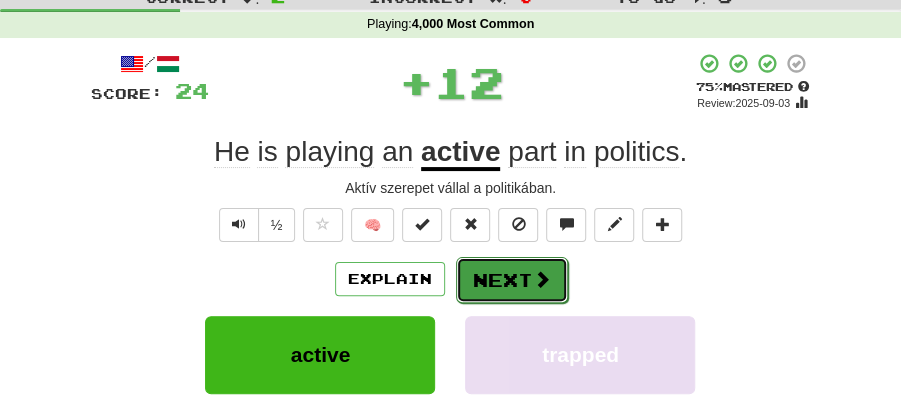 click on "Next" at bounding box center [512, 280] 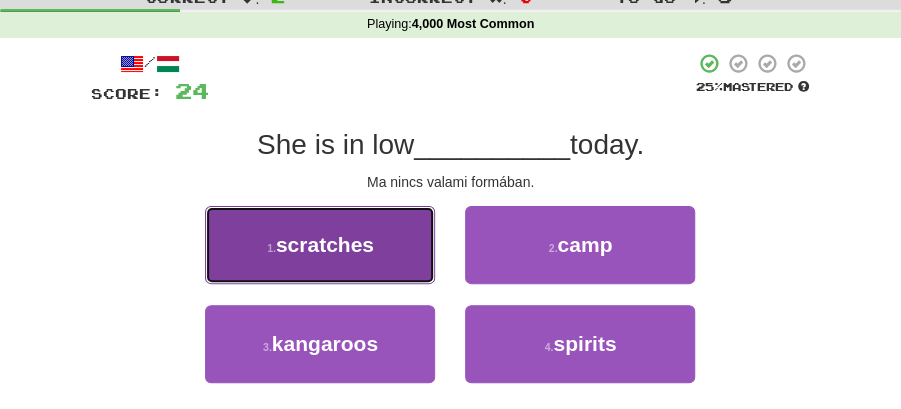 click on "scratches" at bounding box center (325, 244) 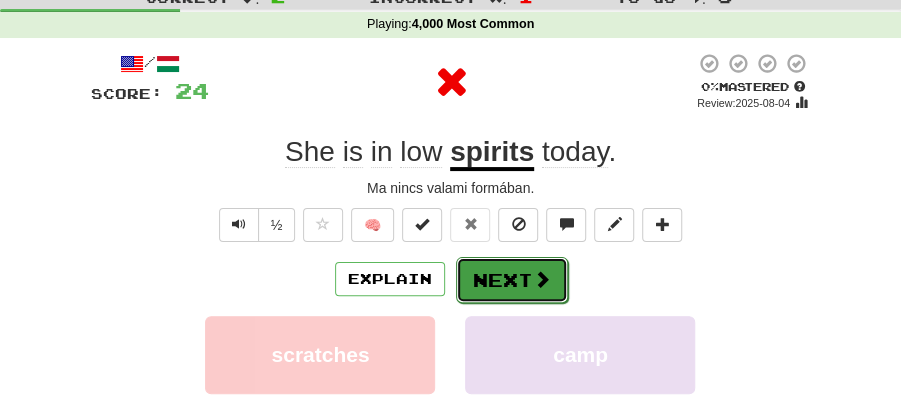click on "Next" at bounding box center [512, 280] 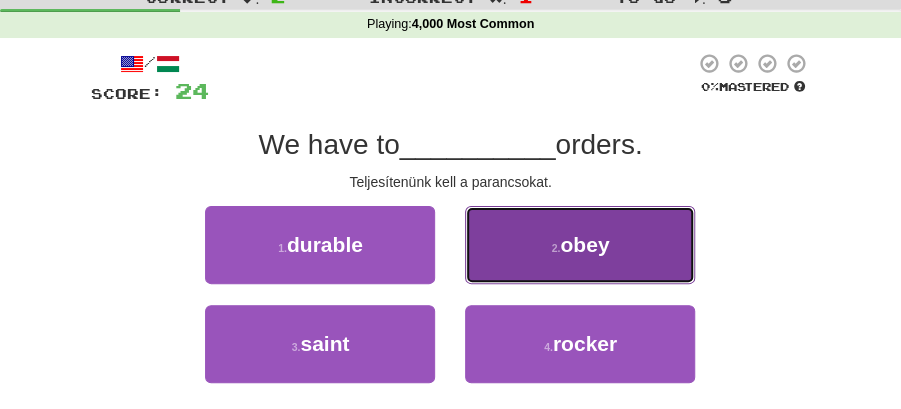 click on "2 .  obey" at bounding box center [580, 245] 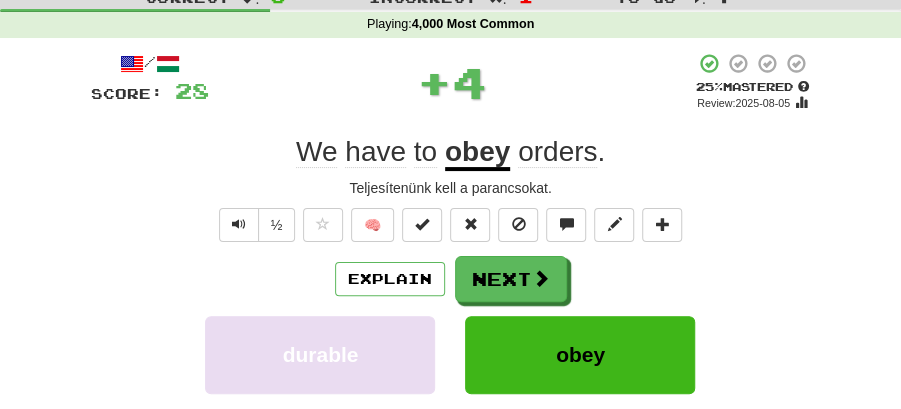 click at bounding box center (541, 278) 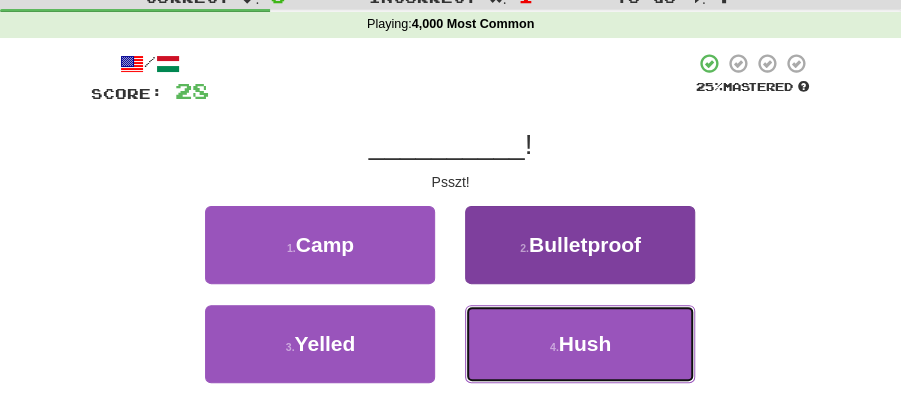 click on "Hush" at bounding box center (585, 343) 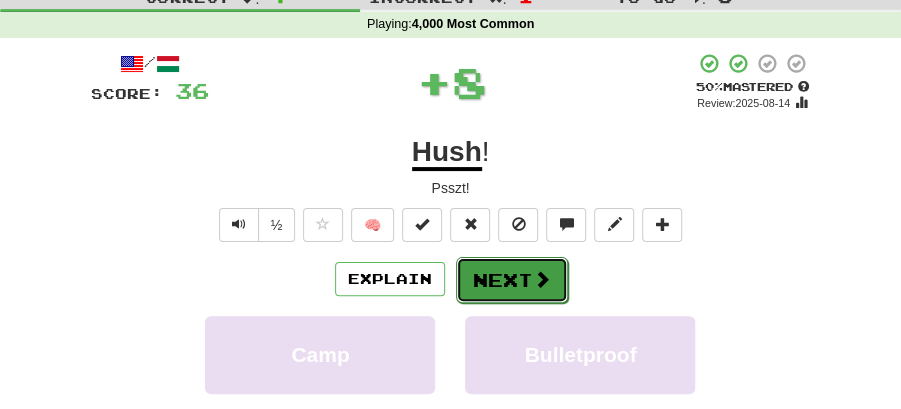 click at bounding box center [542, 279] 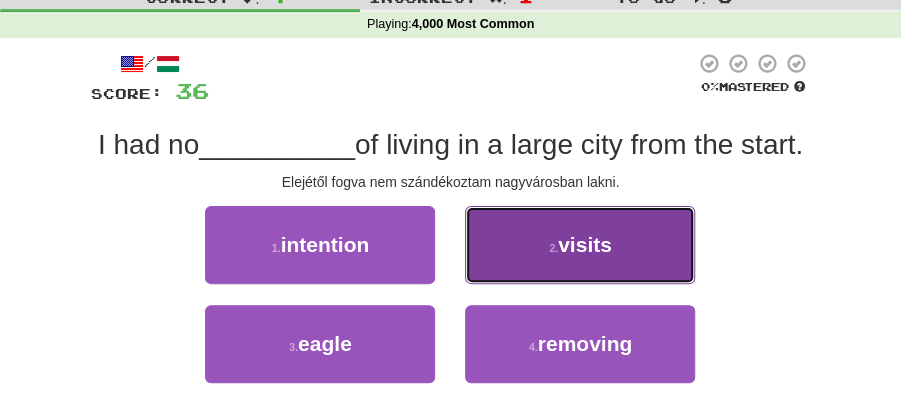 click on "2 .  visits" at bounding box center (580, 245) 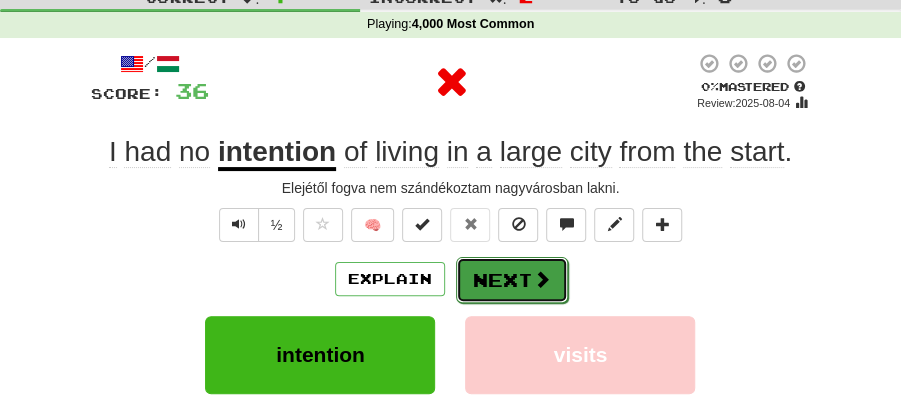 click on "Next" at bounding box center (512, 280) 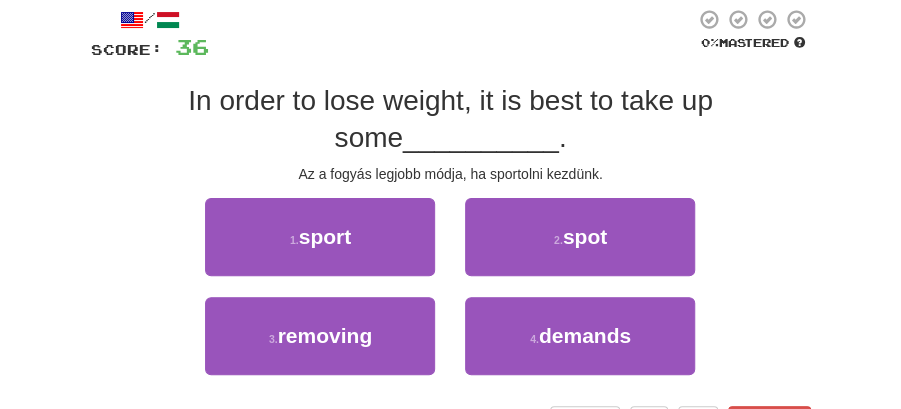scroll, scrollTop: 133, scrollLeft: 0, axis: vertical 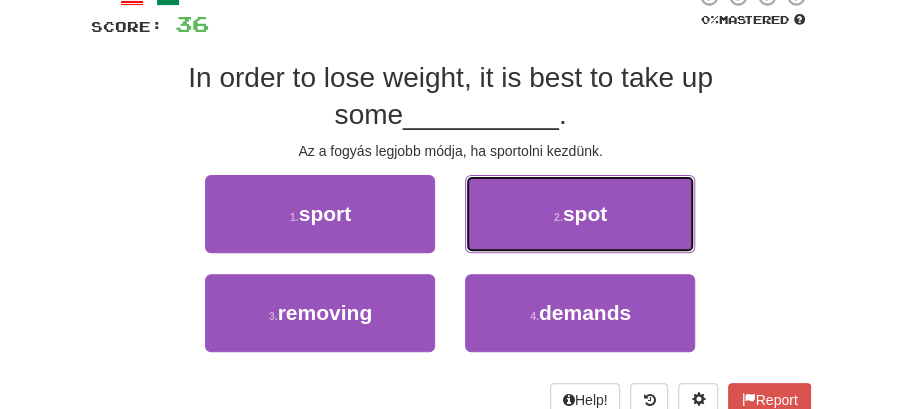 drag, startPoint x: 590, startPoint y: 204, endPoint x: 507, endPoint y: 239, distance: 90.07774 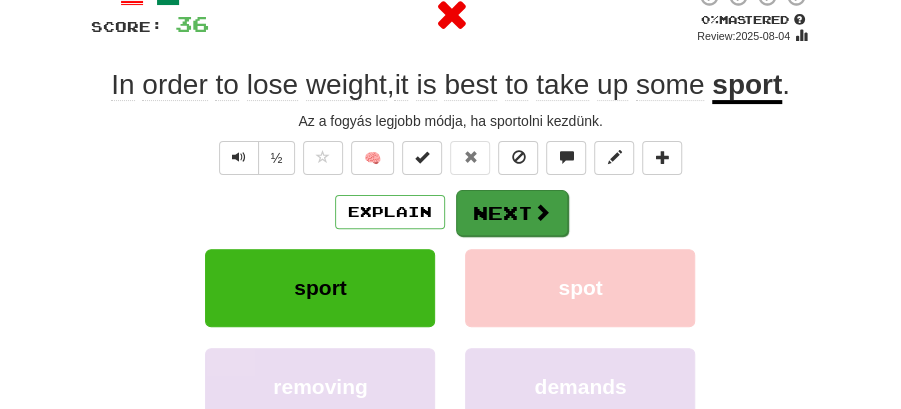 drag, startPoint x: 507, startPoint y: 239, endPoint x: 515, endPoint y: 215, distance: 25.298222 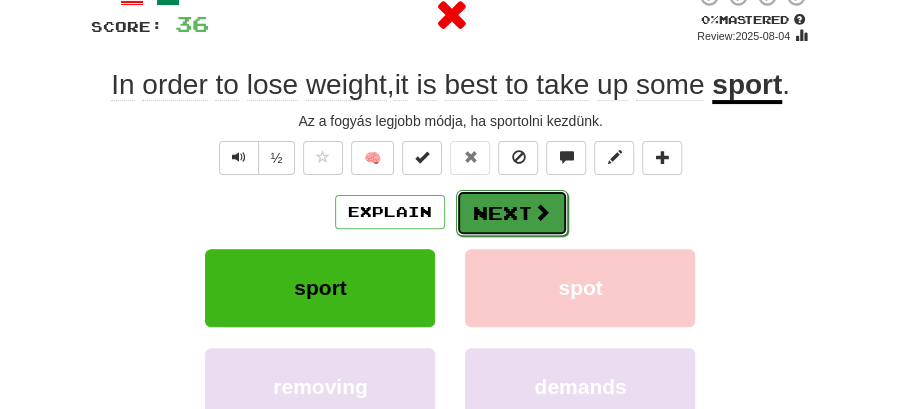 click on "Next" at bounding box center [512, 213] 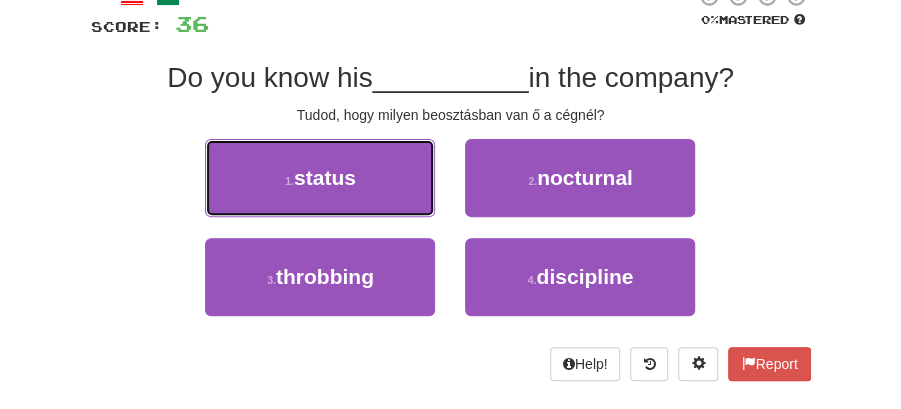 drag, startPoint x: 401, startPoint y: 181, endPoint x: 428, endPoint y: 187, distance: 27.658634 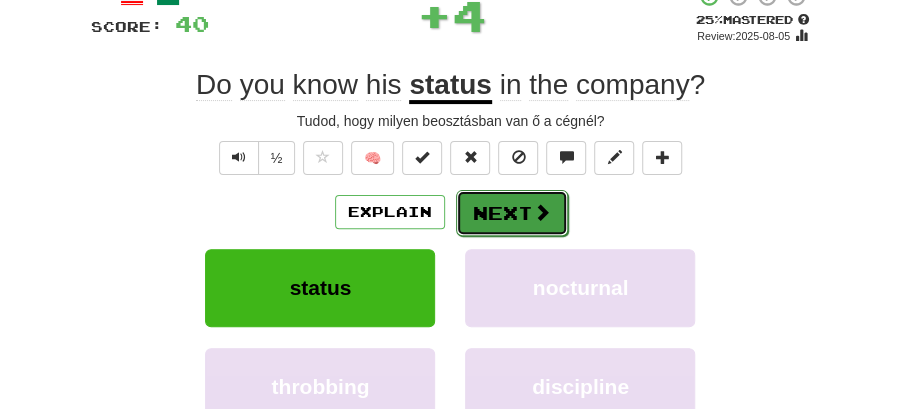 click on "Next" at bounding box center [512, 213] 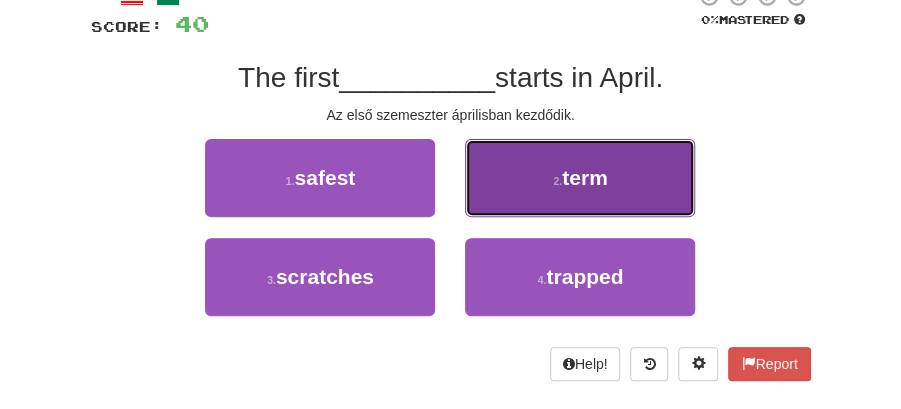 click on "term" at bounding box center (585, 177) 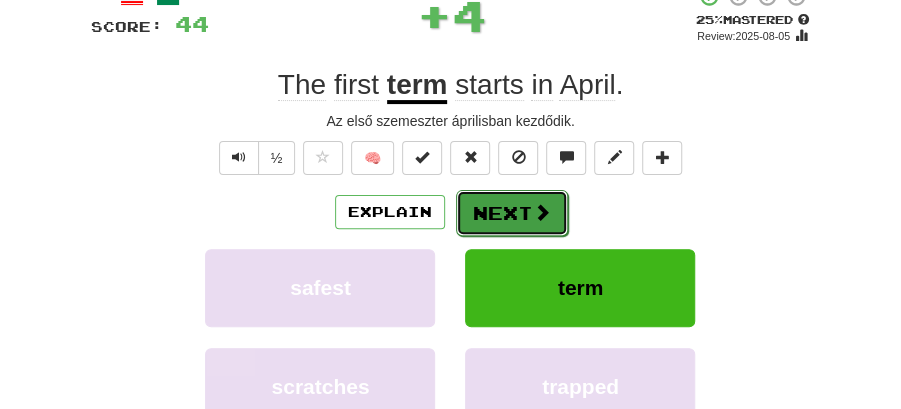 click on "Next" at bounding box center (512, 213) 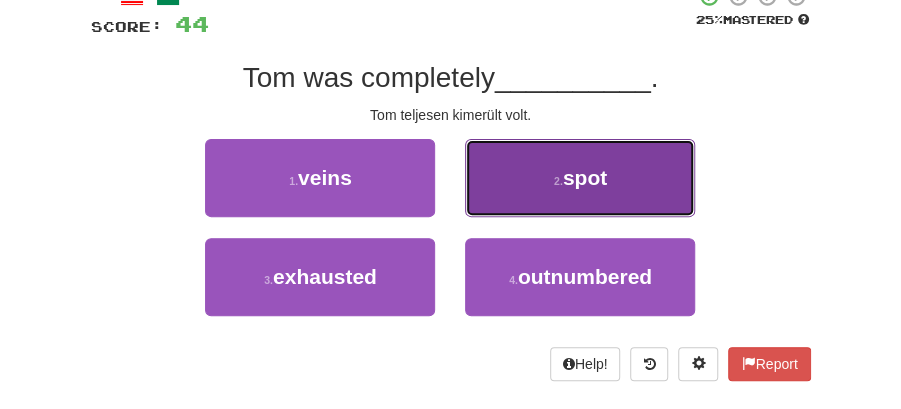 click on "2 .  spot" at bounding box center (580, 178) 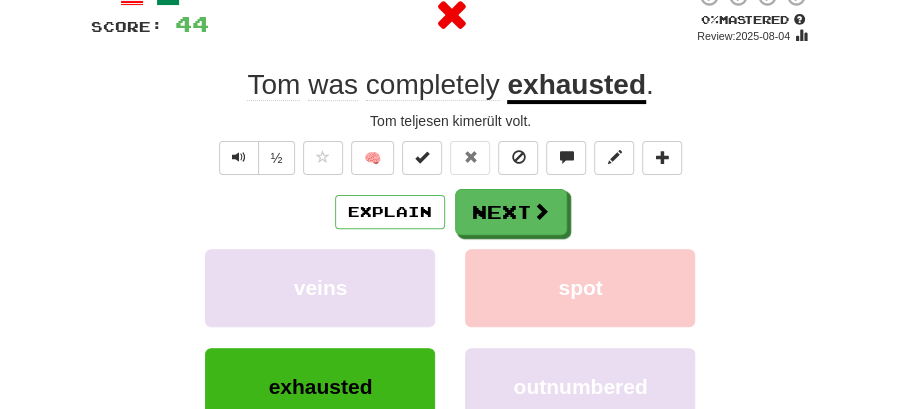 click on "Next" at bounding box center (511, 212) 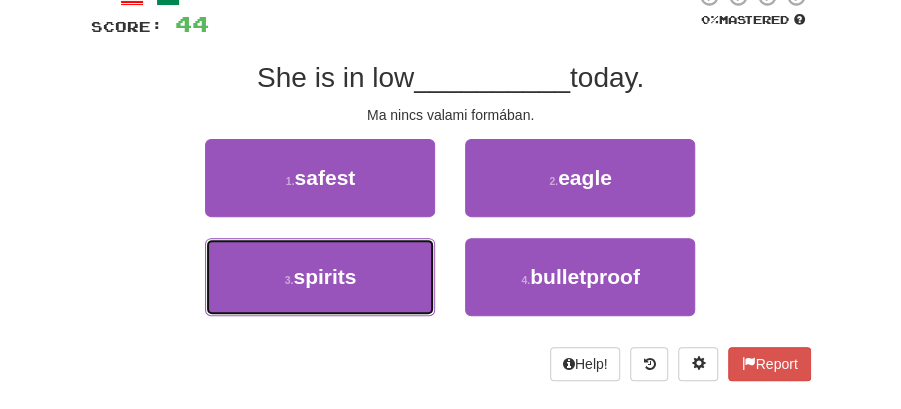 drag, startPoint x: 351, startPoint y: 276, endPoint x: 505, endPoint y: 237, distance: 158.86157 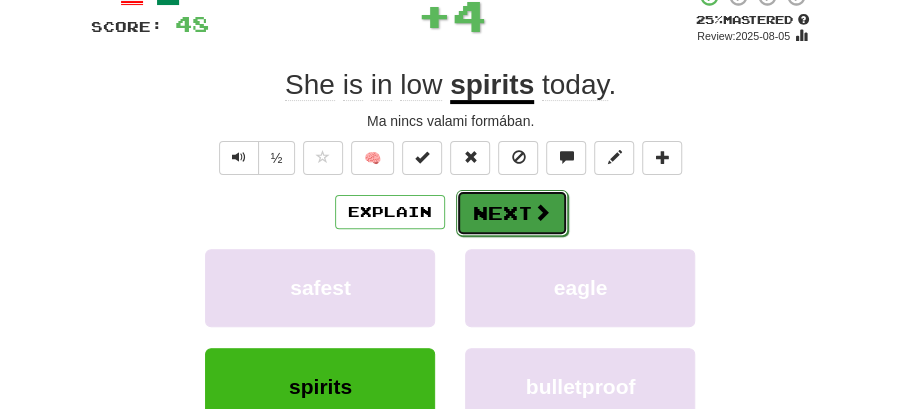 click on "Next" at bounding box center (512, 213) 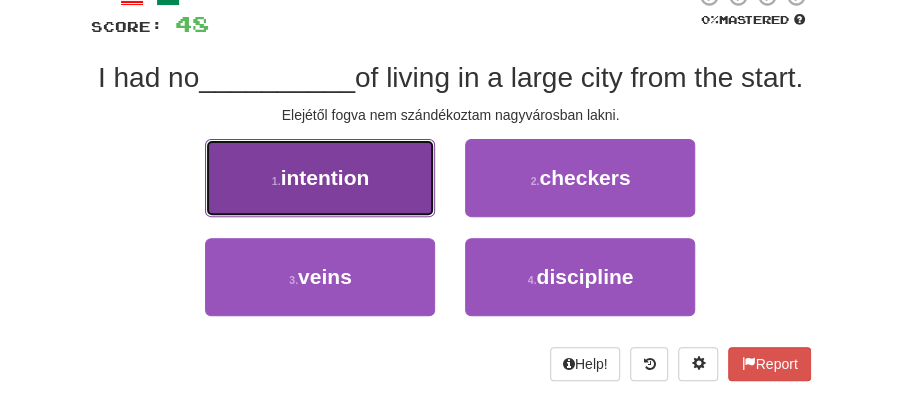 drag, startPoint x: 332, startPoint y: 219, endPoint x: 344, endPoint y: 220, distance: 12.0415945 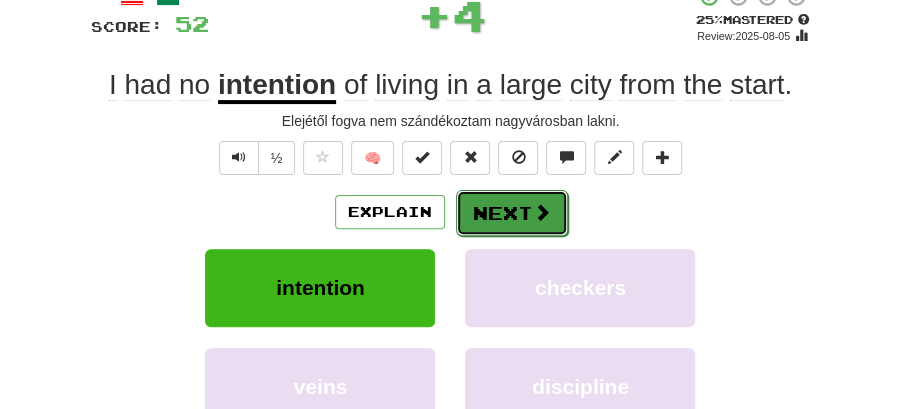 click on "Next" at bounding box center (512, 213) 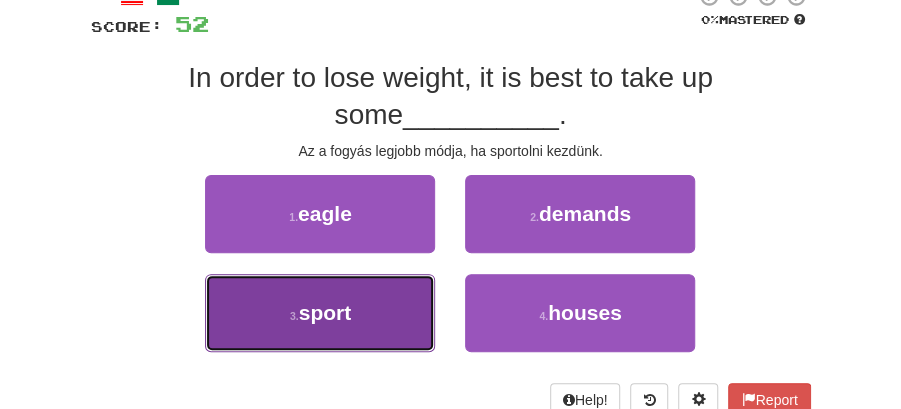 drag, startPoint x: 358, startPoint y: 321, endPoint x: 483, endPoint y: 242, distance: 147.87157 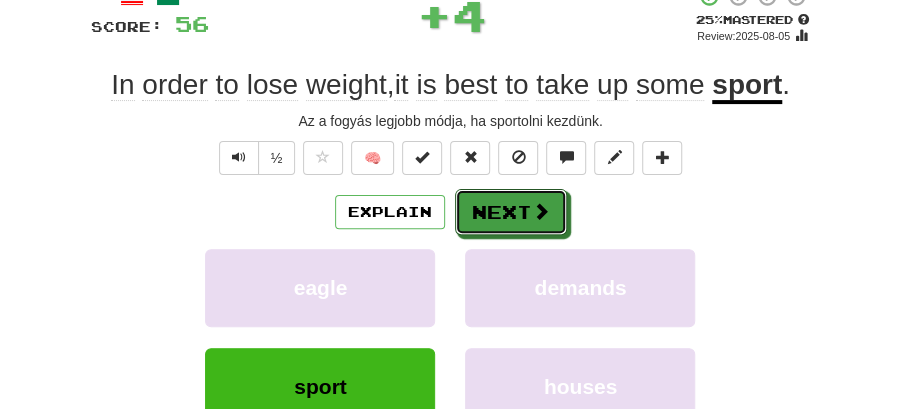 click on "Next" at bounding box center [511, 212] 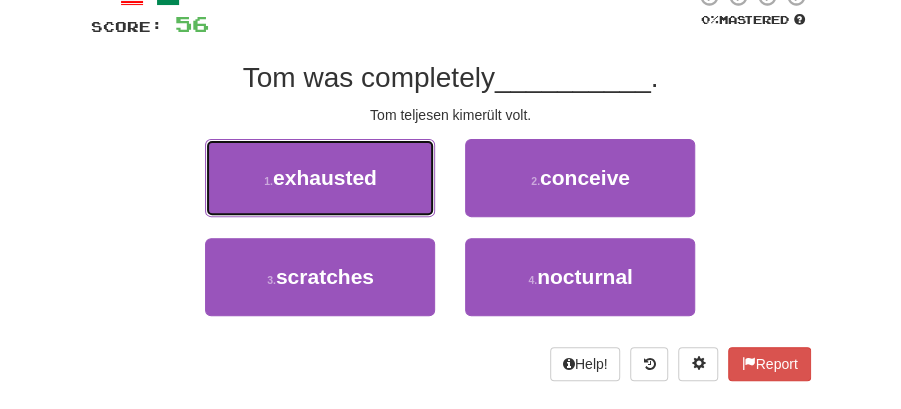 drag, startPoint x: 338, startPoint y: 173, endPoint x: 404, endPoint y: 185, distance: 67.08204 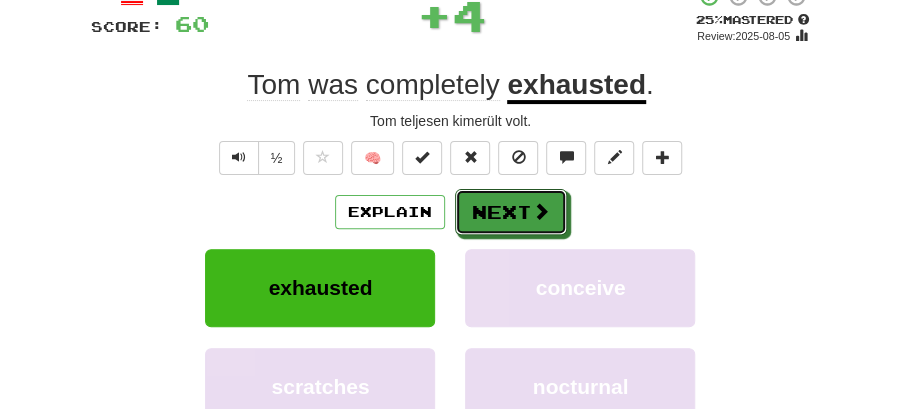 drag, startPoint x: 404, startPoint y: 185, endPoint x: 440, endPoint y: 139, distance: 58.412327 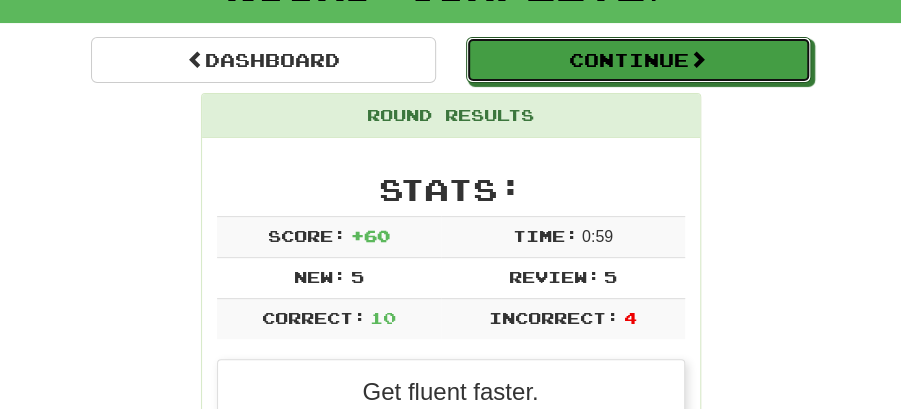 click on "Continue" at bounding box center [638, 60] 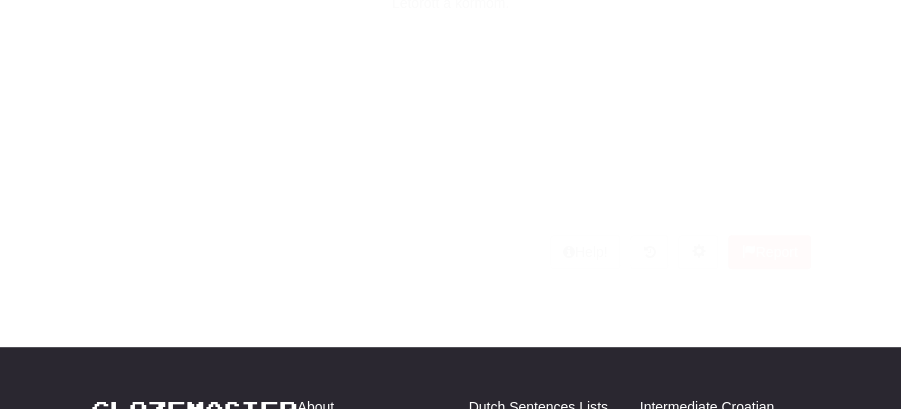 scroll, scrollTop: 154, scrollLeft: 0, axis: vertical 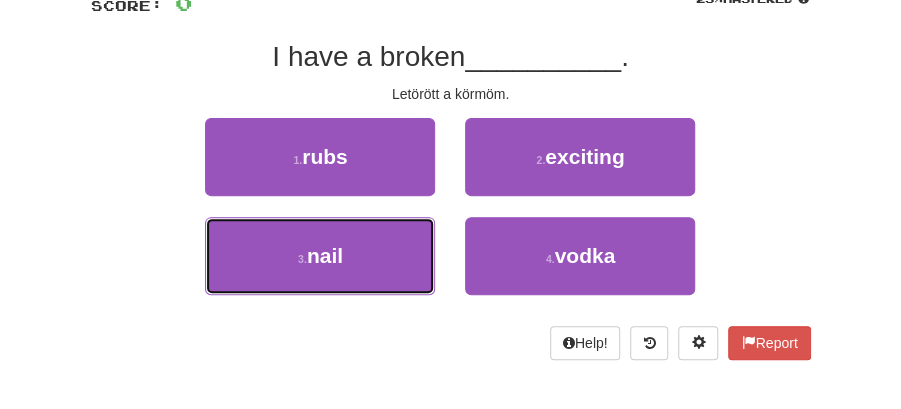 drag, startPoint x: 377, startPoint y: 255, endPoint x: 444, endPoint y: 230, distance: 71.51224 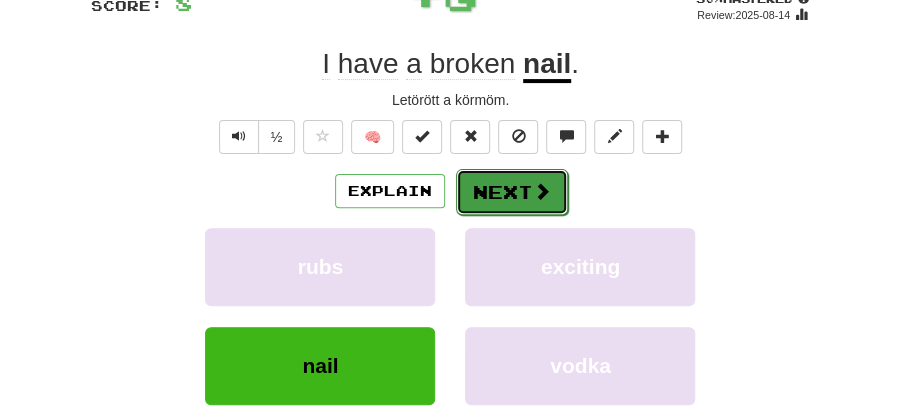 drag, startPoint x: 473, startPoint y: 214, endPoint x: 515, endPoint y: 169, distance: 61.554855 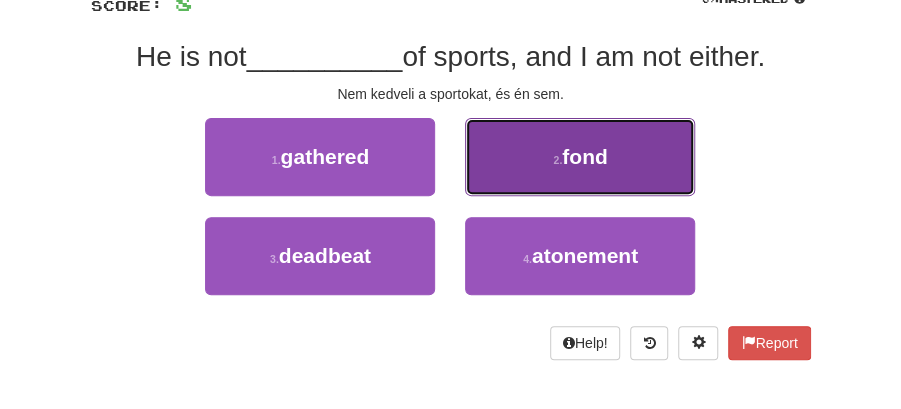 click on "fond" at bounding box center (584, 156) 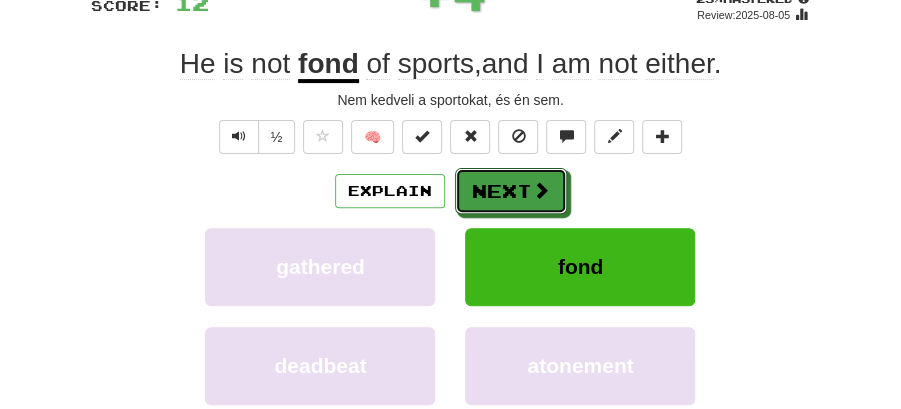 drag, startPoint x: 523, startPoint y: 185, endPoint x: 315, endPoint y: 79, distance: 233.45235 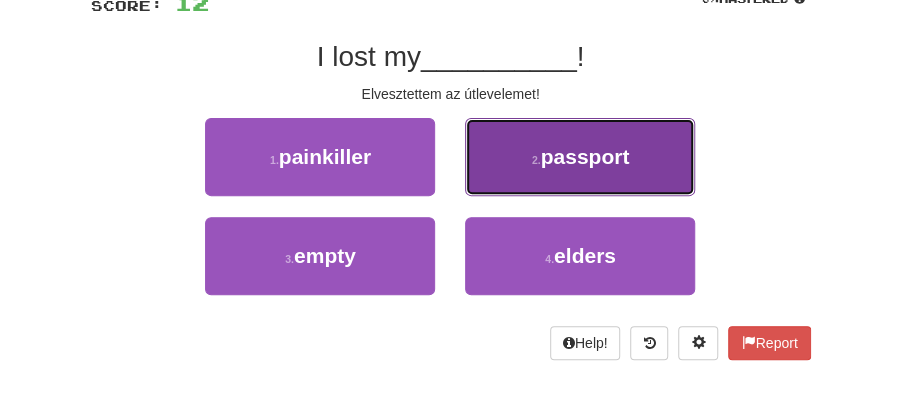 click on "passport" at bounding box center [585, 156] 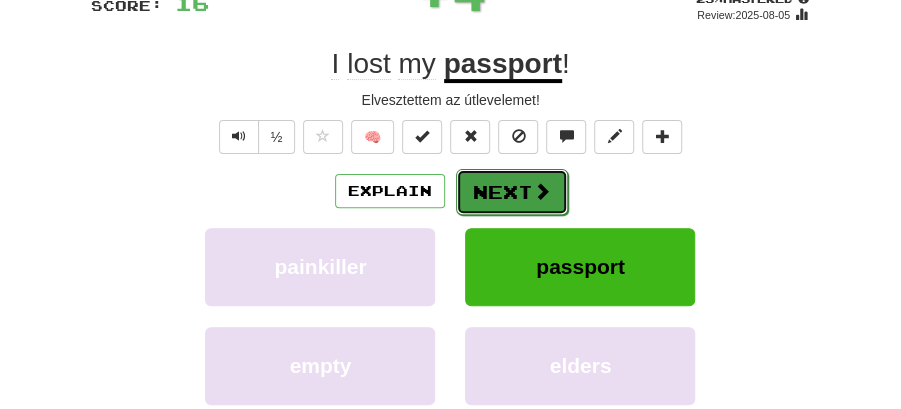 click at bounding box center (542, 191) 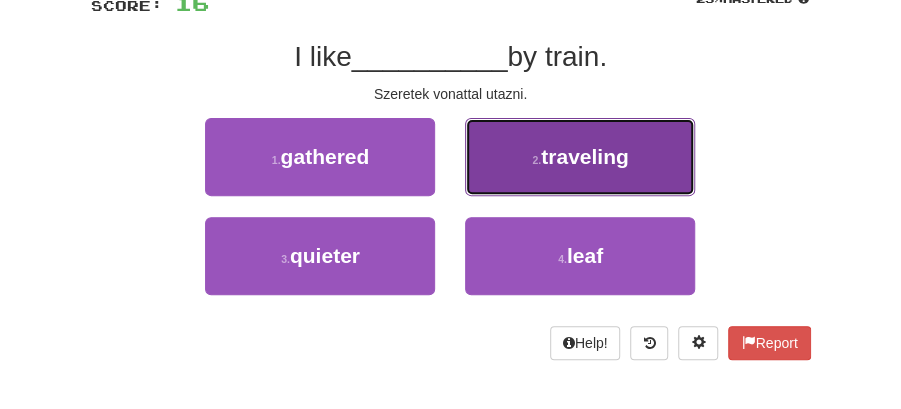 click on "2 .  traveling" at bounding box center [580, 157] 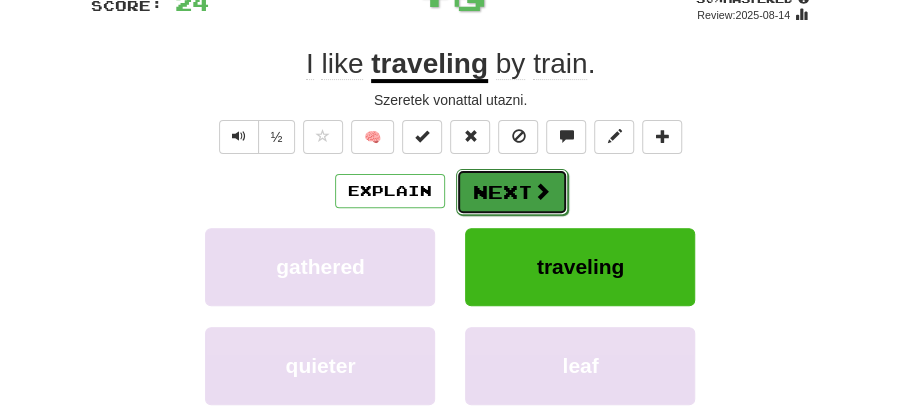 click on "Next" at bounding box center [512, 192] 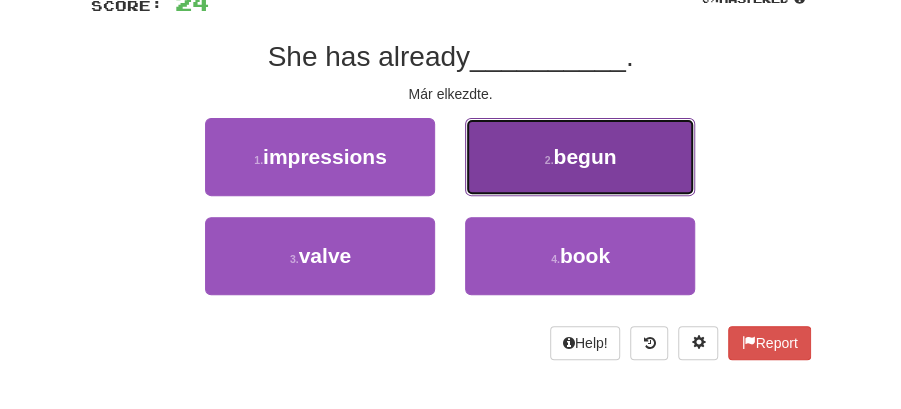 click on "2 .  begun" at bounding box center (580, 157) 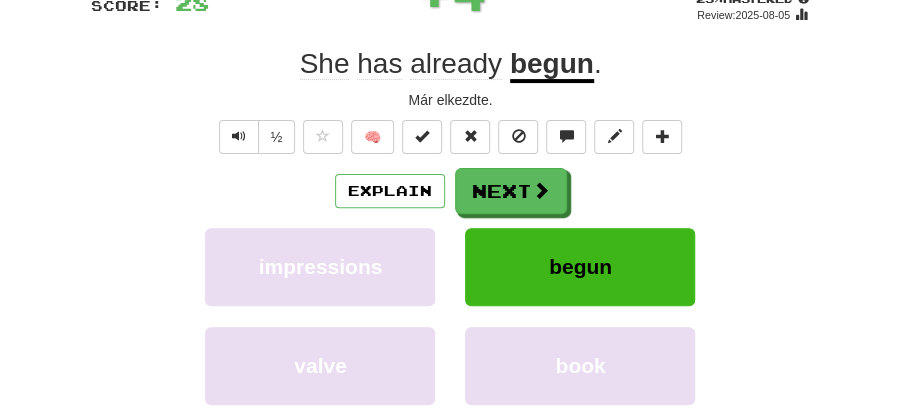 click on "Next" at bounding box center (511, 191) 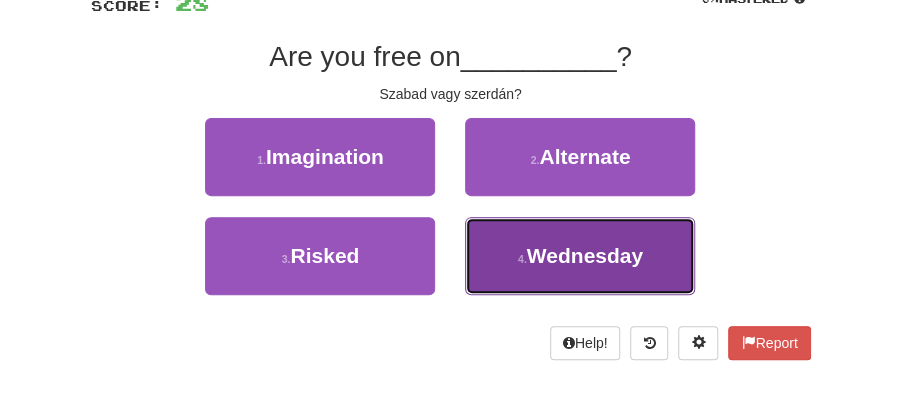 drag, startPoint x: 572, startPoint y: 248, endPoint x: 556, endPoint y: 223, distance: 29.681644 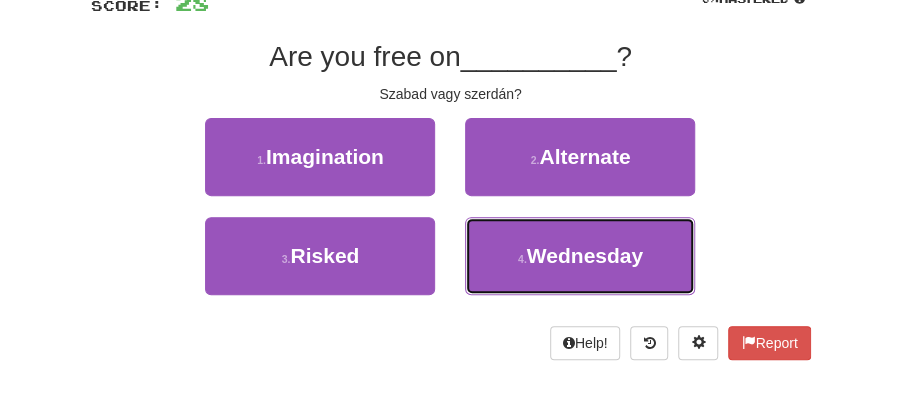 click on "Wednesday" at bounding box center [585, 255] 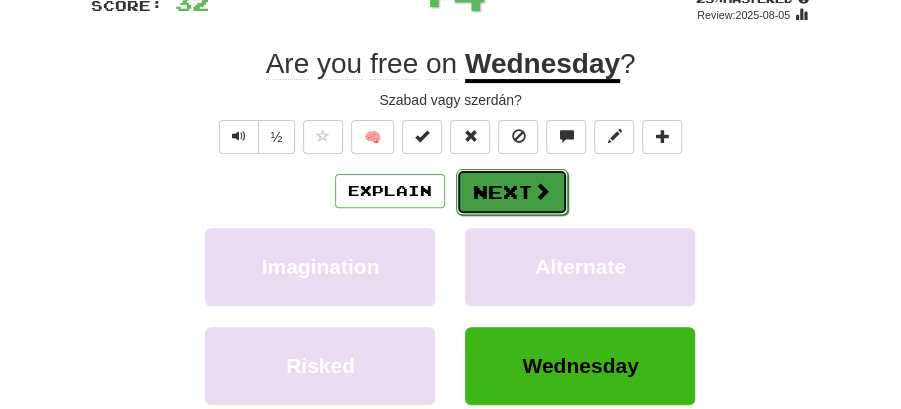 click on "Next" at bounding box center (512, 192) 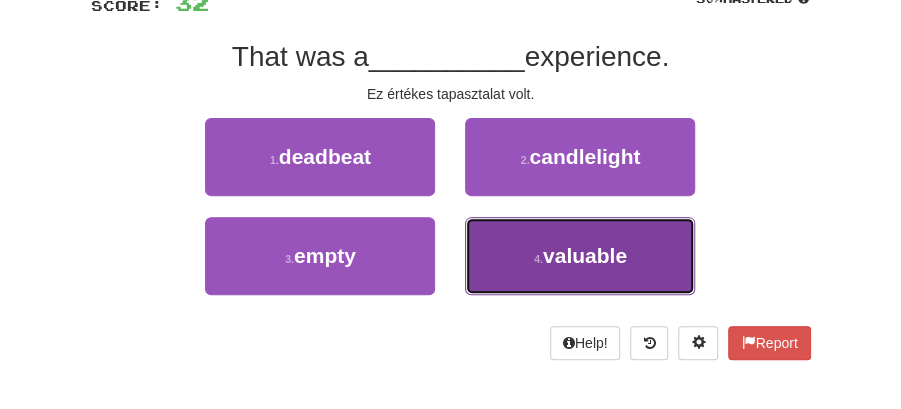 click on "valuable" at bounding box center [585, 255] 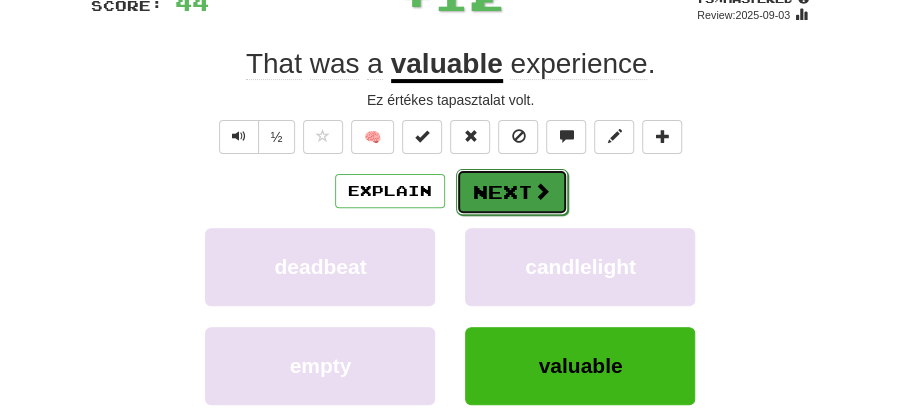 click at bounding box center (542, 191) 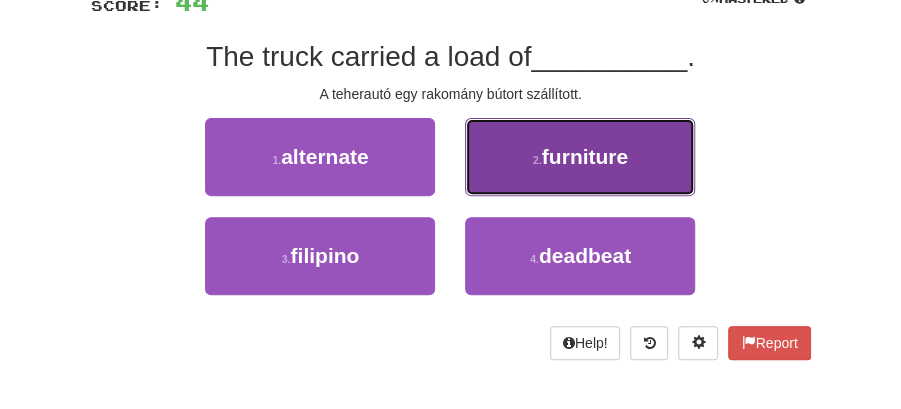 click on "2 .  furniture" at bounding box center [580, 157] 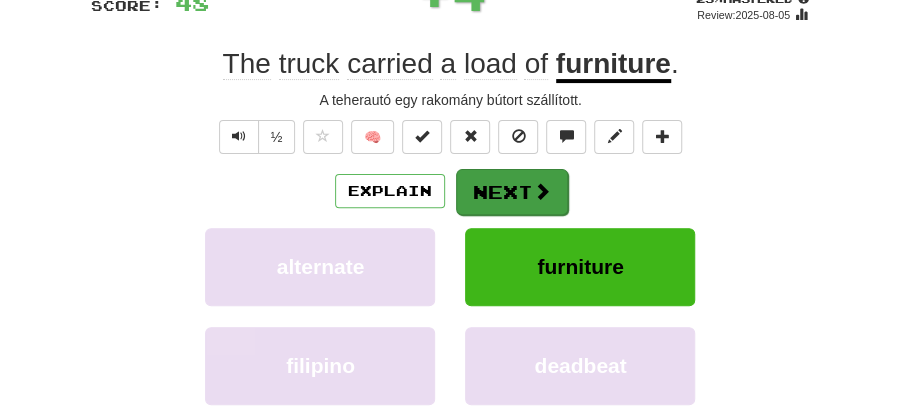 click on "Next" at bounding box center [512, 192] 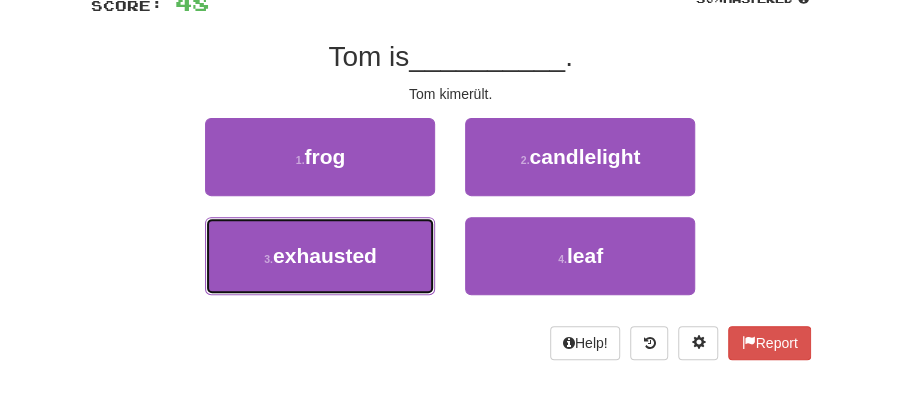 drag, startPoint x: 378, startPoint y: 263, endPoint x: 466, endPoint y: 220, distance: 97.94386 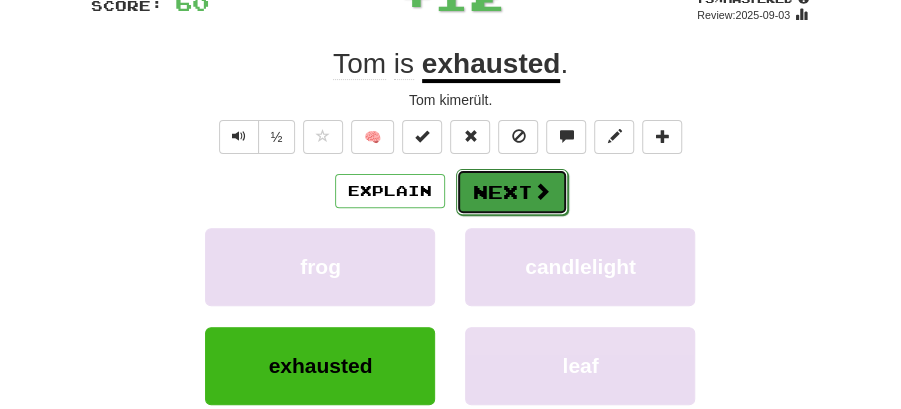 click on "Next" at bounding box center [512, 192] 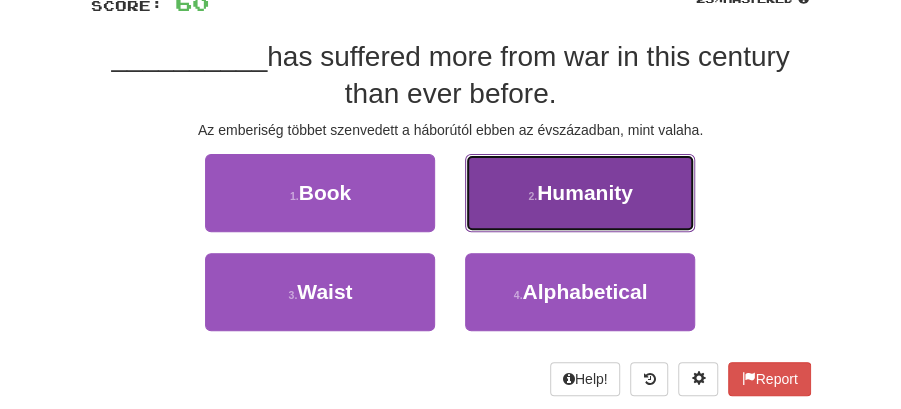 click on "Humanity" at bounding box center (585, 192) 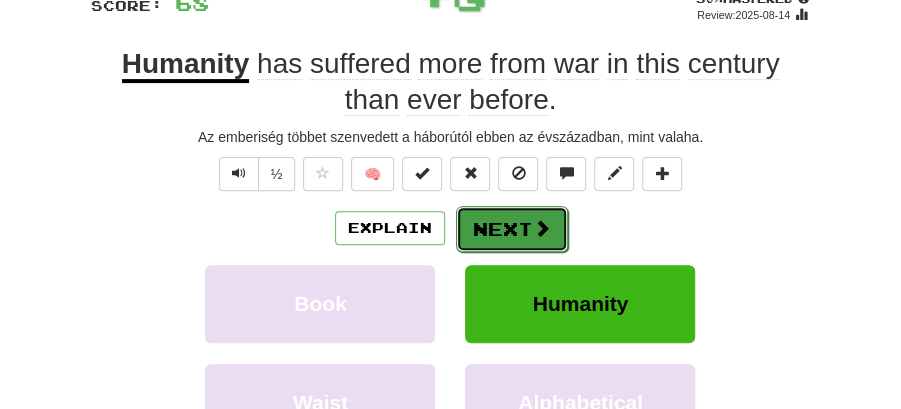 click on "Next" at bounding box center [512, 229] 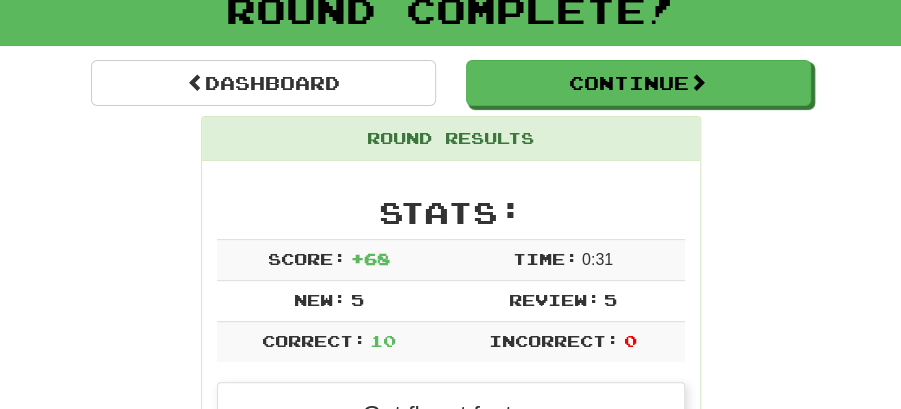 scroll, scrollTop: 0, scrollLeft: 0, axis: both 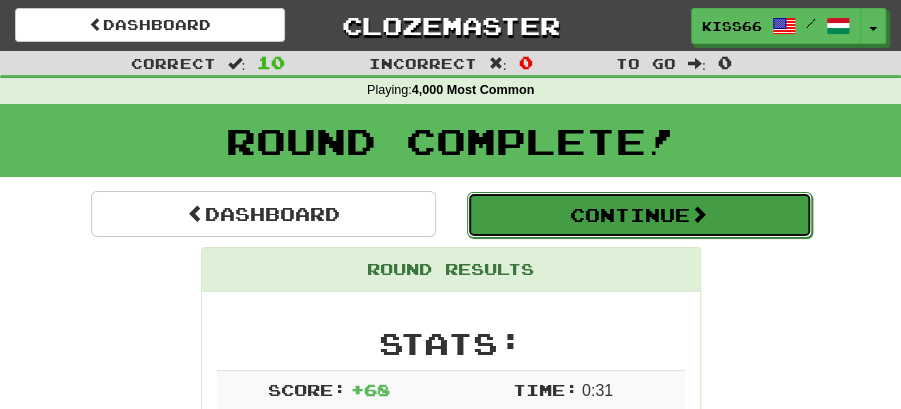 click on "Continue" at bounding box center [639, 215] 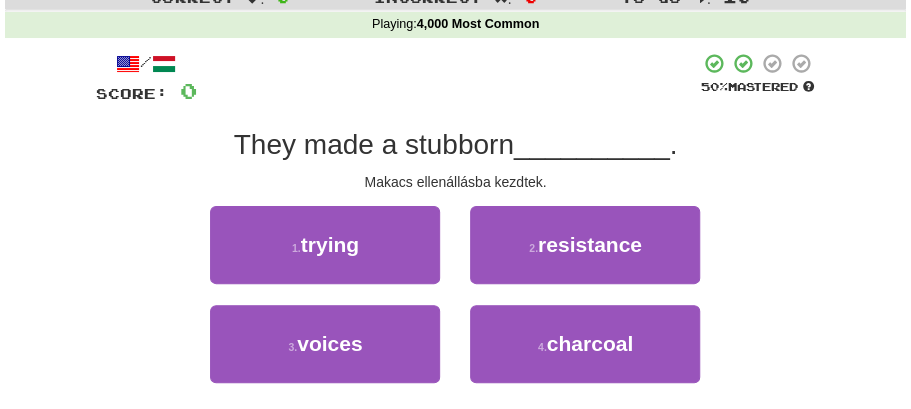 scroll, scrollTop: 133, scrollLeft: 0, axis: vertical 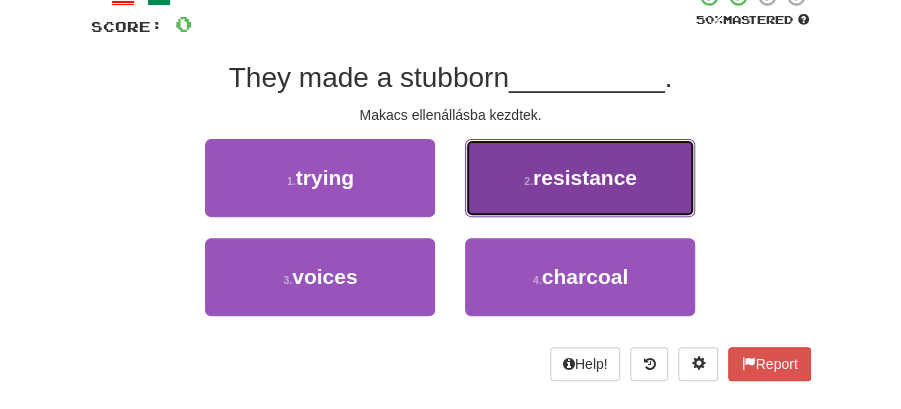 drag, startPoint x: 598, startPoint y: 182, endPoint x: 582, endPoint y: 187, distance: 16.763054 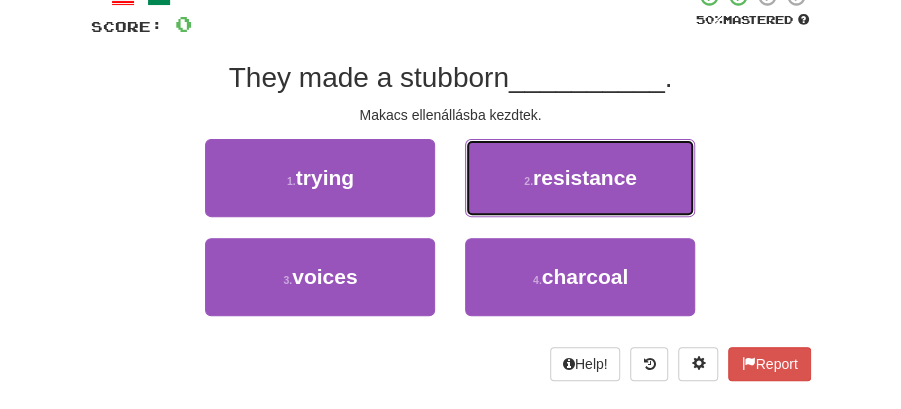 click on "resistance" at bounding box center [585, 177] 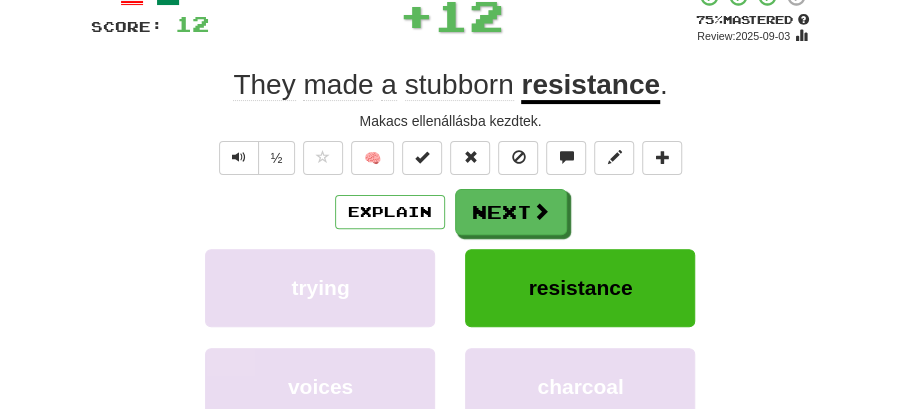 click on "Next" at bounding box center (511, 212) 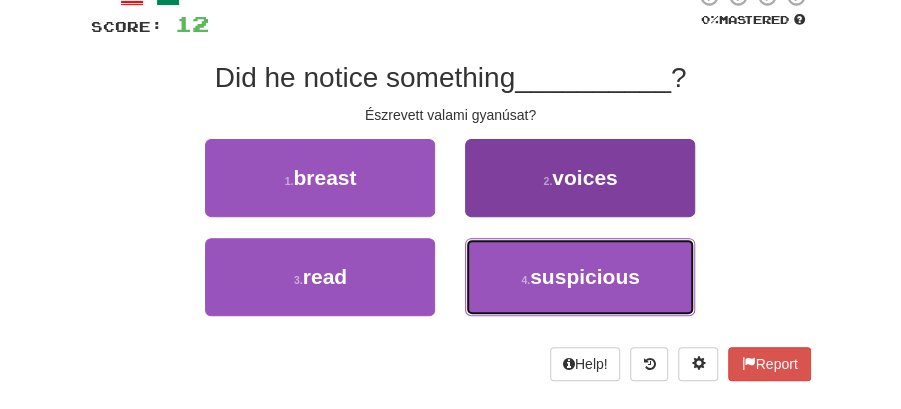 click on "suspicious" at bounding box center (585, 276) 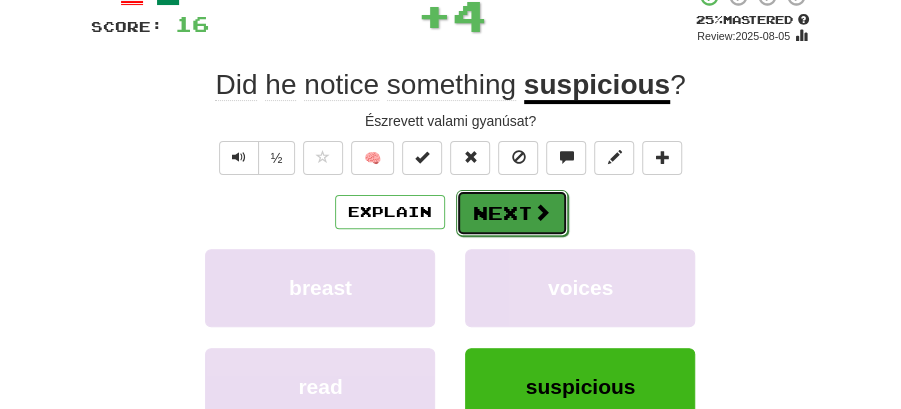 click on "Next" at bounding box center (512, 213) 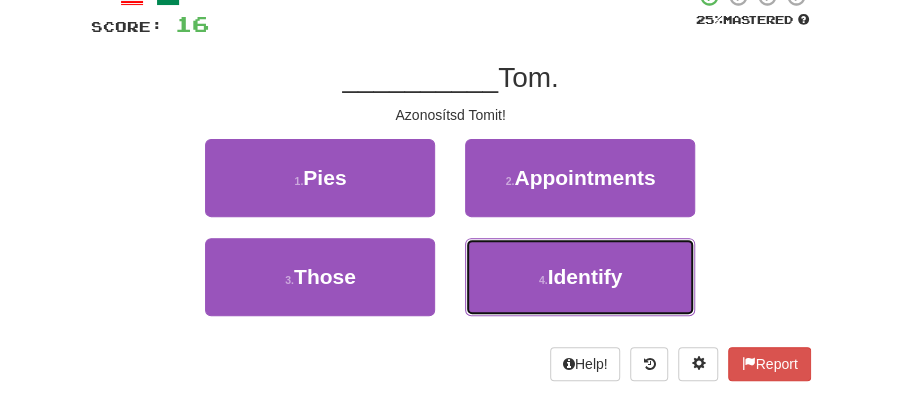 drag, startPoint x: 604, startPoint y: 282, endPoint x: 583, endPoint y: 244, distance: 43.416588 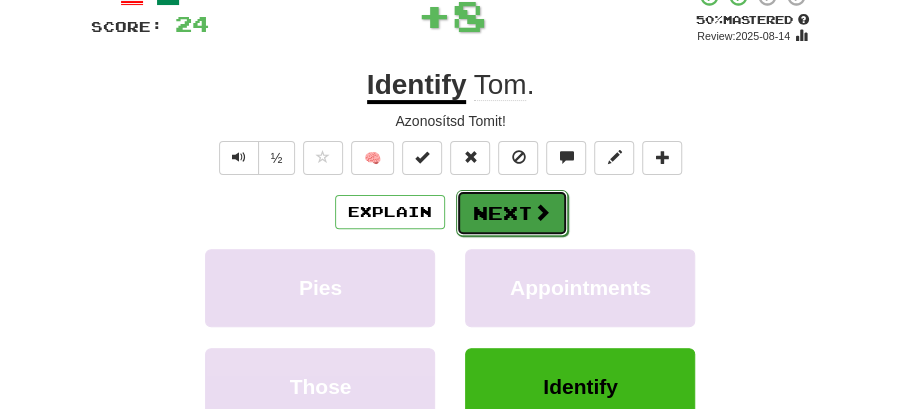 click on "Next" at bounding box center [512, 213] 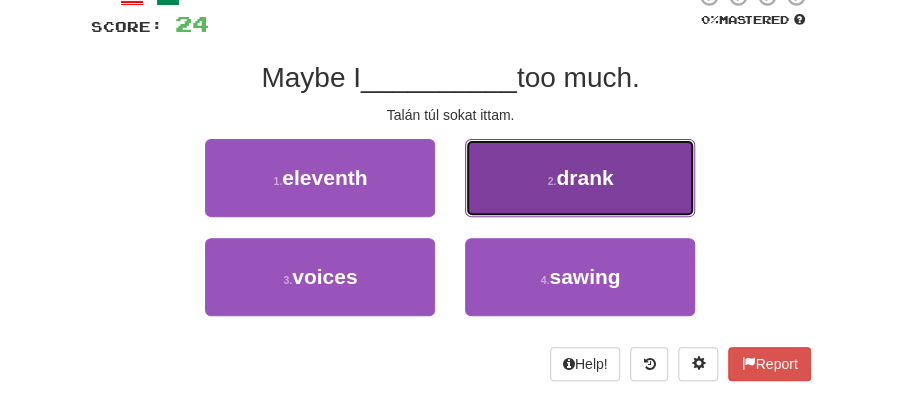 click on "2 .  drank" at bounding box center (580, 178) 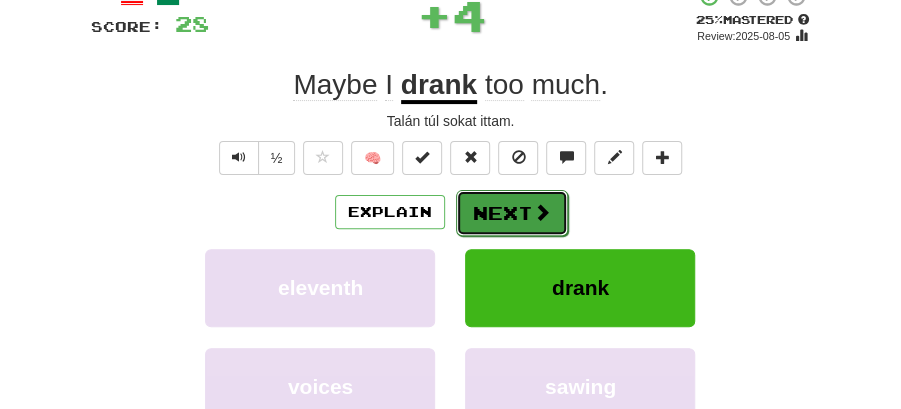 click on "Next" at bounding box center [512, 213] 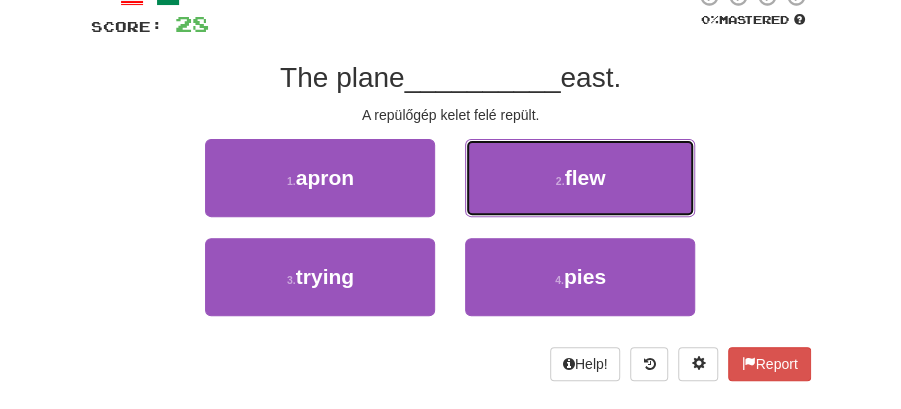 click on "flew" at bounding box center (584, 177) 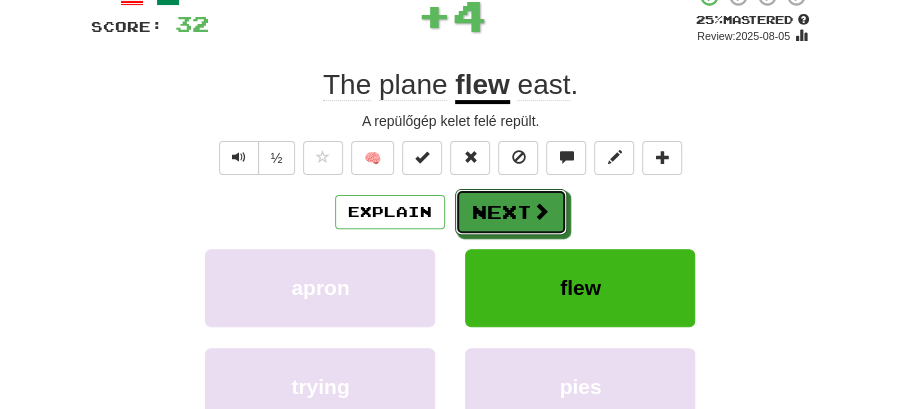 click on "Next" at bounding box center (511, 212) 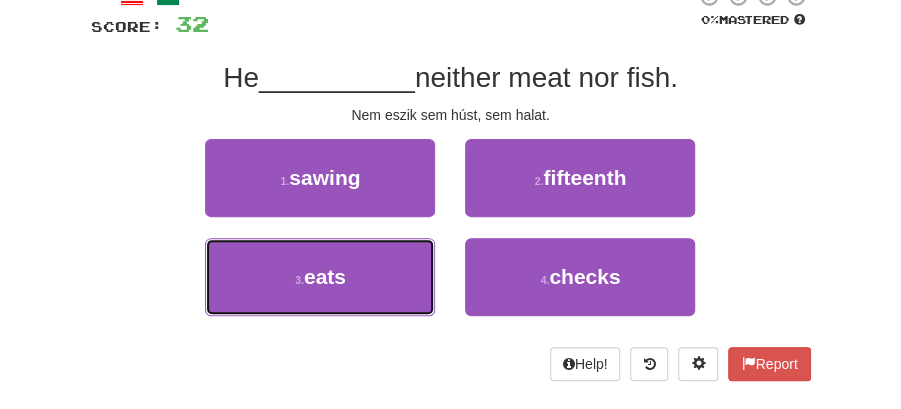 drag, startPoint x: 402, startPoint y: 286, endPoint x: 497, endPoint y: 237, distance: 106.89247 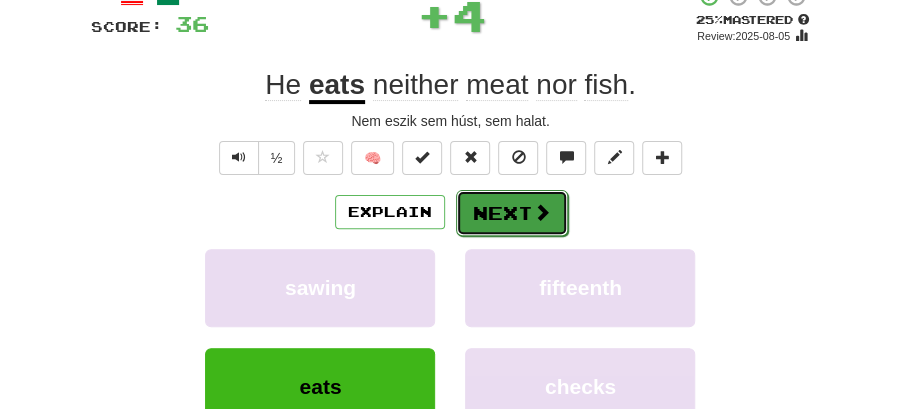 click on "Next" at bounding box center (512, 213) 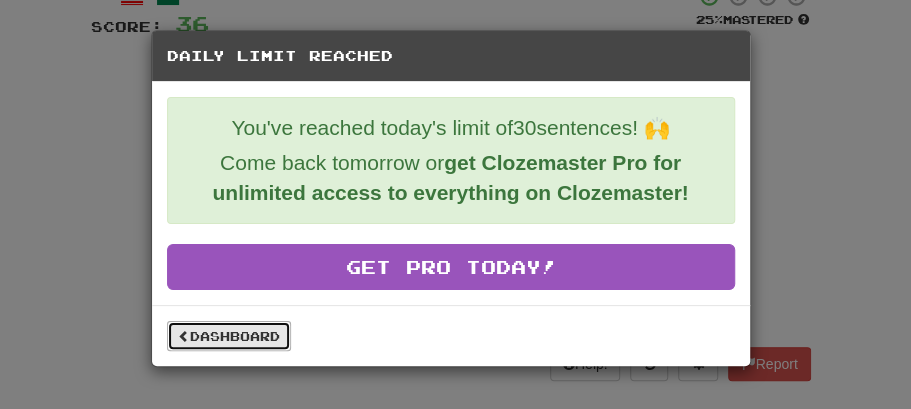 click on "Dashboard" at bounding box center [229, 336] 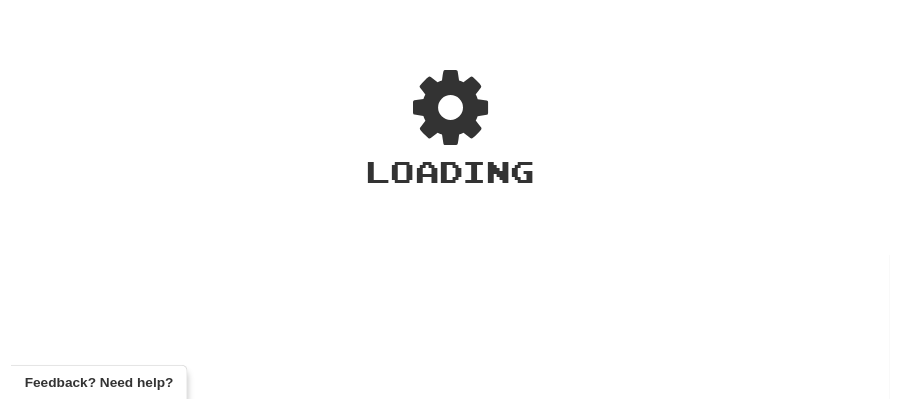 scroll, scrollTop: 0, scrollLeft: 0, axis: both 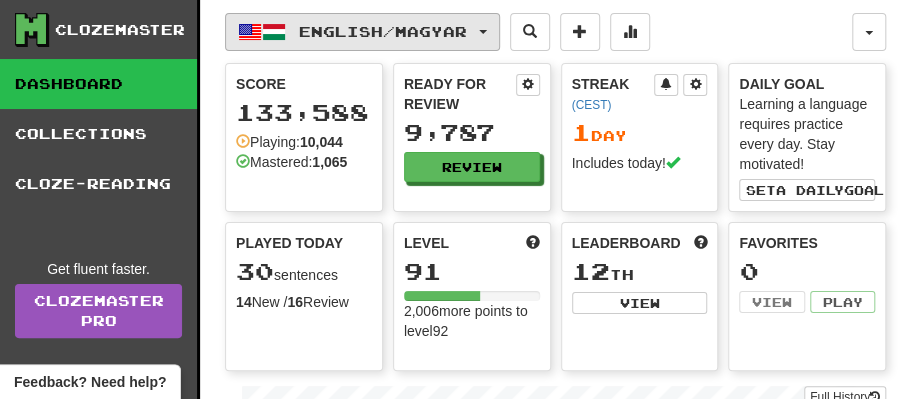 click on "English  /  Magyar" at bounding box center [362, 32] 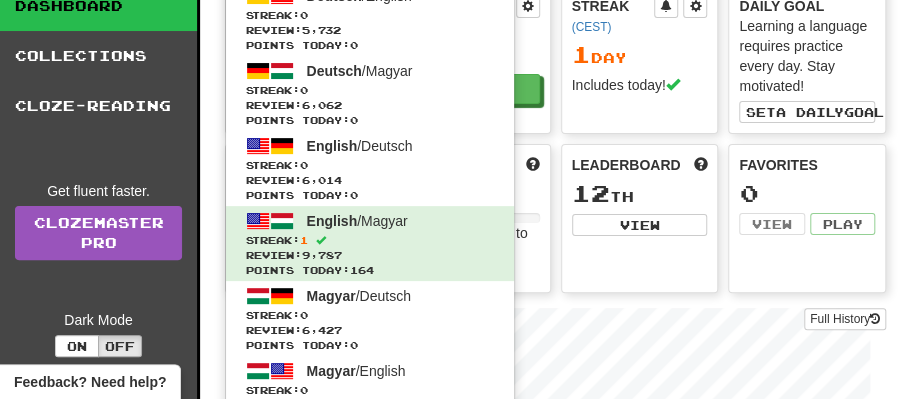 scroll, scrollTop: 200, scrollLeft: 0, axis: vertical 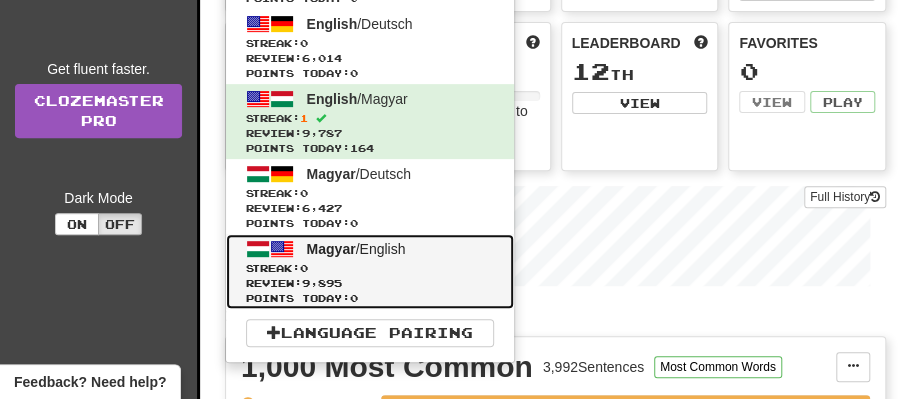click on "Magyar" at bounding box center (331, 249) 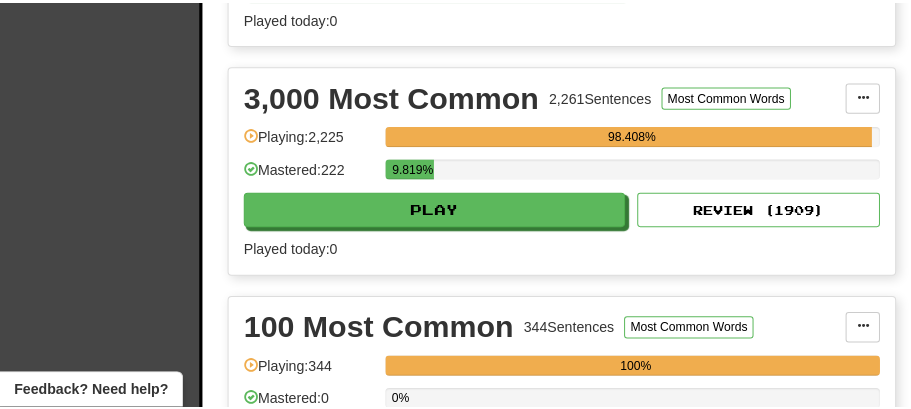 scroll, scrollTop: 933, scrollLeft: 0, axis: vertical 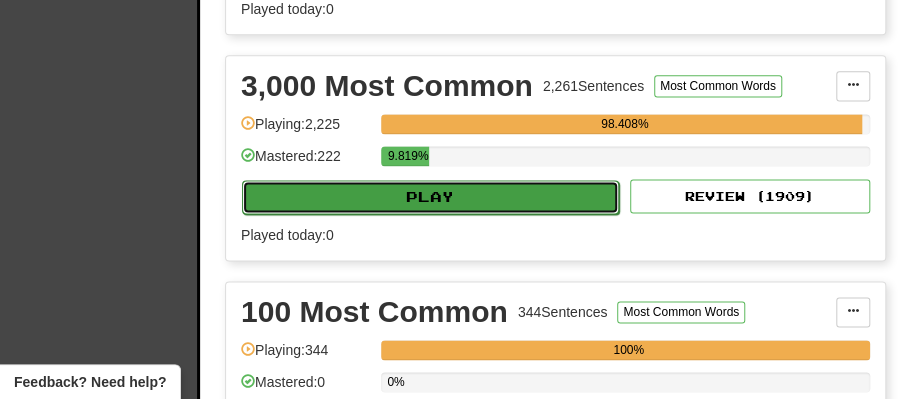 click on "Play" at bounding box center (430, 197) 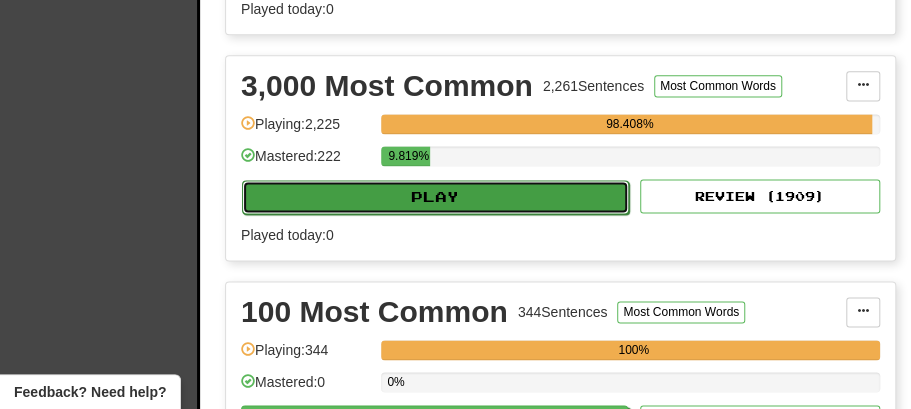 select on "**" 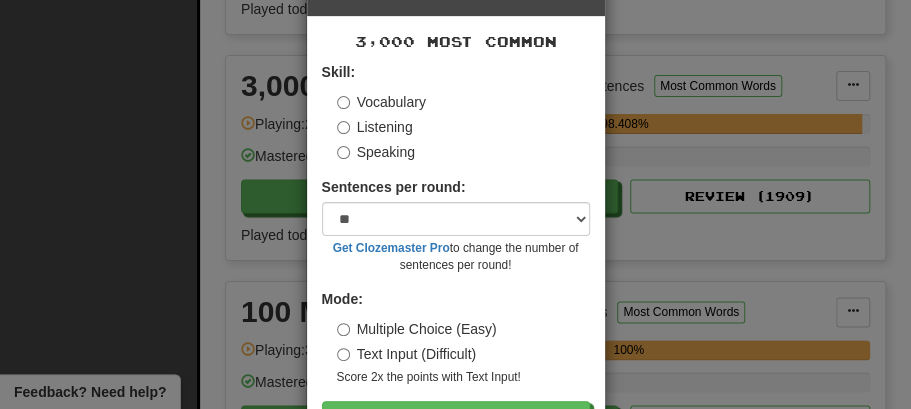 scroll, scrollTop: 136, scrollLeft: 0, axis: vertical 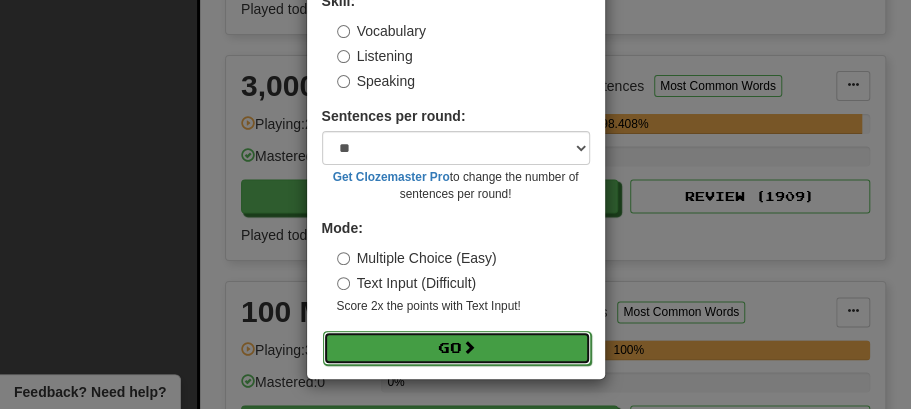click at bounding box center [469, 347] 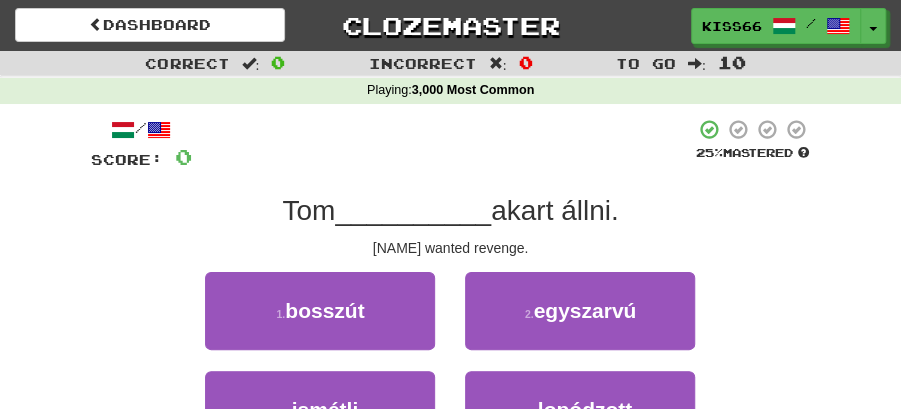 scroll, scrollTop: 133, scrollLeft: 0, axis: vertical 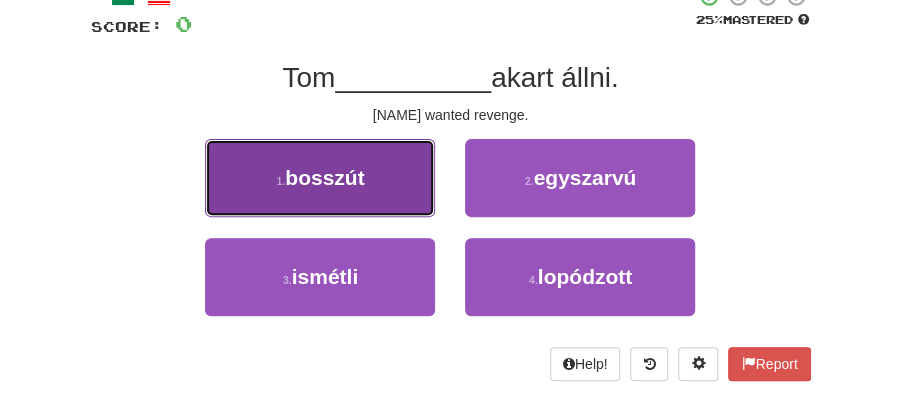 drag, startPoint x: 310, startPoint y: 181, endPoint x: 352, endPoint y: 185, distance: 42.190044 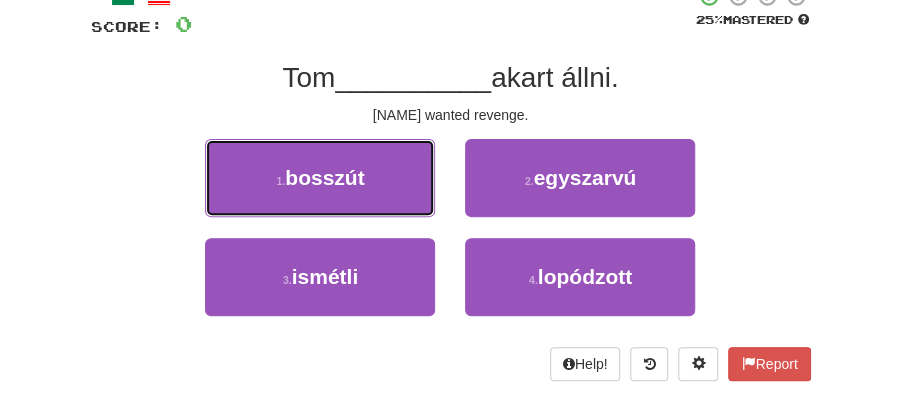 click on "bosszút" at bounding box center (324, 177) 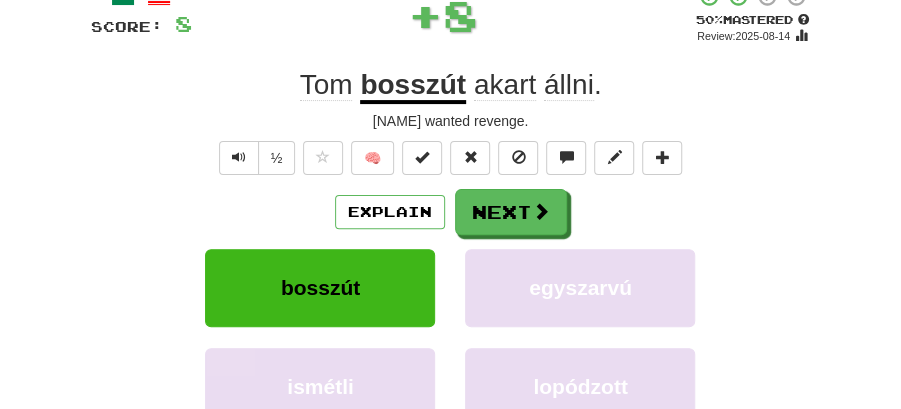 click on "Next" at bounding box center [511, 212] 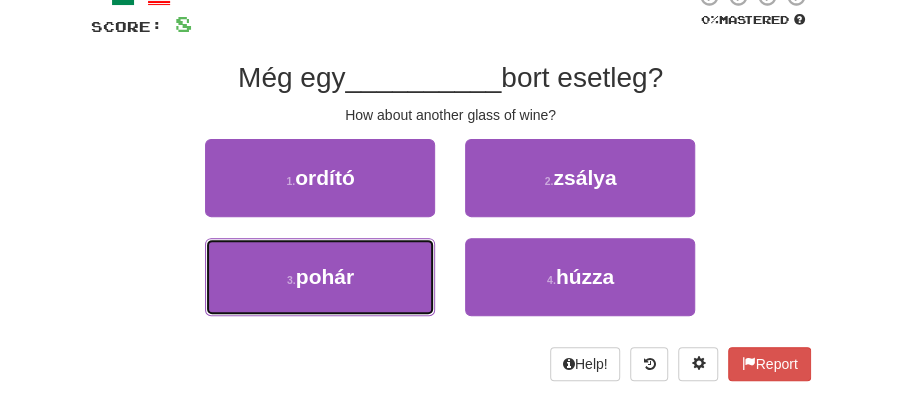 click on "3 .  pohár" at bounding box center [320, 277] 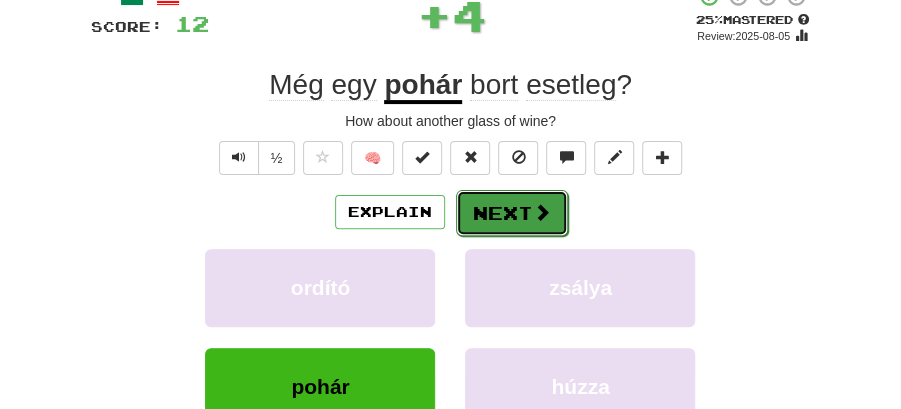 click on "Next" at bounding box center (512, 213) 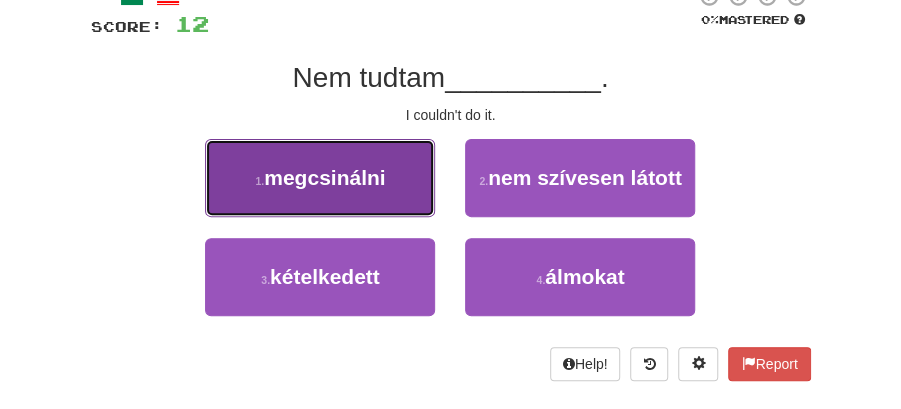 click on "1 .  megcsinálni" at bounding box center [320, 178] 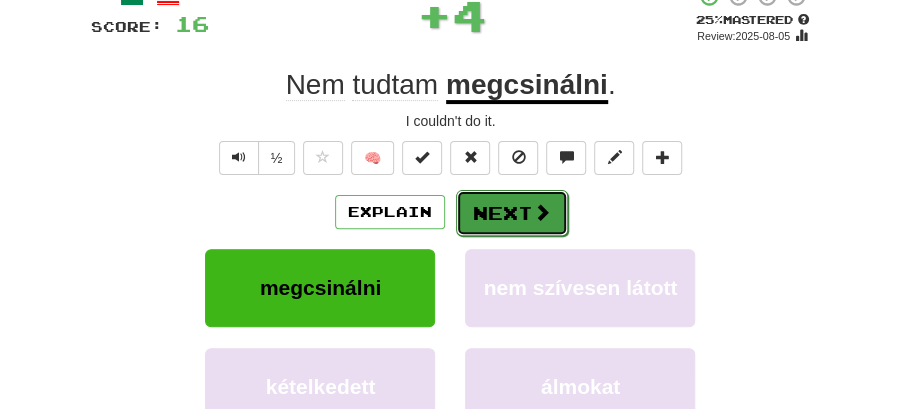 click on "Next" at bounding box center (512, 213) 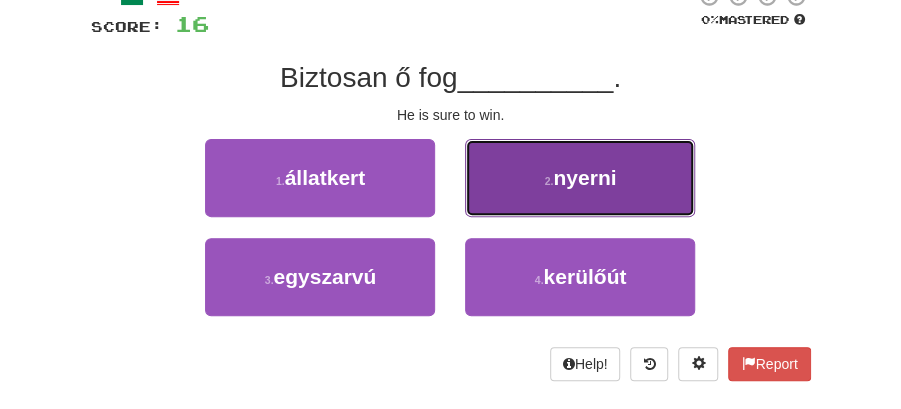 click on "2 .  nyerni" at bounding box center [580, 178] 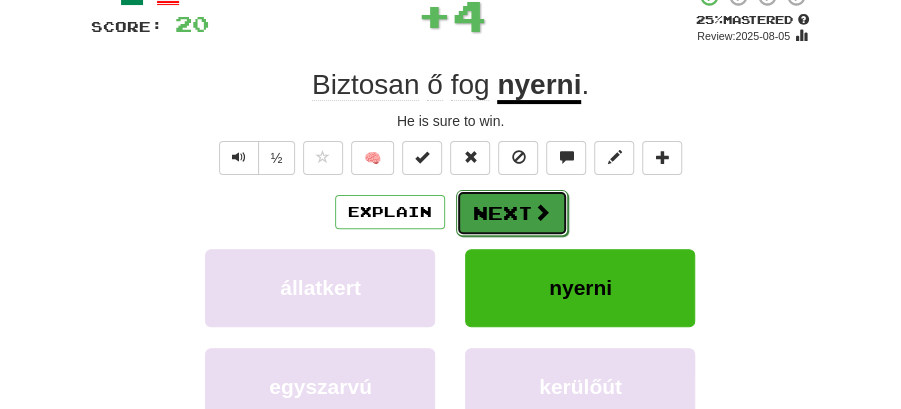 click on "Next" at bounding box center (512, 213) 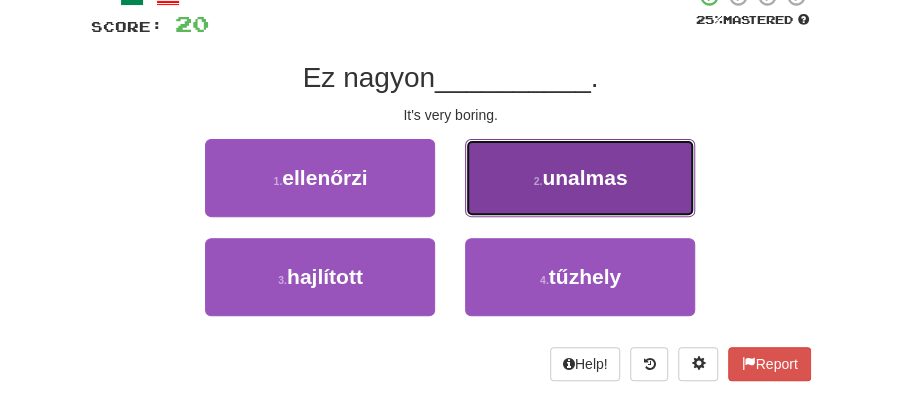 click on "unalmas" at bounding box center (584, 177) 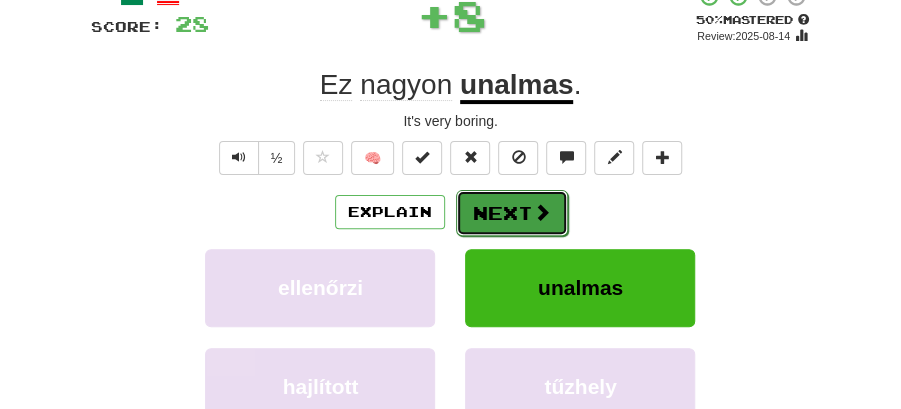 click on "Next" at bounding box center [512, 213] 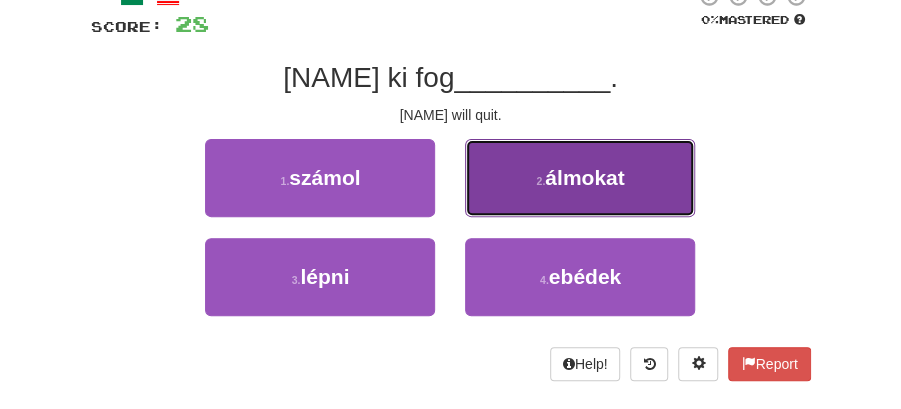 click on "álmokat" at bounding box center [584, 177] 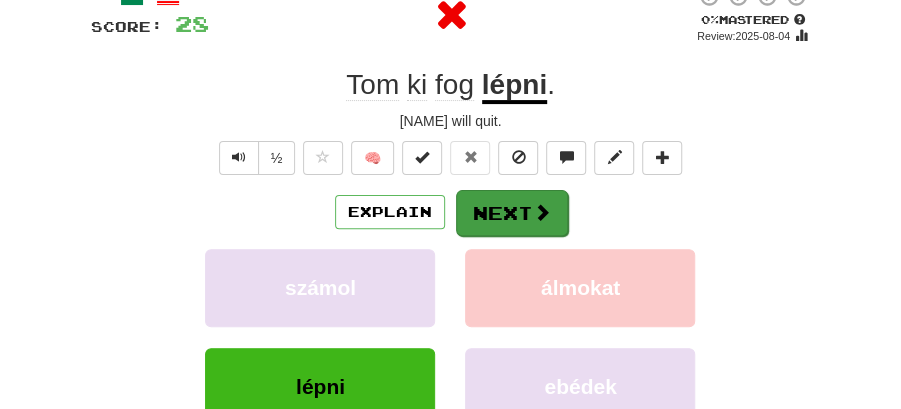 click on "Next" at bounding box center (512, 213) 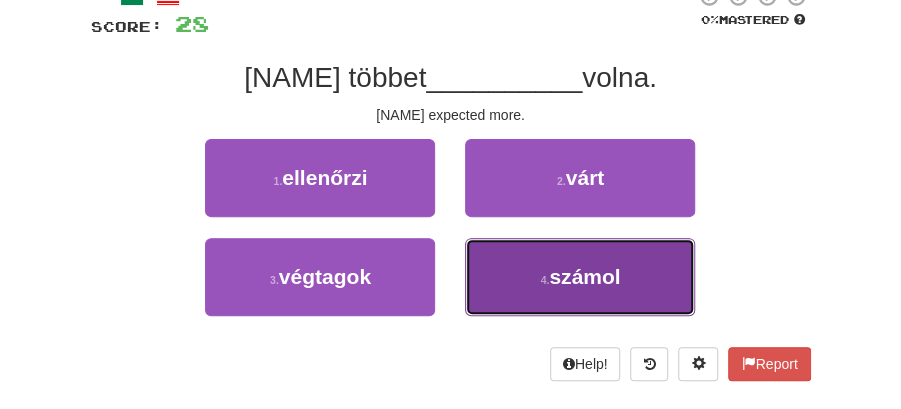 drag, startPoint x: 582, startPoint y: 268, endPoint x: 566, endPoint y: 237, distance: 34.88553 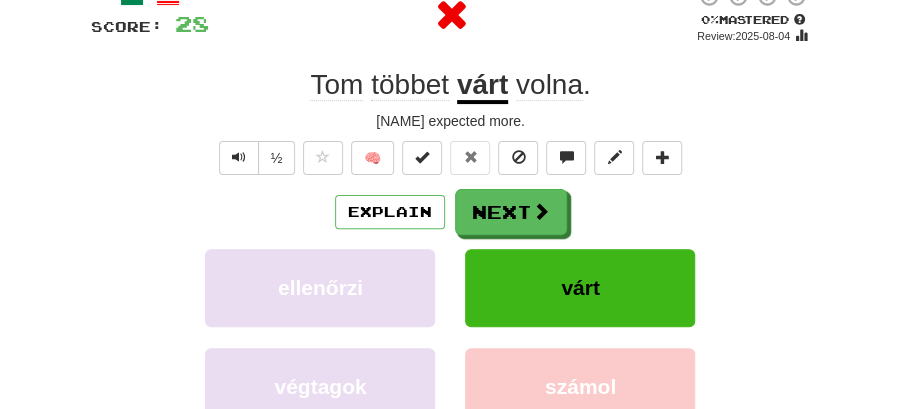 click at bounding box center [541, 211] 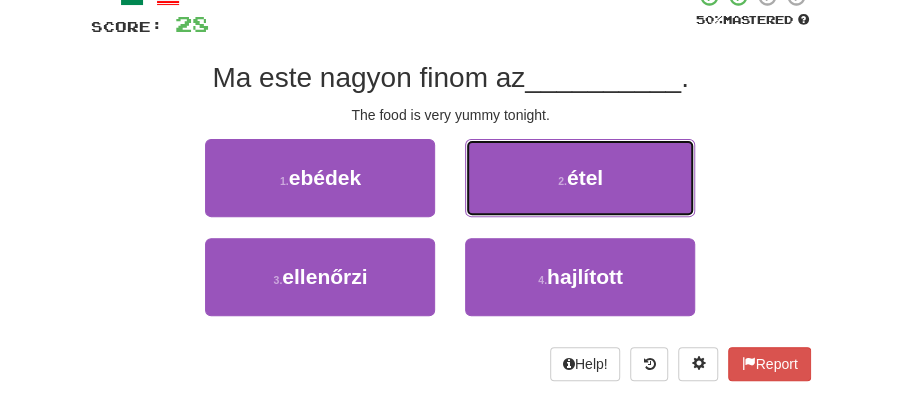 drag, startPoint x: 572, startPoint y: 174, endPoint x: 561, endPoint y: 187, distance: 17.029387 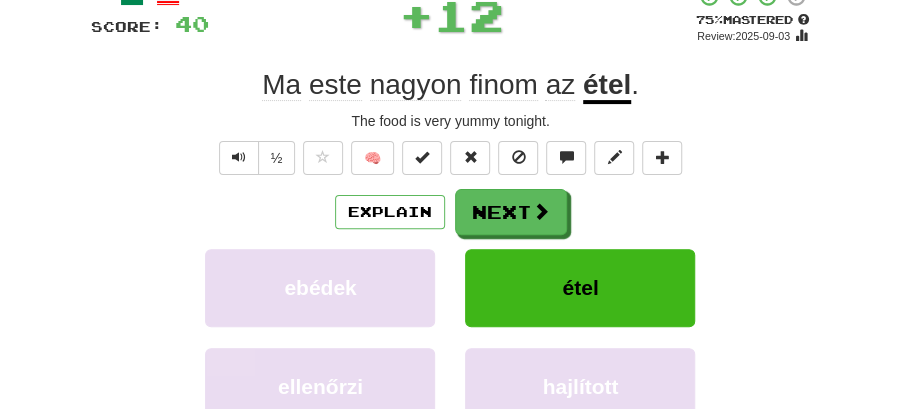 click on "Next" at bounding box center [511, 212] 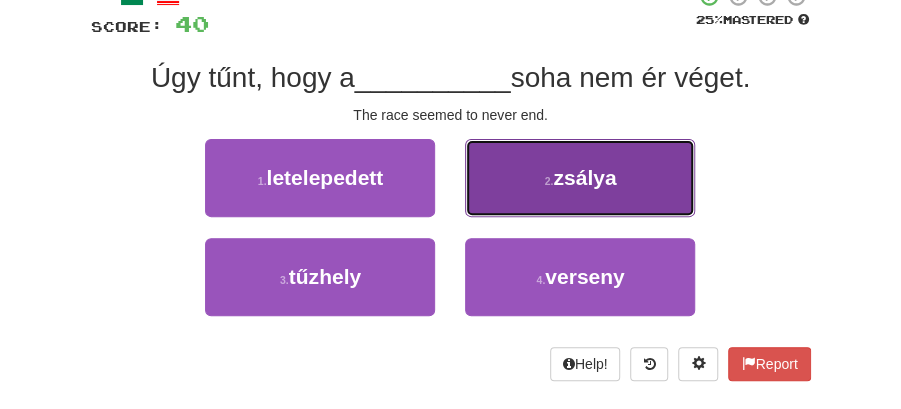 click on "2 ." at bounding box center (549, 181) 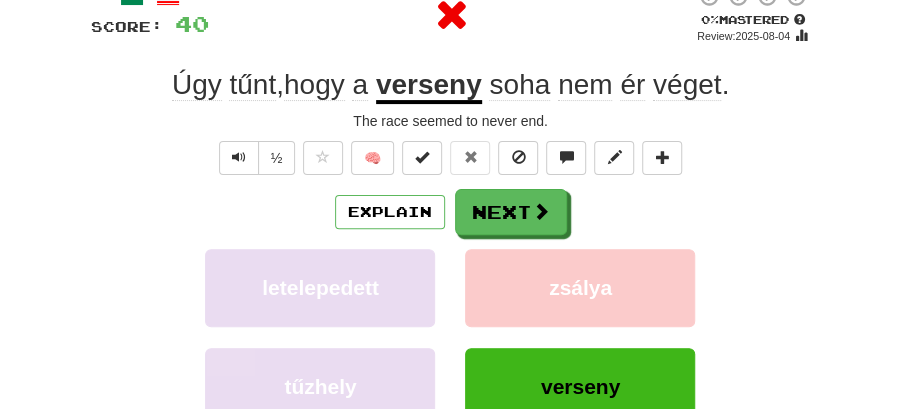 click on "Next" at bounding box center [511, 212] 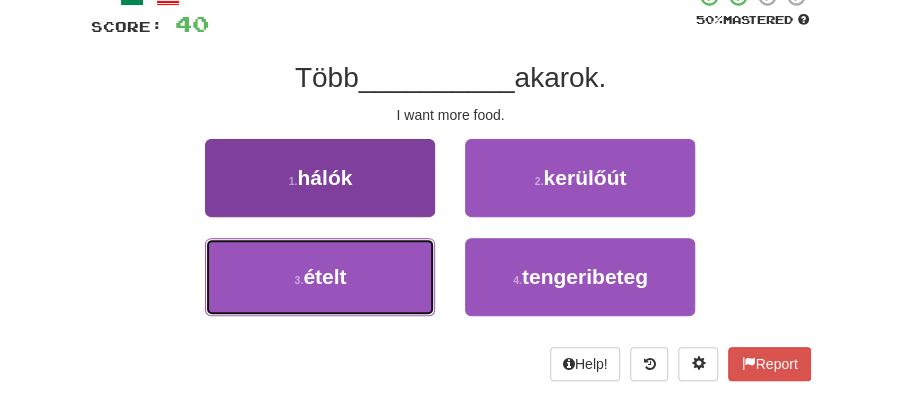 drag, startPoint x: 378, startPoint y: 262, endPoint x: 399, endPoint y: 250, distance: 24.186773 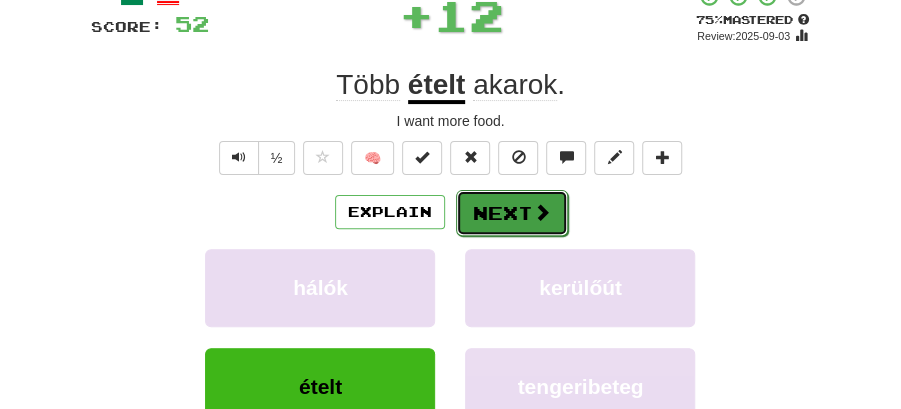 click on "Next" at bounding box center (512, 213) 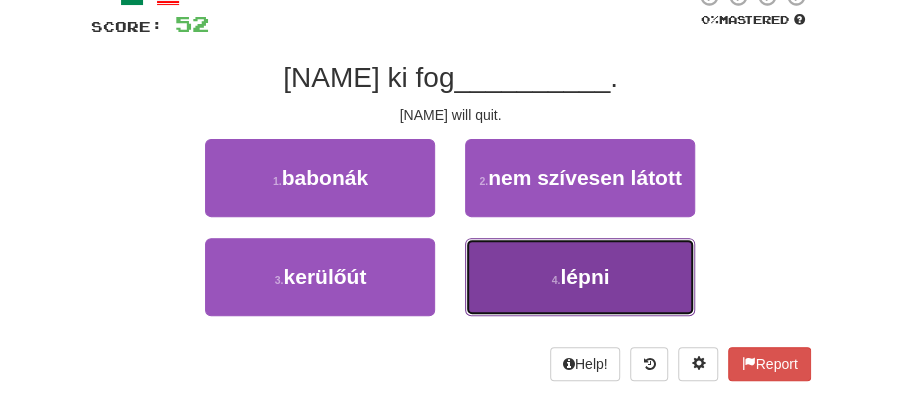 click on "lépni" at bounding box center [584, 276] 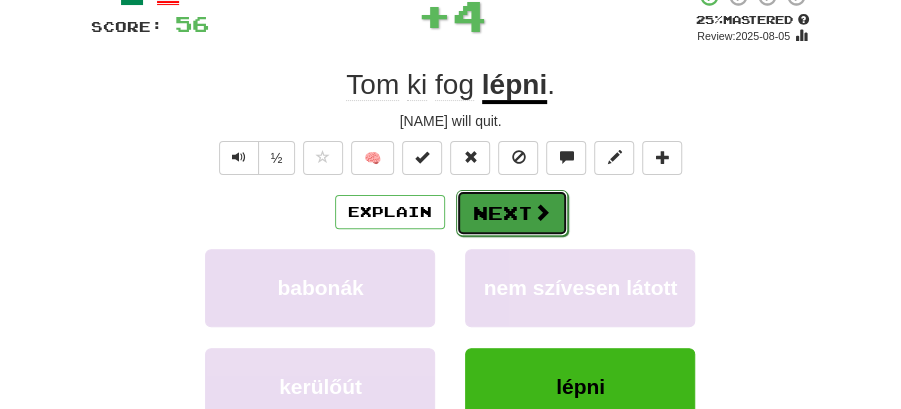 click on "Next" at bounding box center [512, 213] 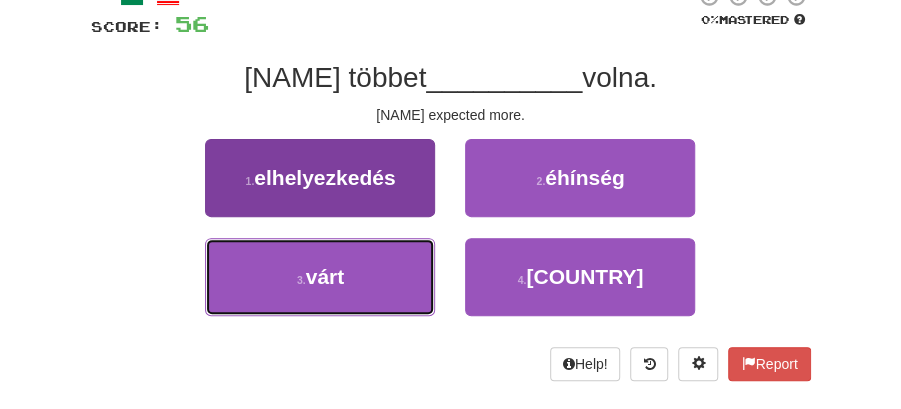 click on "3 .  várt" at bounding box center (320, 277) 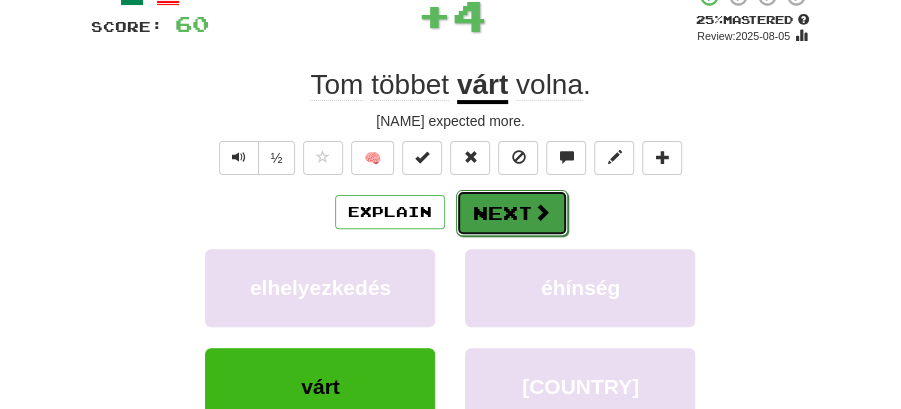 click on "Next" at bounding box center (512, 213) 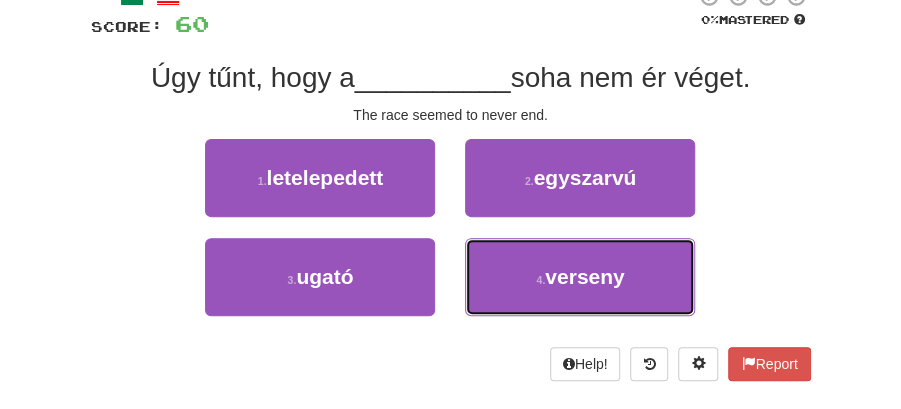 drag, startPoint x: 536, startPoint y: 271, endPoint x: 530, endPoint y: 241, distance: 30.594116 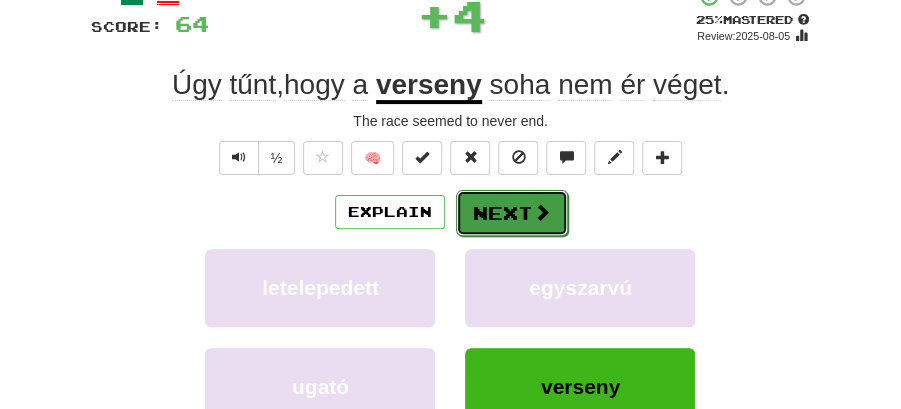 click on "Next" at bounding box center (512, 213) 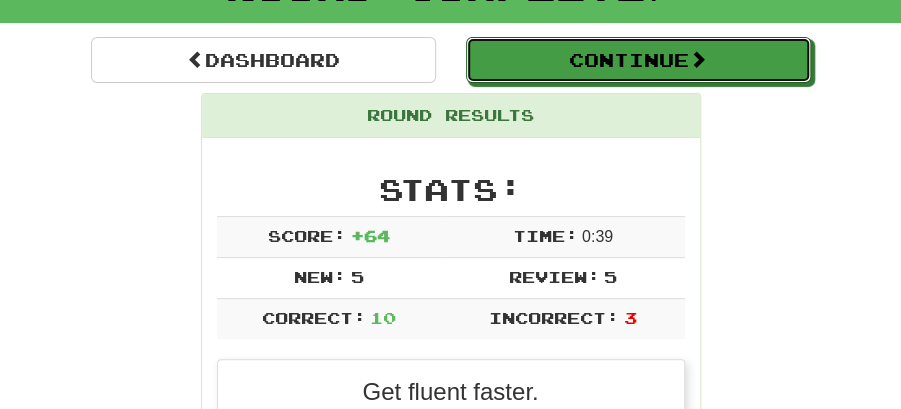 drag, startPoint x: 593, startPoint y: 68, endPoint x: 548, endPoint y: 75, distance: 45.54119 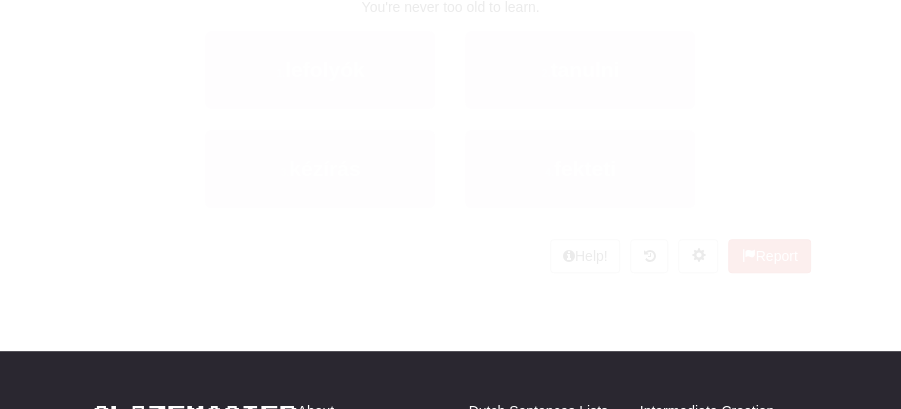scroll, scrollTop: 154, scrollLeft: 0, axis: vertical 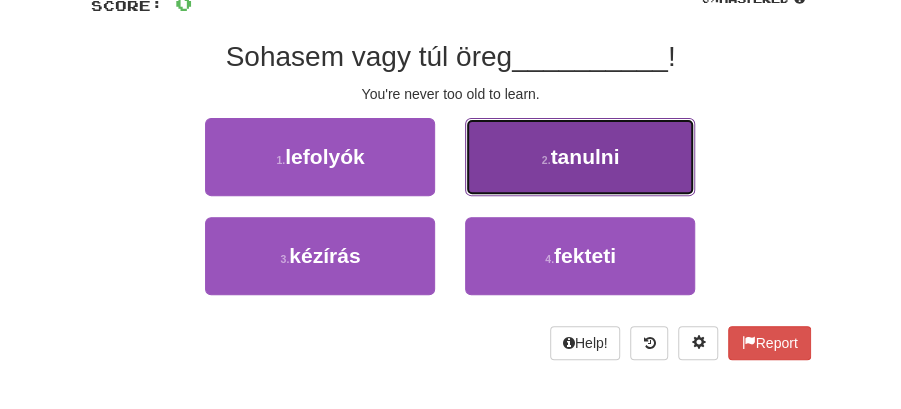 click on "2 .  tanulni" at bounding box center (580, 157) 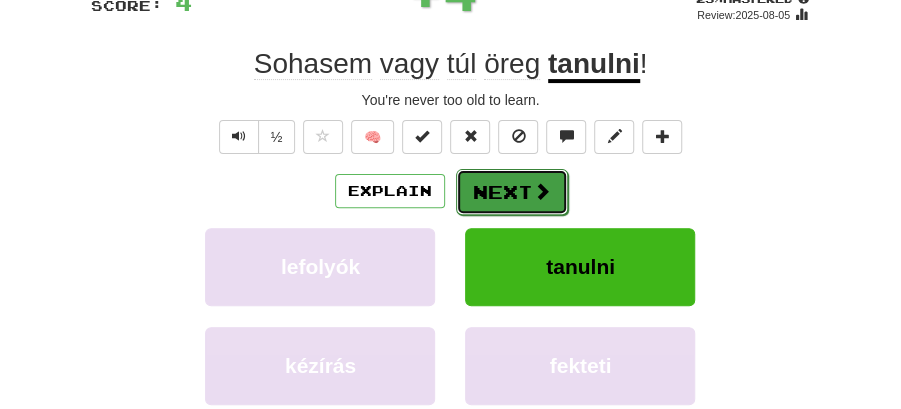 click on "Next" at bounding box center (512, 192) 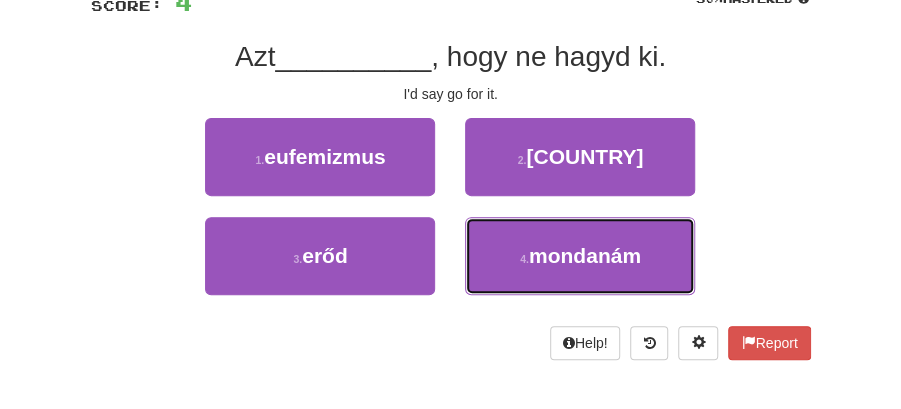 drag, startPoint x: 602, startPoint y: 257, endPoint x: 560, endPoint y: 216, distance: 58.694122 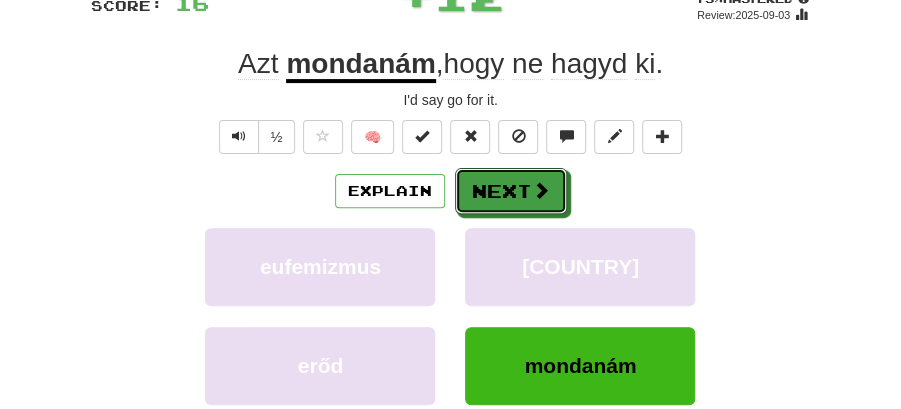 click on "Next" at bounding box center [511, 191] 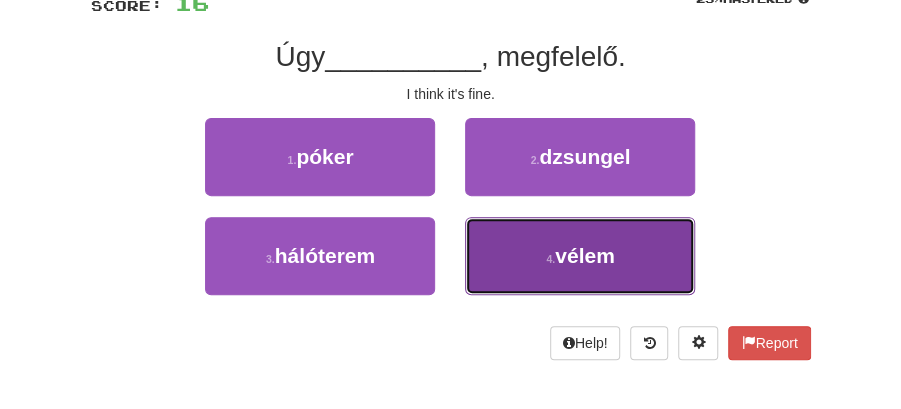 click on "vélem" at bounding box center [585, 255] 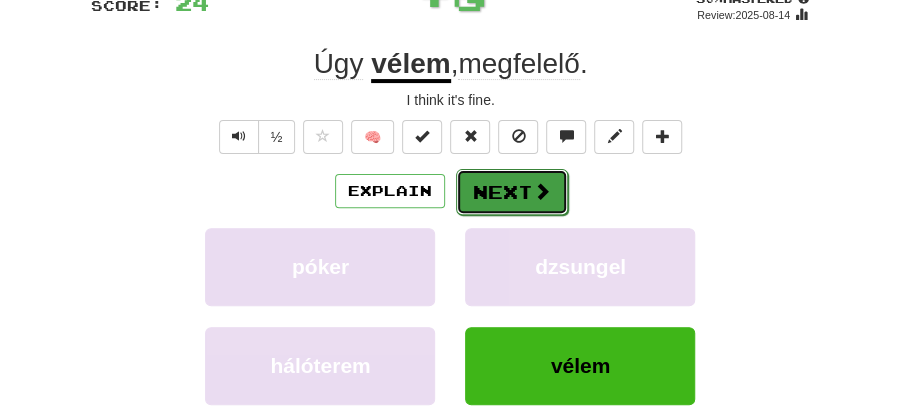 click on "Next" at bounding box center [512, 192] 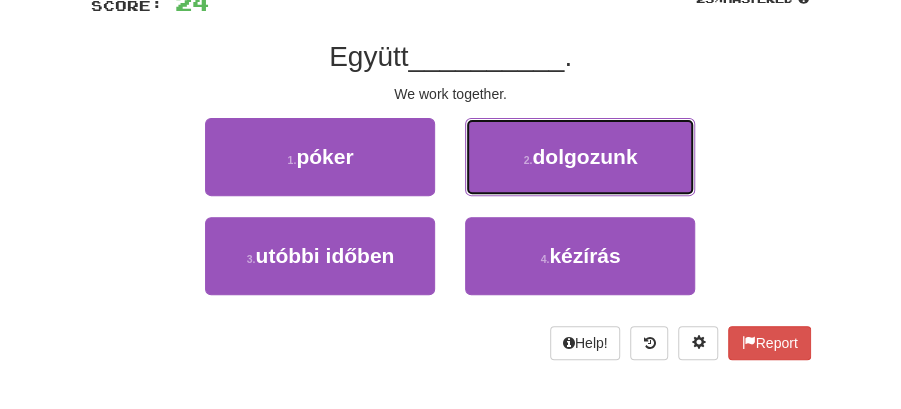 drag, startPoint x: 572, startPoint y: 158, endPoint x: 558, endPoint y: 165, distance: 15.652476 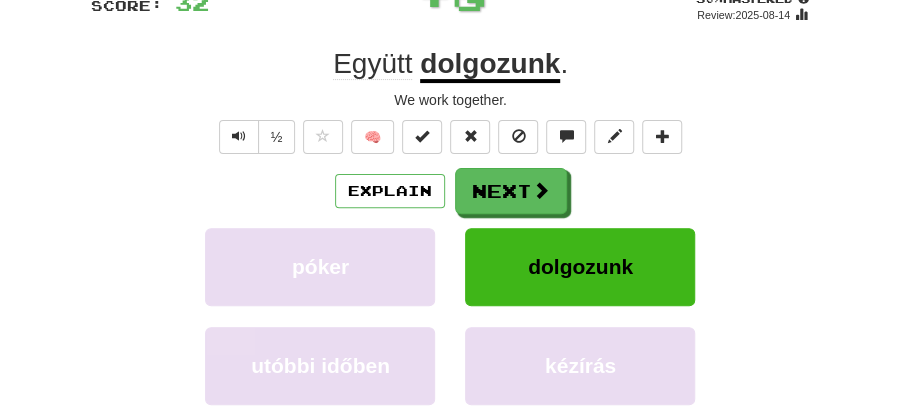 click on "Next" at bounding box center (511, 191) 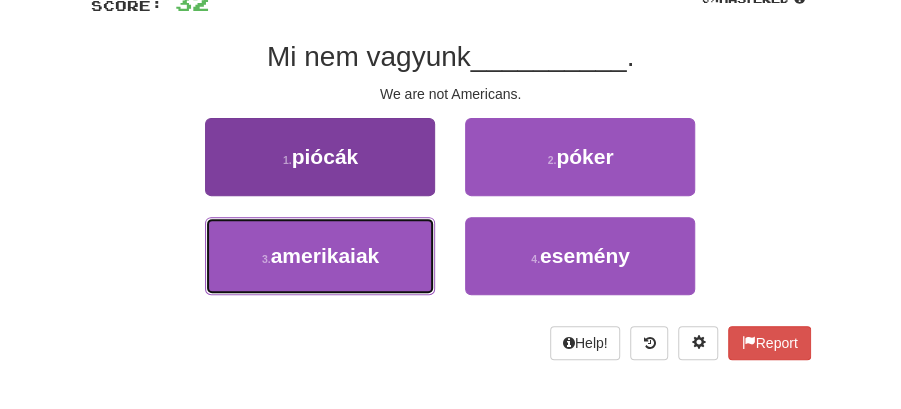 click on "3 .  amerikaiak" at bounding box center (320, 256) 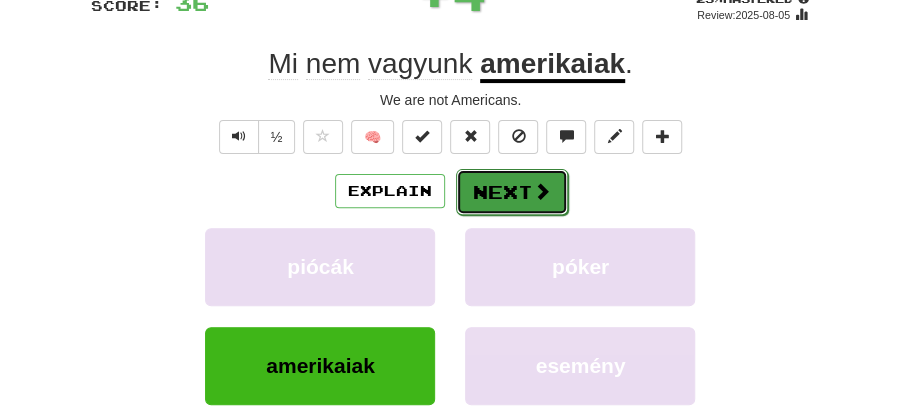 click on "Next" at bounding box center [512, 192] 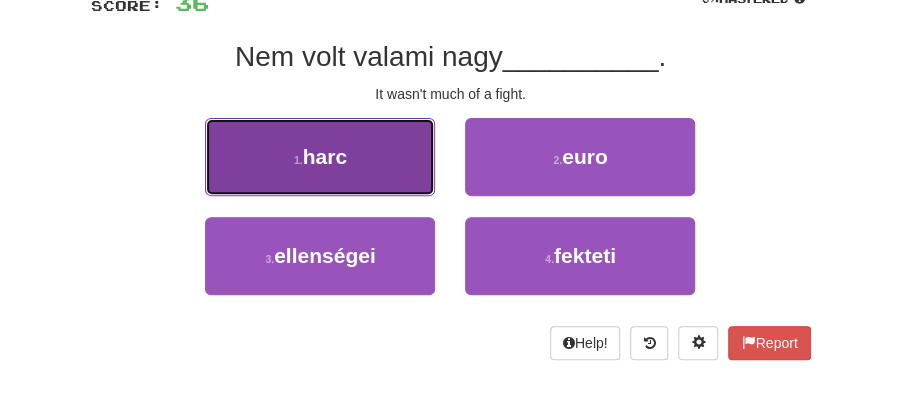 click on "1 .  harc" at bounding box center [320, 157] 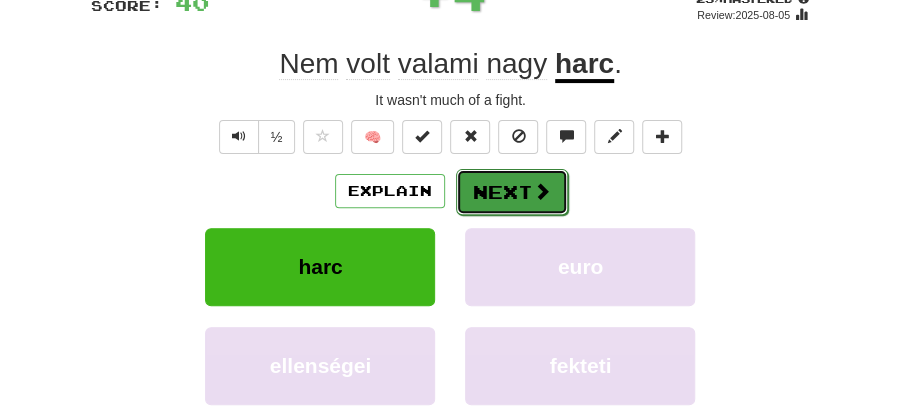 click on "Next" at bounding box center (512, 192) 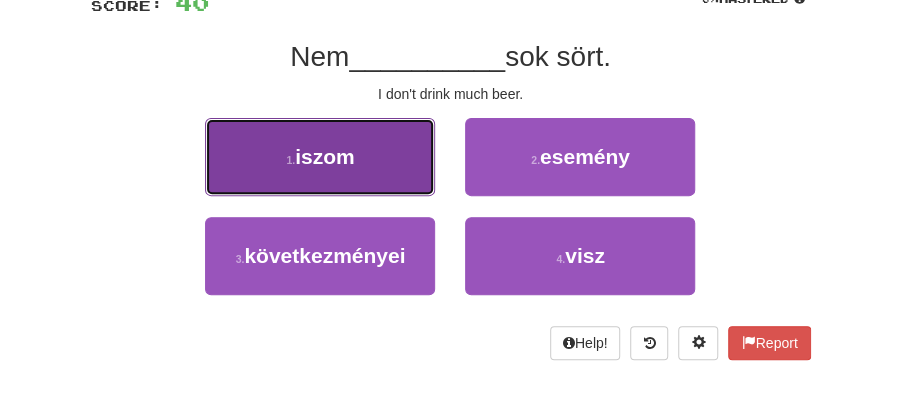 click on "1 .  iszom" at bounding box center [320, 157] 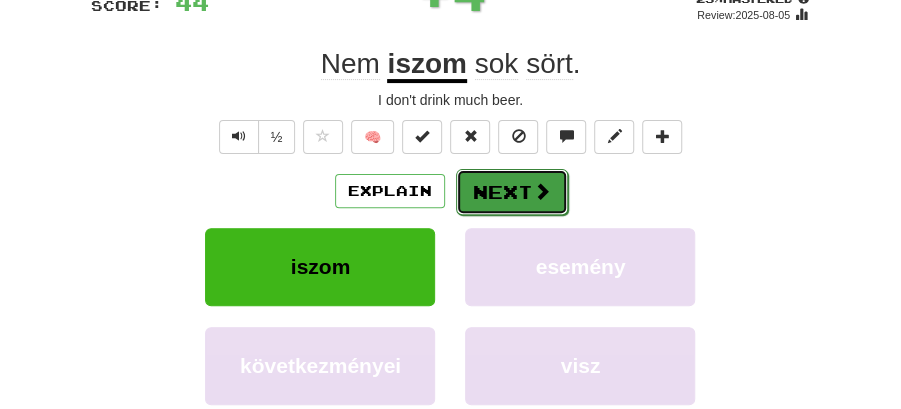 click on "Next" at bounding box center (512, 192) 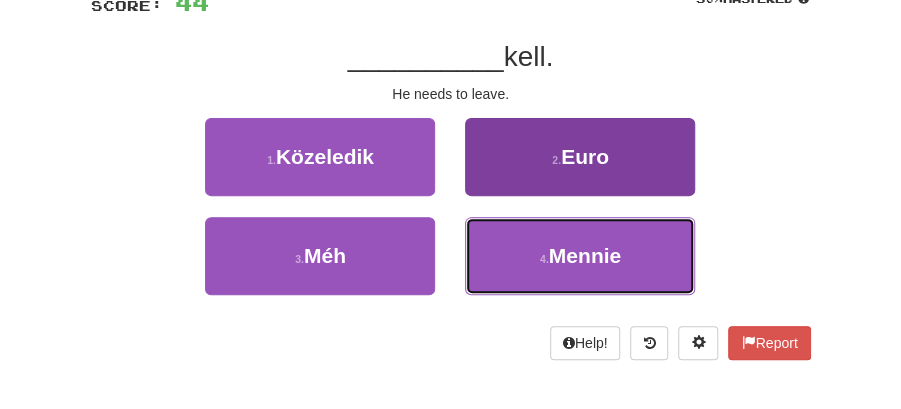 click on "Mennie" at bounding box center (585, 255) 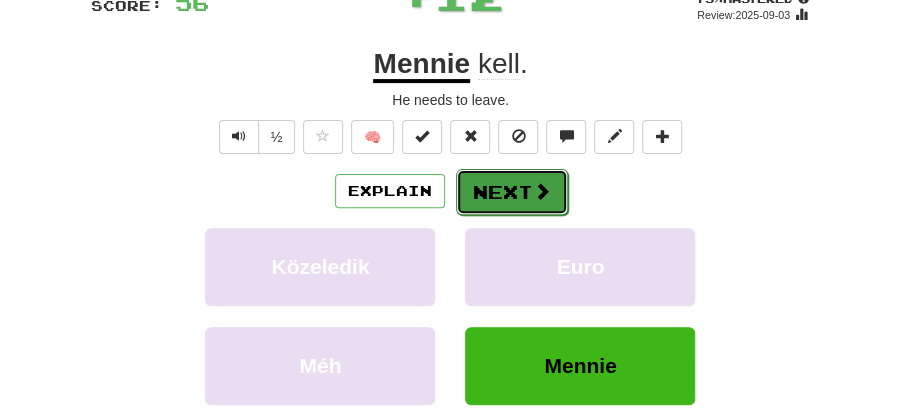 click on "Next" at bounding box center (512, 192) 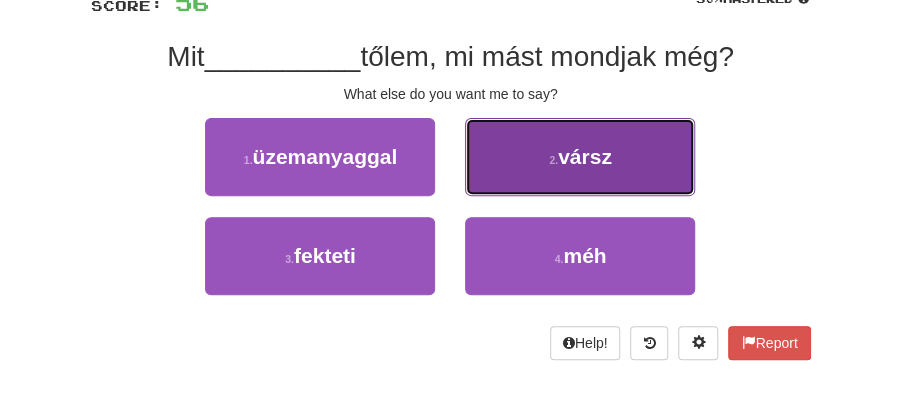 click on "vársz" at bounding box center (585, 156) 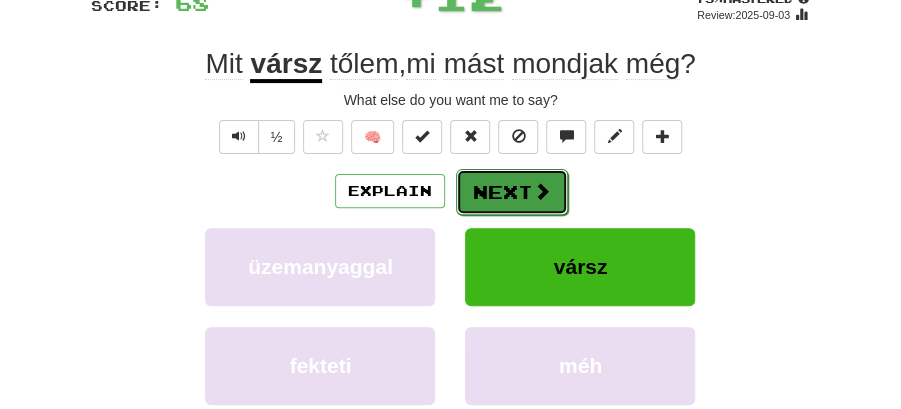 click on "Next" at bounding box center (512, 192) 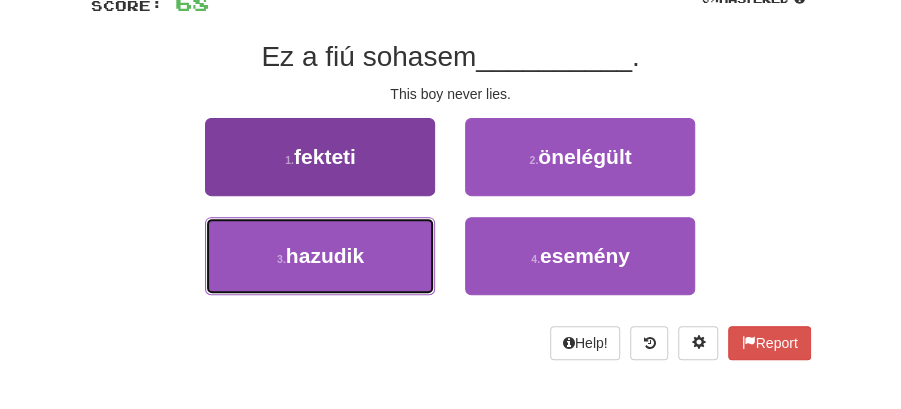 drag, startPoint x: 392, startPoint y: 247, endPoint x: 434, endPoint y: 232, distance: 44.598206 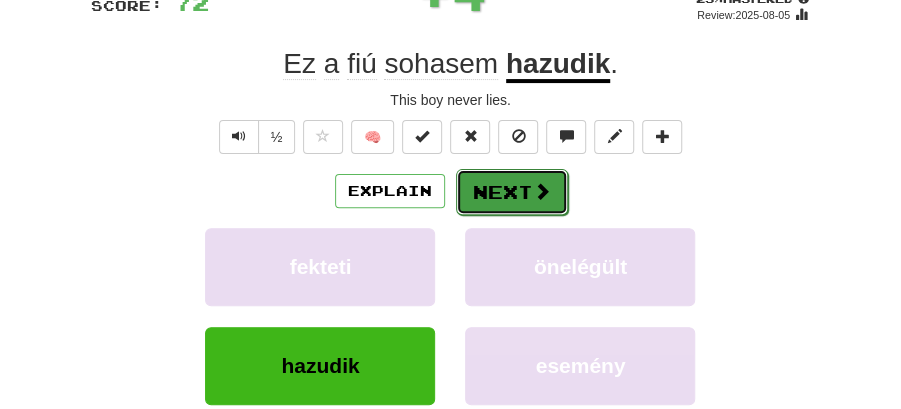 click on "Next" at bounding box center [512, 192] 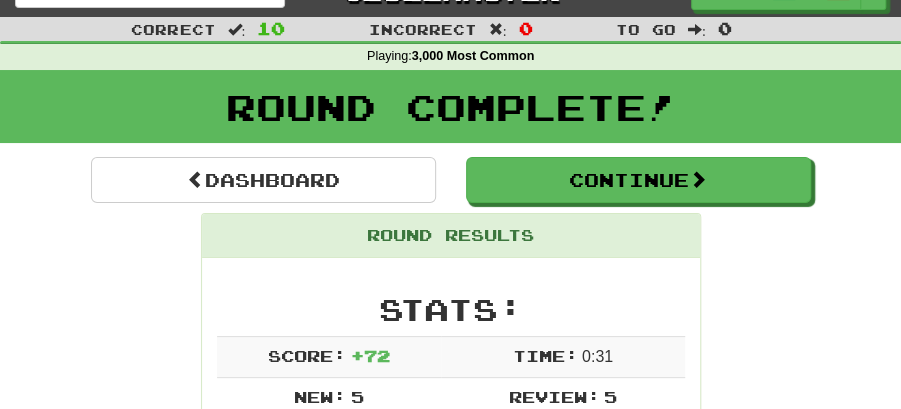 scroll, scrollTop: 0, scrollLeft: 0, axis: both 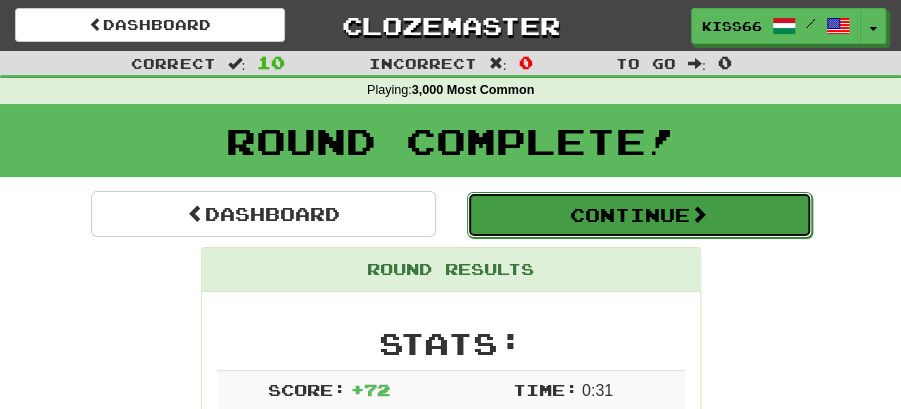 click on "Continue" at bounding box center [639, 215] 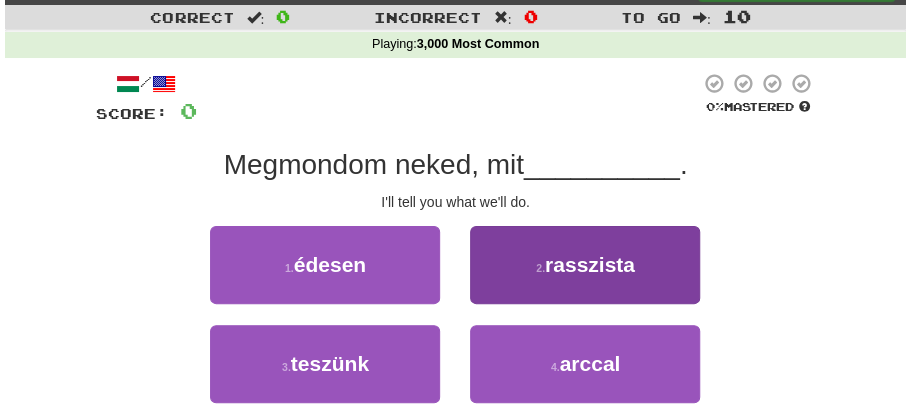 scroll, scrollTop: 66, scrollLeft: 0, axis: vertical 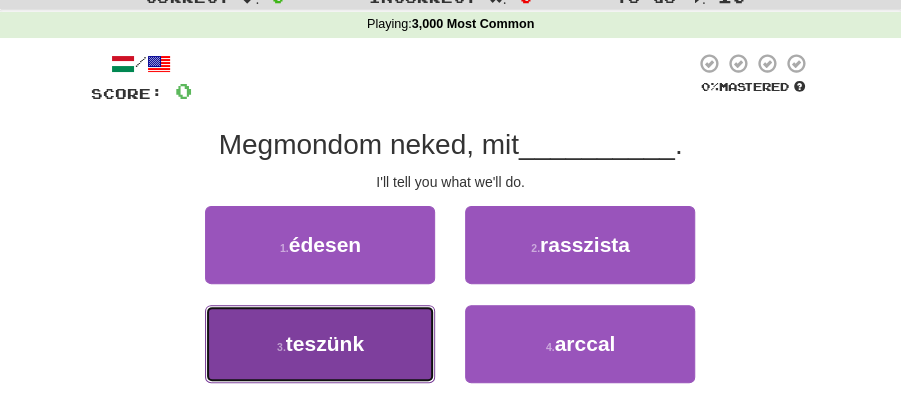 drag, startPoint x: 393, startPoint y: 340, endPoint x: 458, endPoint y: 314, distance: 70.00714 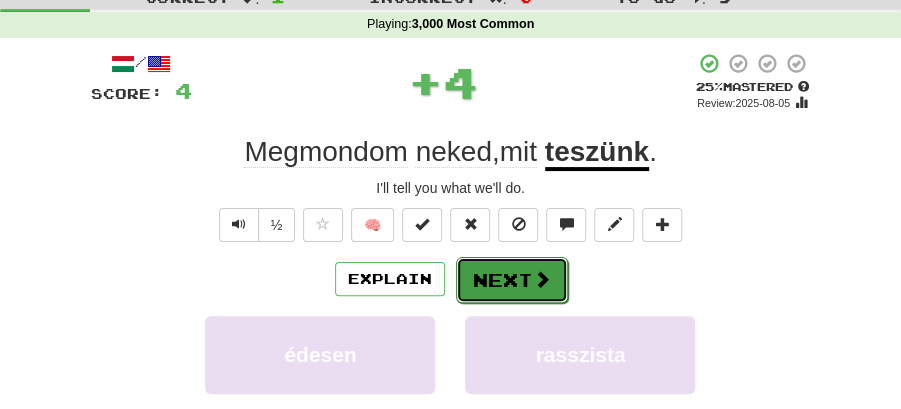 click on "Next" at bounding box center (512, 280) 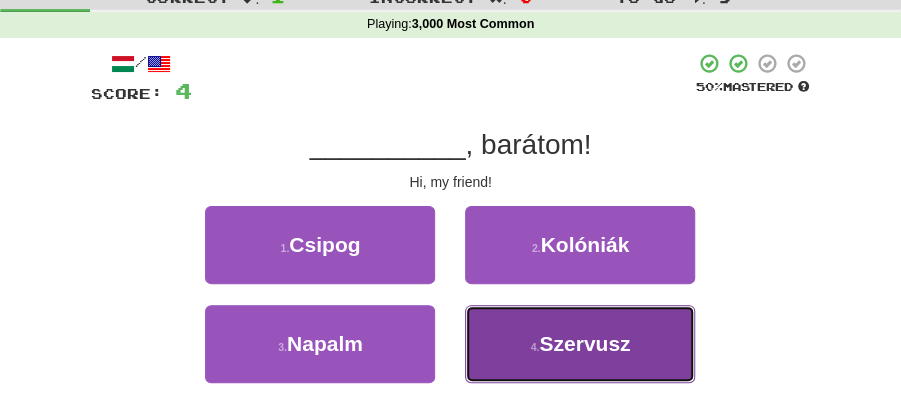 drag, startPoint x: 588, startPoint y: 335, endPoint x: 568, endPoint y: 316, distance: 27.58623 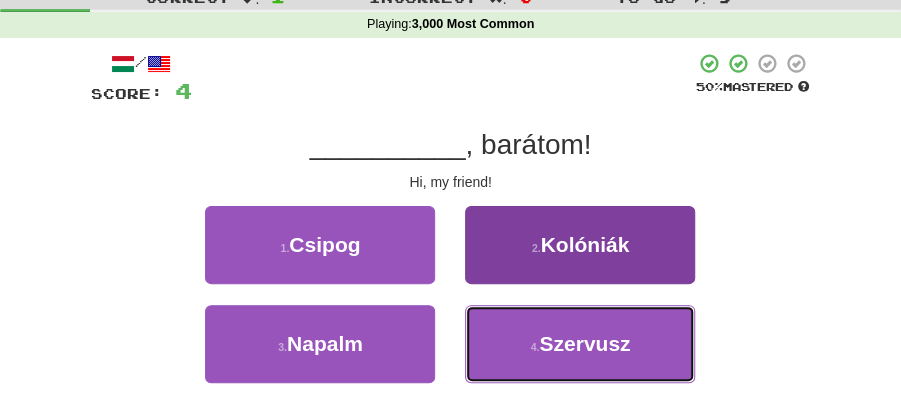 click on "Szervusz" at bounding box center [584, 343] 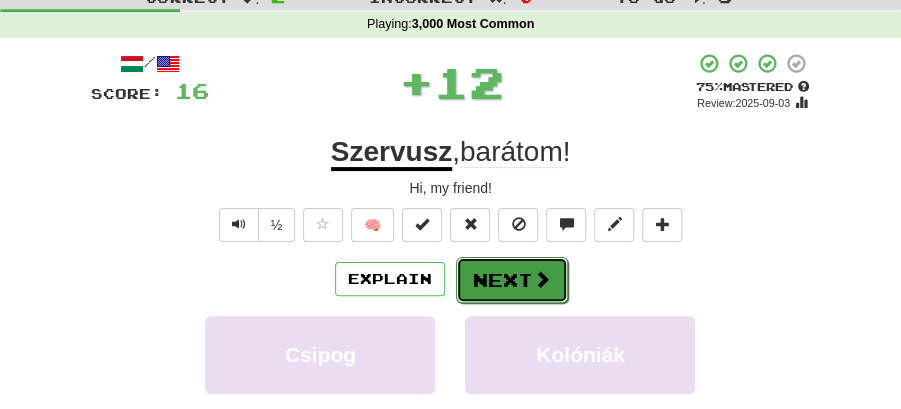 click on "Next" at bounding box center (512, 280) 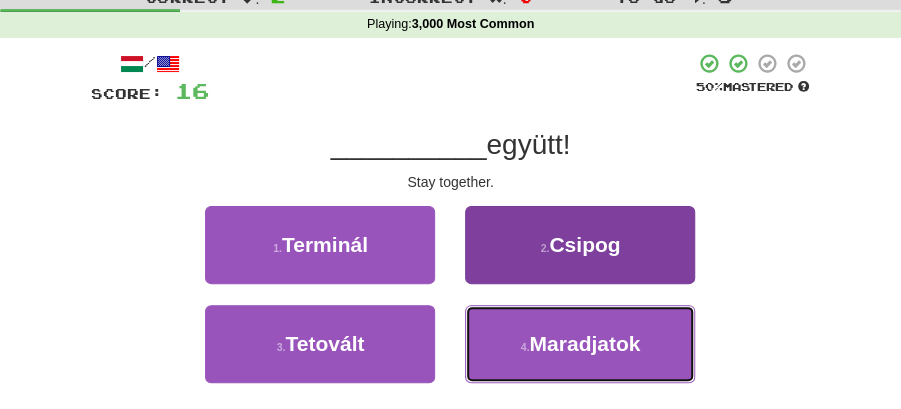 drag, startPoint x: 594, startPoint y: 358, endPoint x: 560, endPoint y: 324, distance: 48.08326 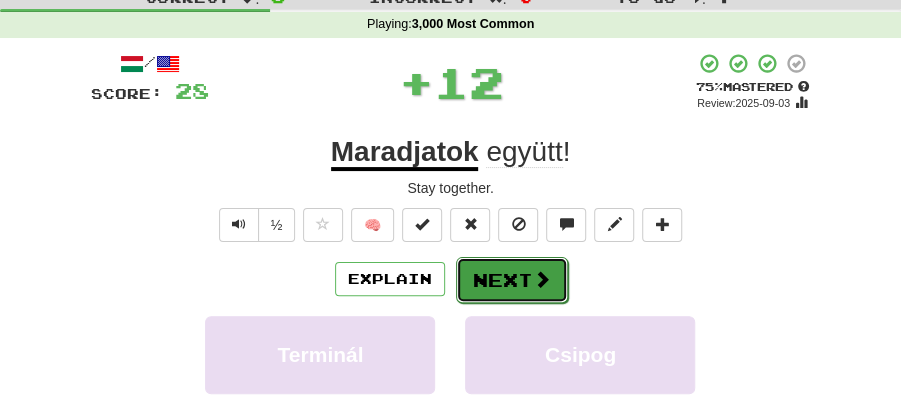 click on "Next" at bounding box center [512, 280] 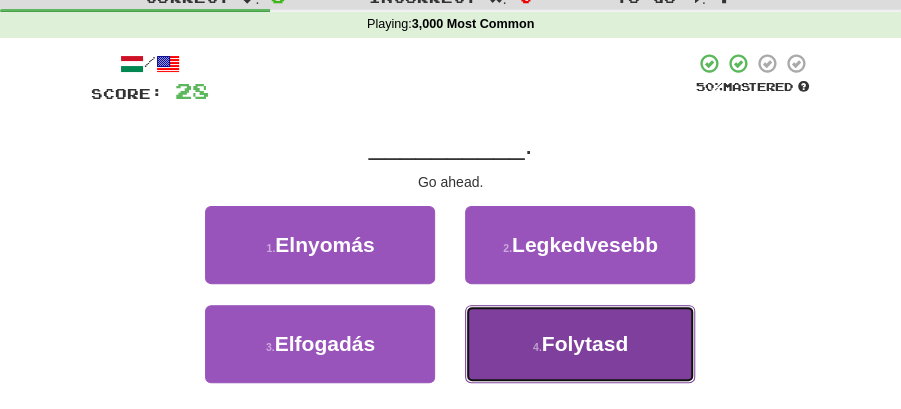 click on "4 .  Folytasd" at bounding box center (580, 344) 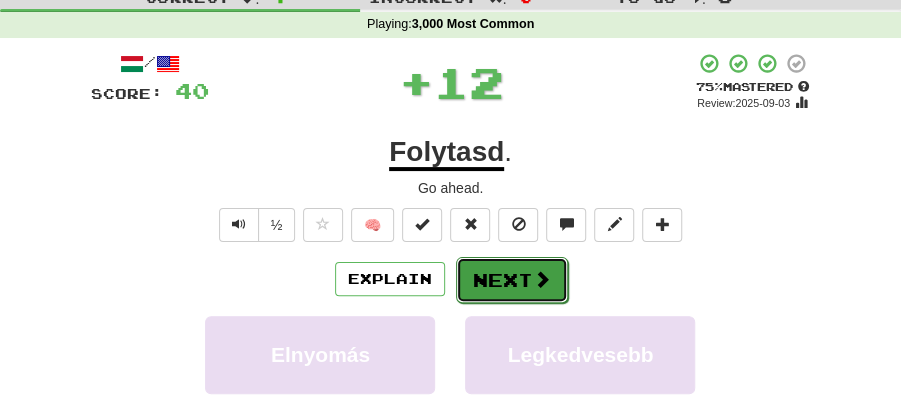 click at bounding box center [542, 279] 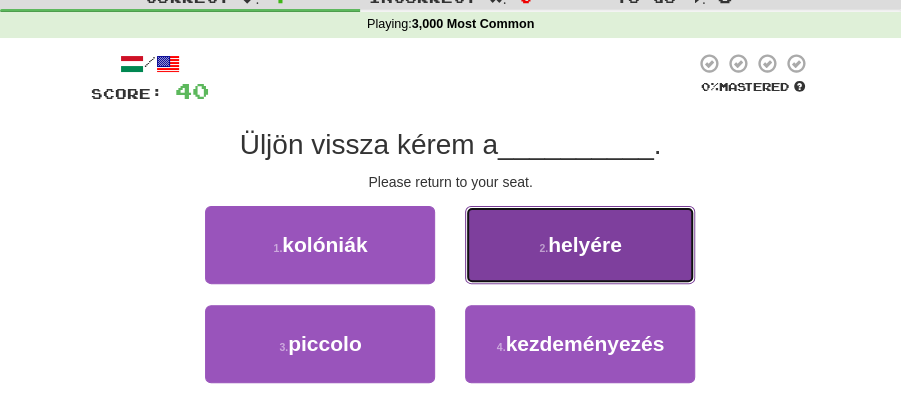 click on "helyére" at bounding box center [585, 244] 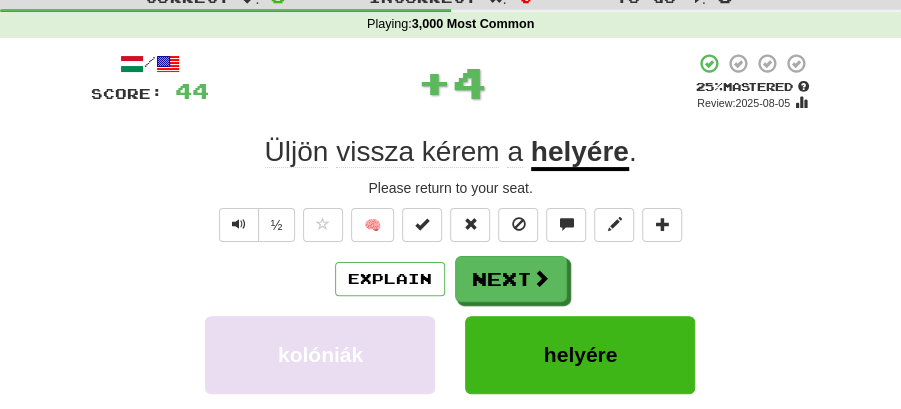 click on "Next" at bounding box center (511, 279) 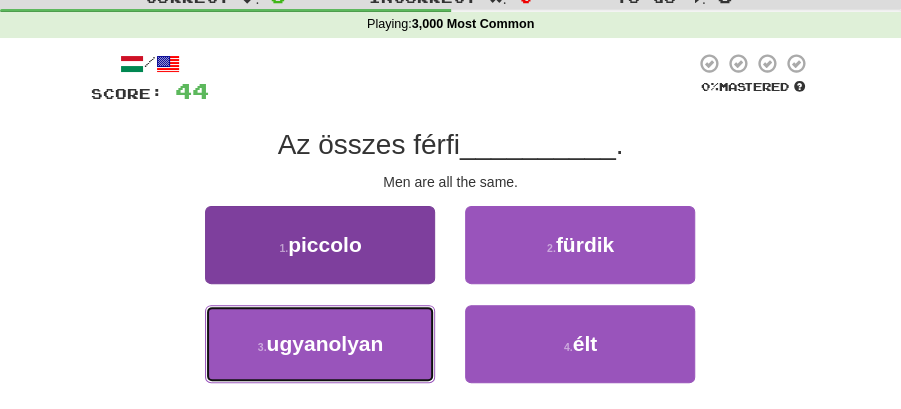 drag, startPoint x: 400, startPoint y: 340, endPoint x: 409, endPoint y: 328, distance: 15 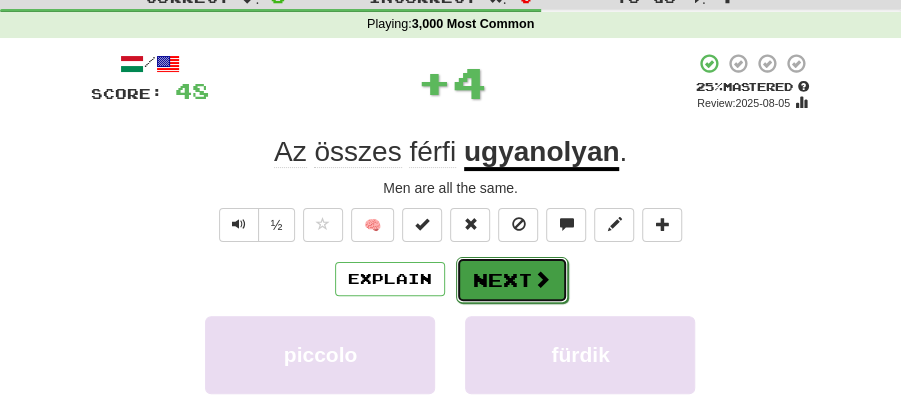 click on "Next" at bounding box center [512, 280] 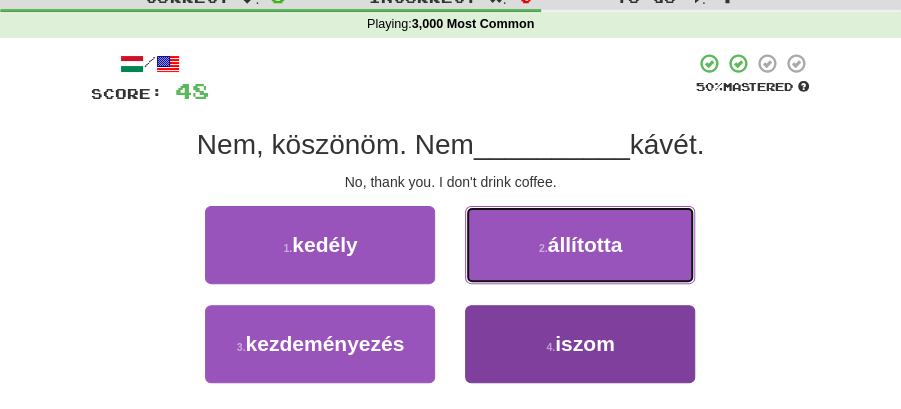 drag, startPoint x: 559, startPoint y: 248, endPoint x: 560, endPoint y: 339, distance: 91.00549 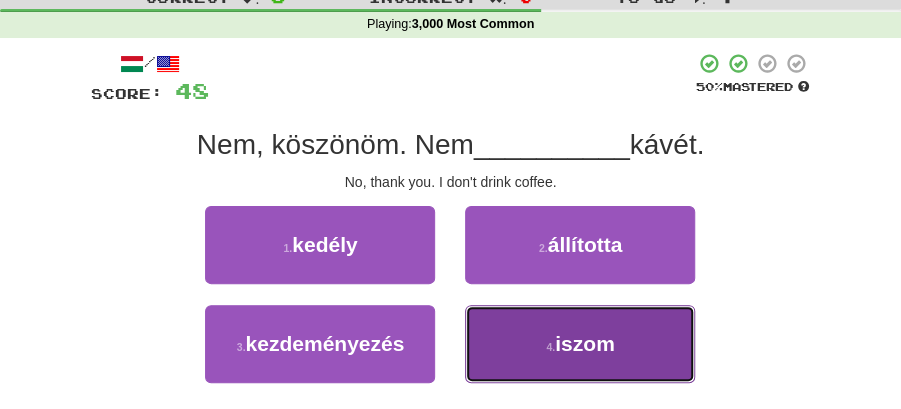 click on "iszom" at bounding box center (585, 343) 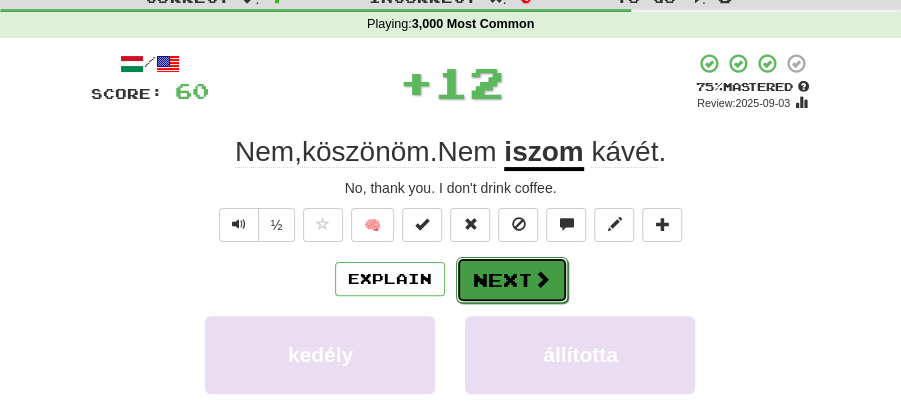 click at bounding box center (542, 279) 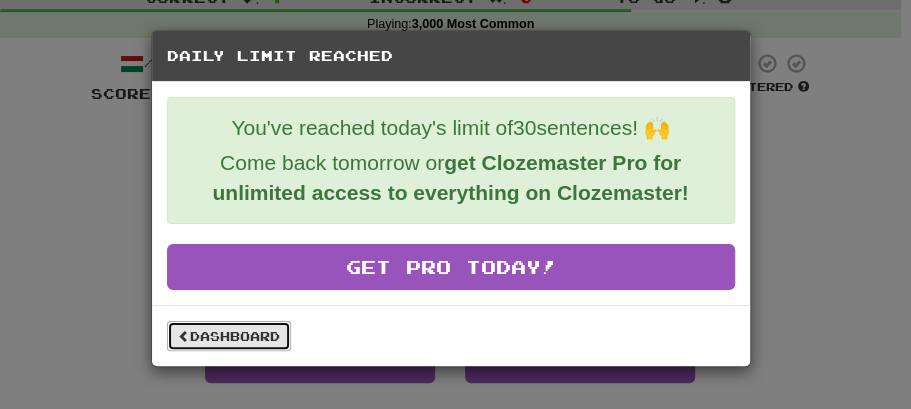 click on "Dashboard" at bounding box center [229, 336] 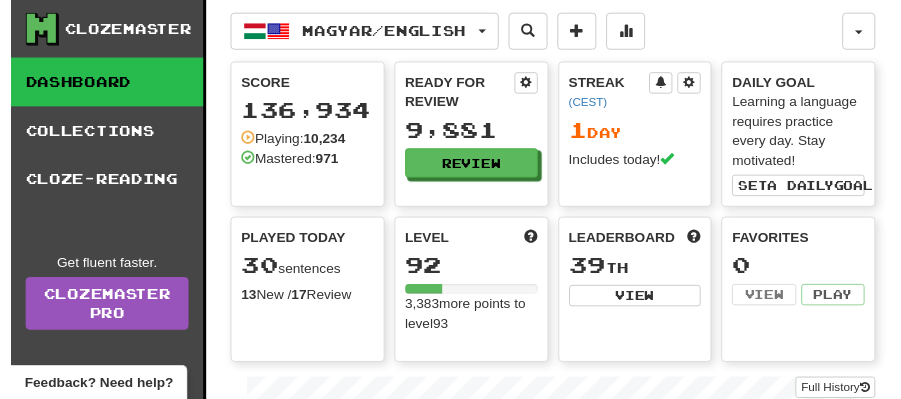 scroll, scrollTop: 0, scrollLeft: 0, axis: both 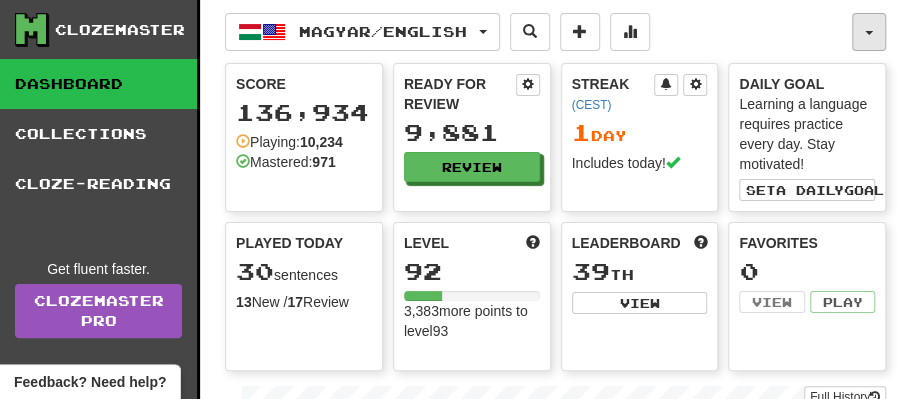 click at bounding box center [869, 33] 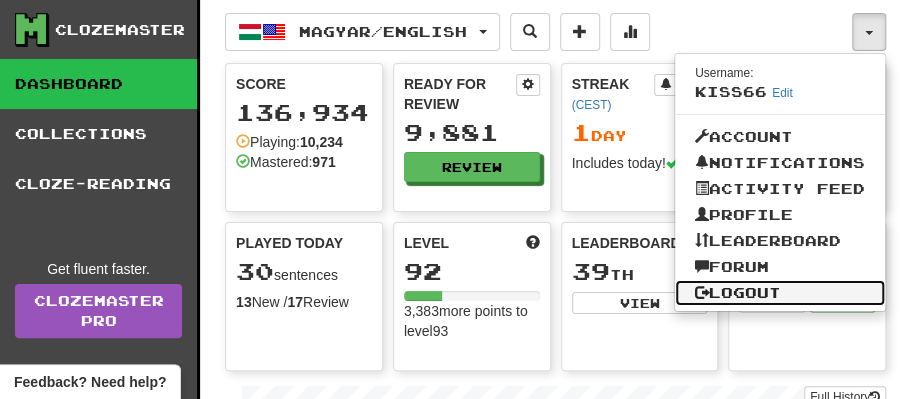 click on "Logout" at bounding box center [780, 293] 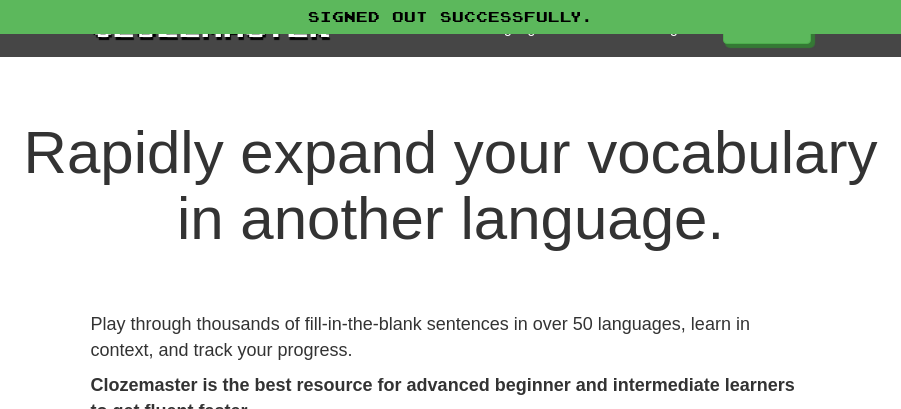 scroll, scrollTop: 0, scrollLeft: 0, axis: both 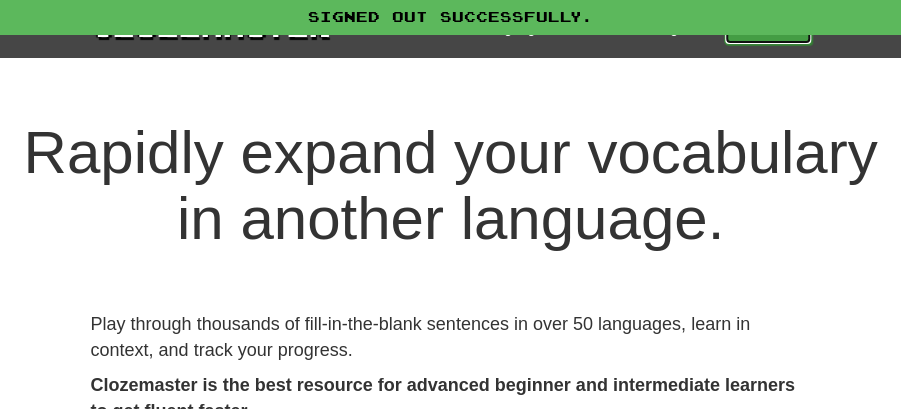 click on "Play" at bounding box center [768, 28] 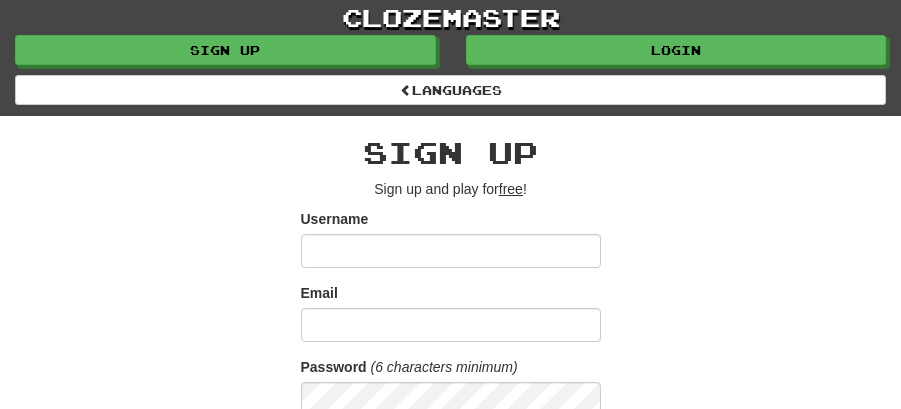 scroll, scrollTop: 0, scrollLeft: 0, axis: both 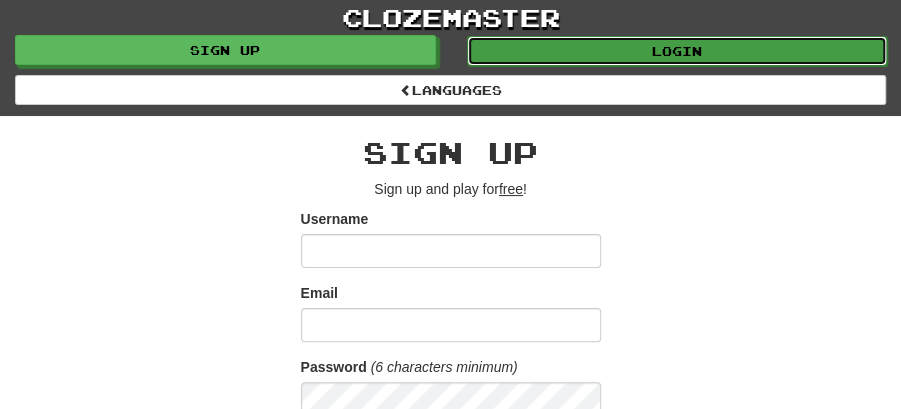 click on "Login" at bounding box center (677, 51) 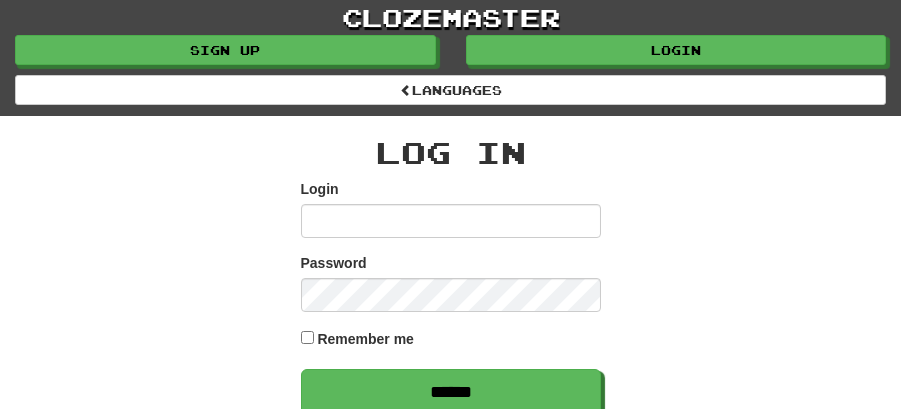 scroll, scrollTop: 0, scrollLeft: 0, axis: both 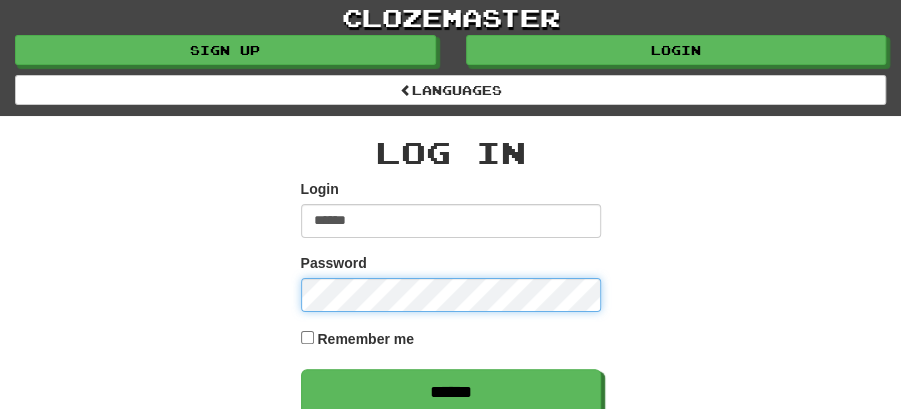 type on "********" 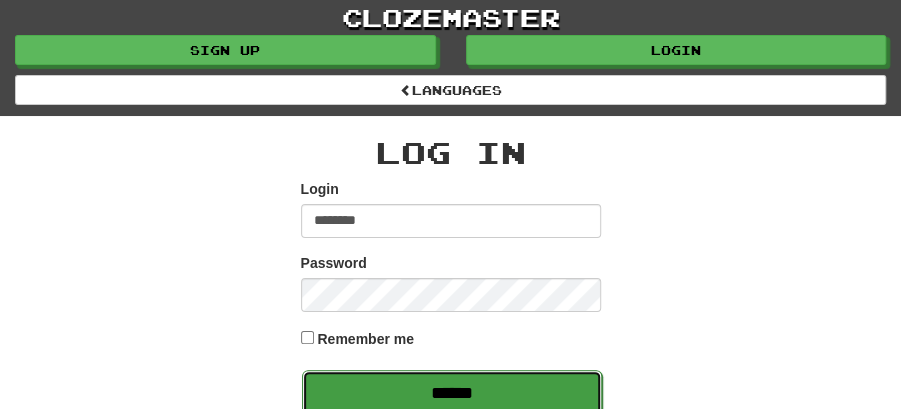 click on "******" at bounding box center (452, 393) 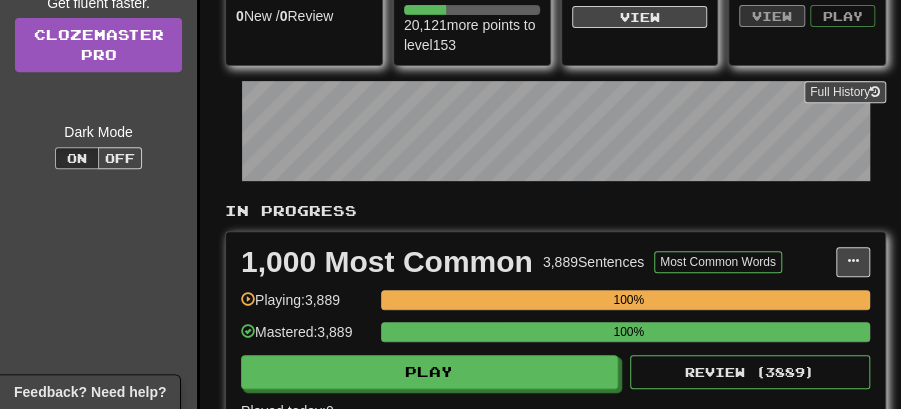 scroll, scrollTop: 0, scrollLeft: 0, axis: both 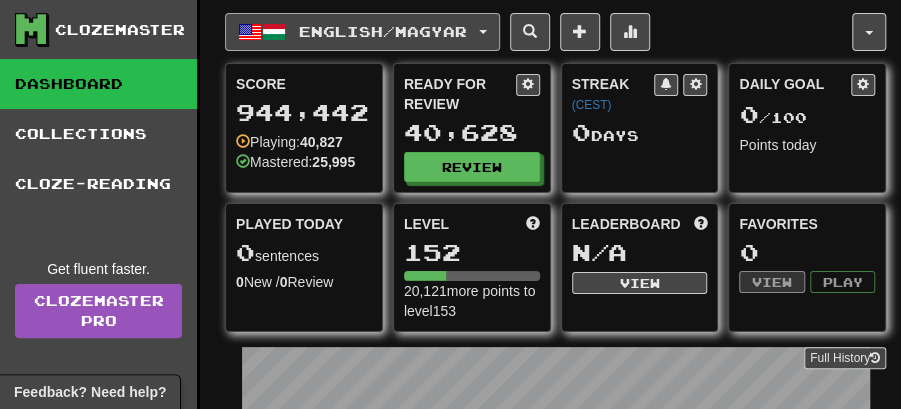 click on "English  /  Magyar" at bounding box center [362, 32] 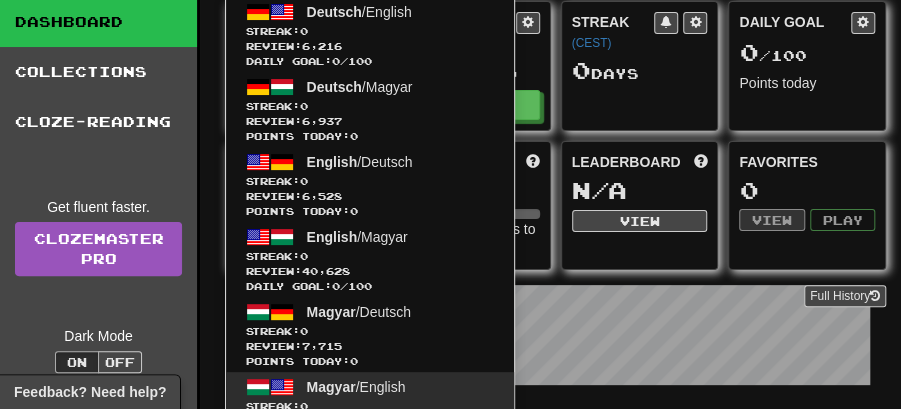 scroll, scrollTop: 200, scrollLeft: 0, axis: vertical 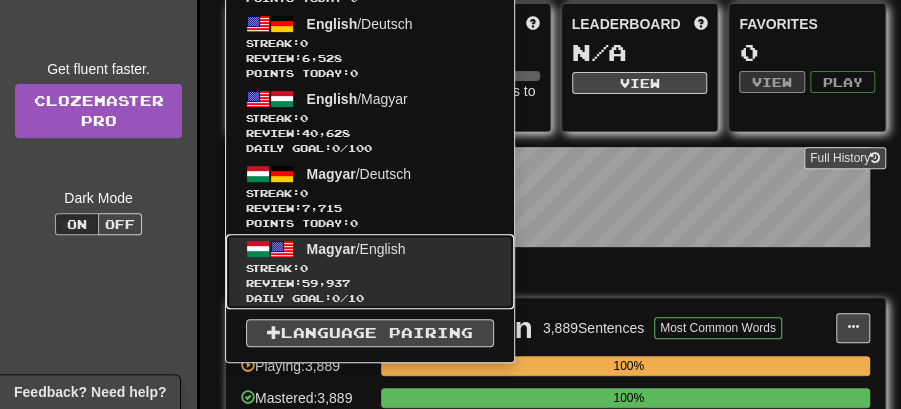 click on "Magyar  /  English" at bounding box center (356, 249) 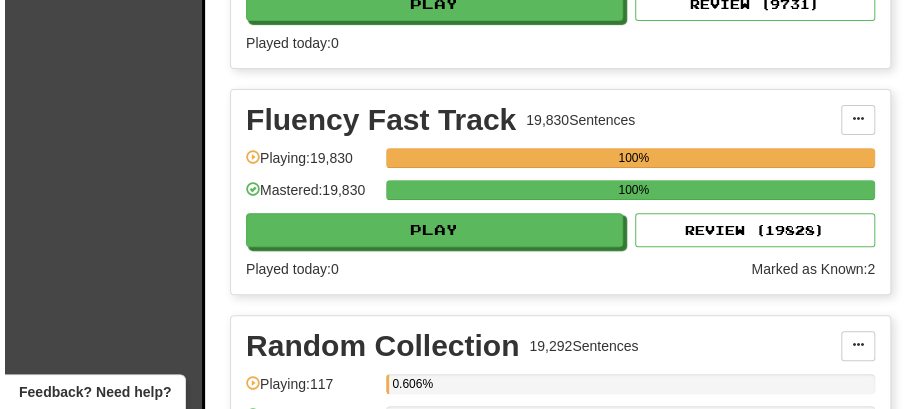 scroll, scrollTop: 3133, scrollLeft: 0, axis: vertical 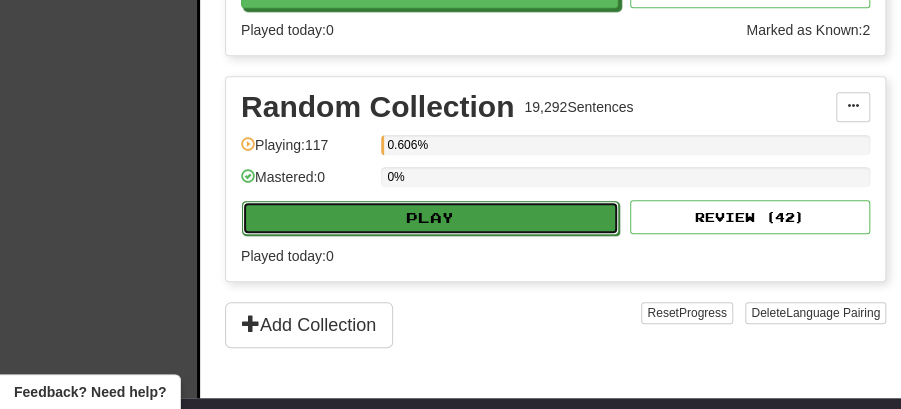 click on "Play" at bounding box center [430, 218] 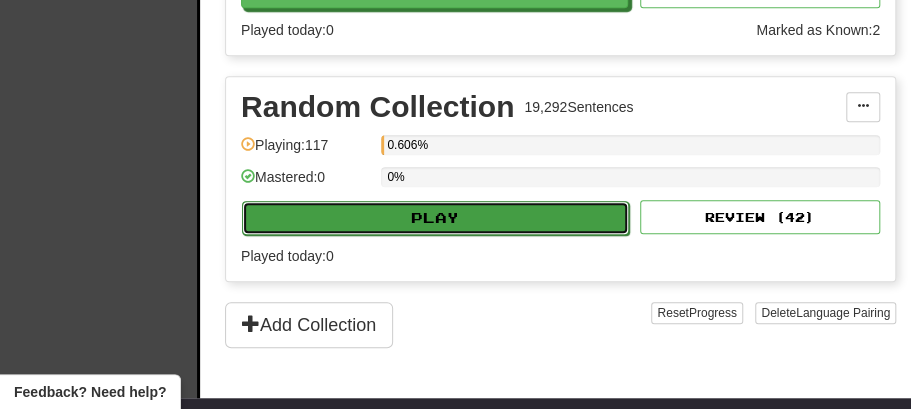 select on "**" 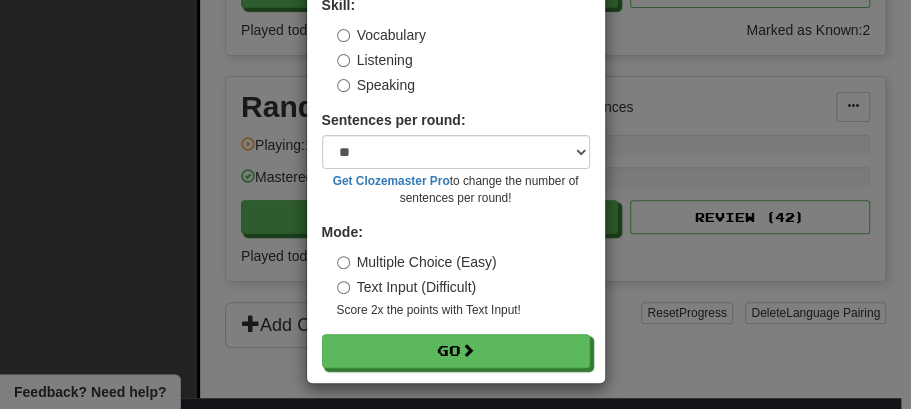 scroll, scrollTop: 136, scrollLeft: 0, axis: vertical 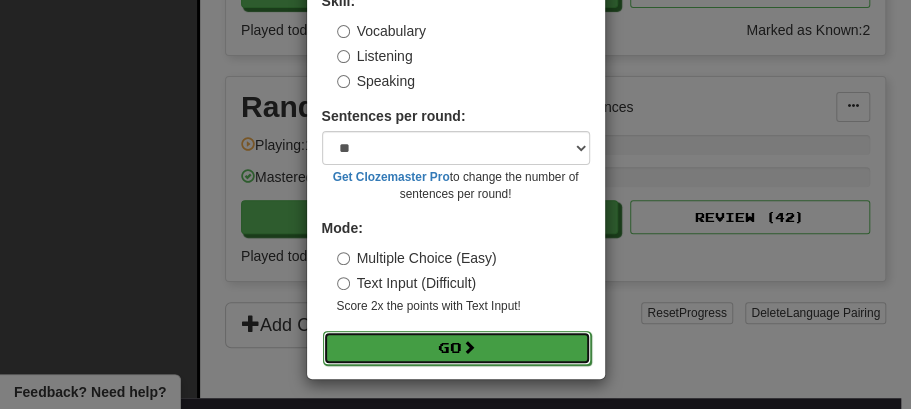 click on "Go" at bounding box center [457, 348] 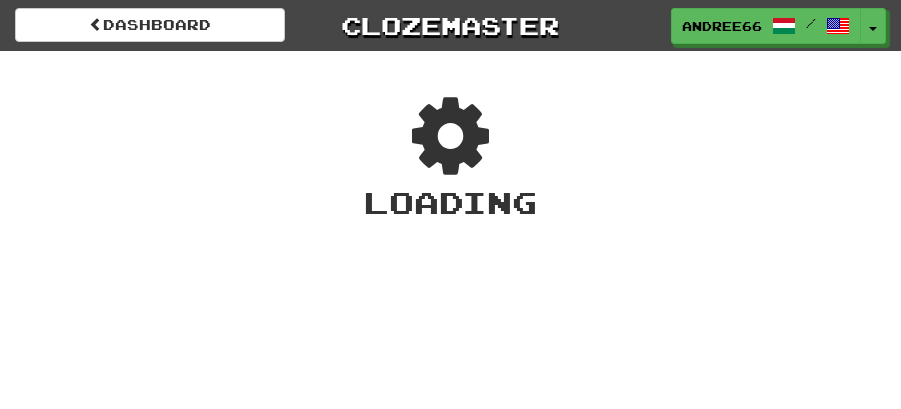 scroll, scrollTop: 0, scrollLeft: 0, axis: both 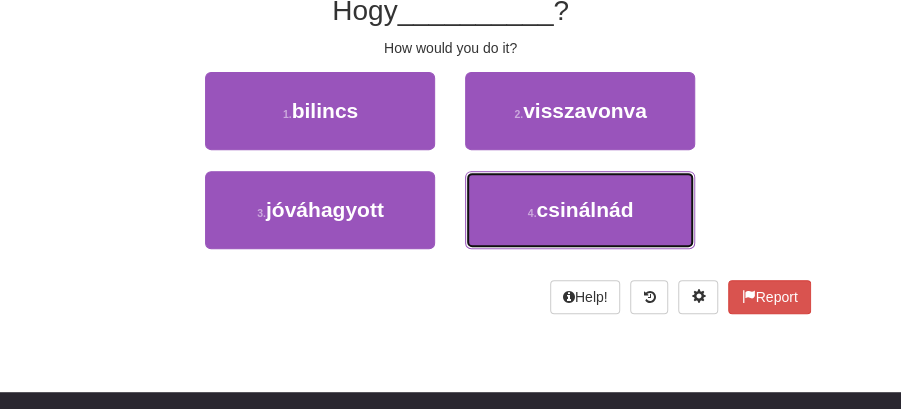 drag, startPoint x: 590, startPoint y: 214, endPoint x: 550, endPoint y: 165, distance: 63.25346 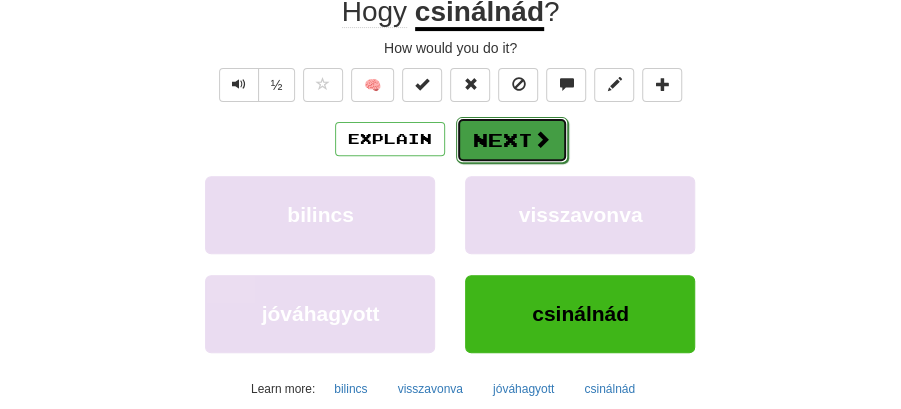 click on "Next" at bounding box center (512, 140) 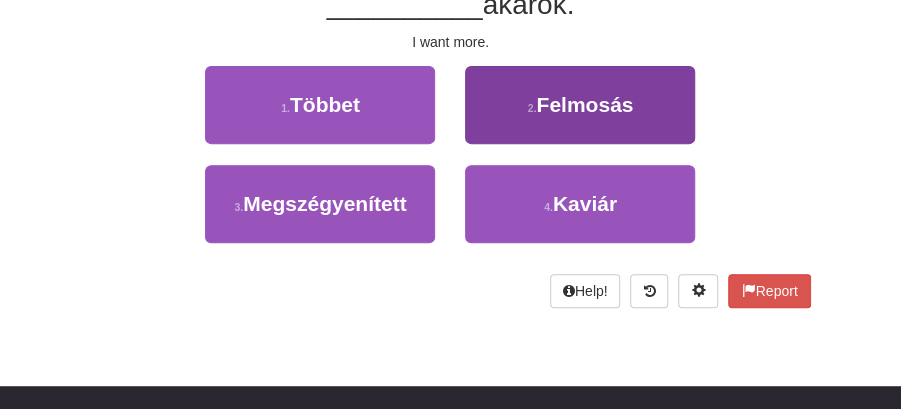 scroll, scrollTop: 200, scrollLeft: 0, axis: vertical 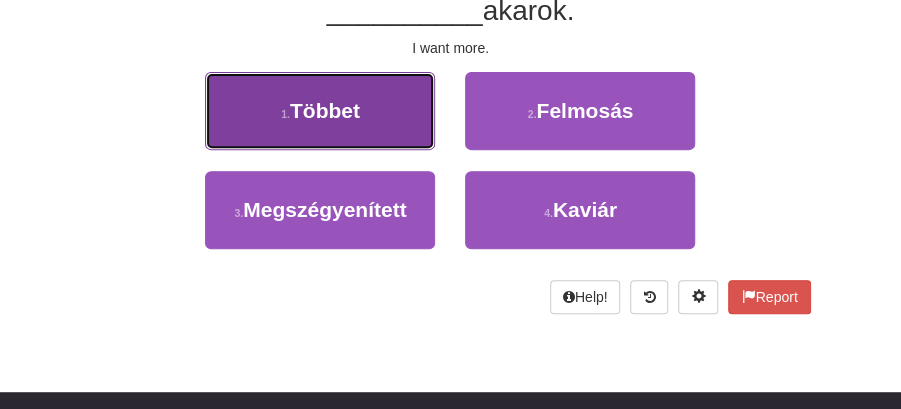 click on "1 .  Többet" at bounding box center (320, 111) 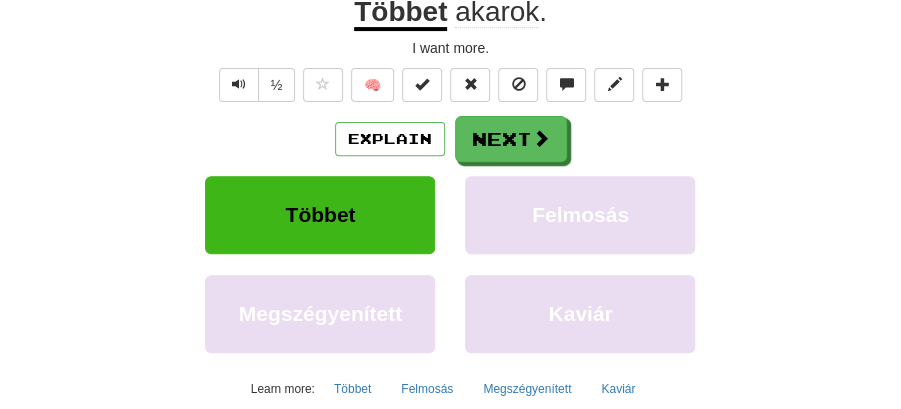 click on "Next" at bounding box center (511, 139) 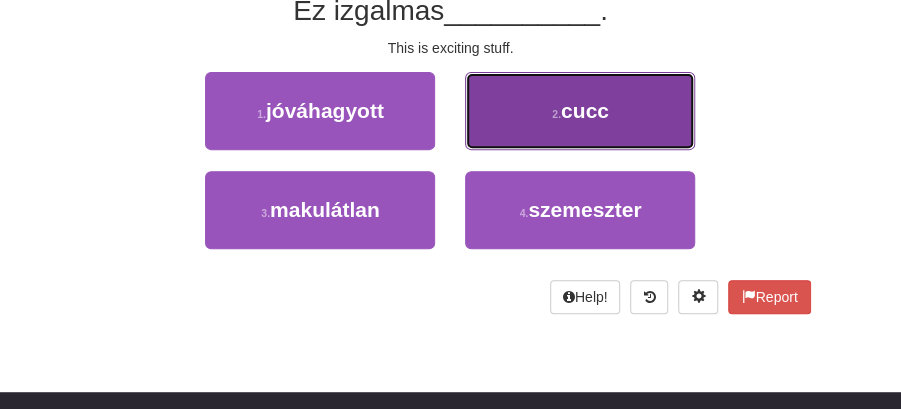 click on "2 .  cucc" at bounding box center [580, 111] 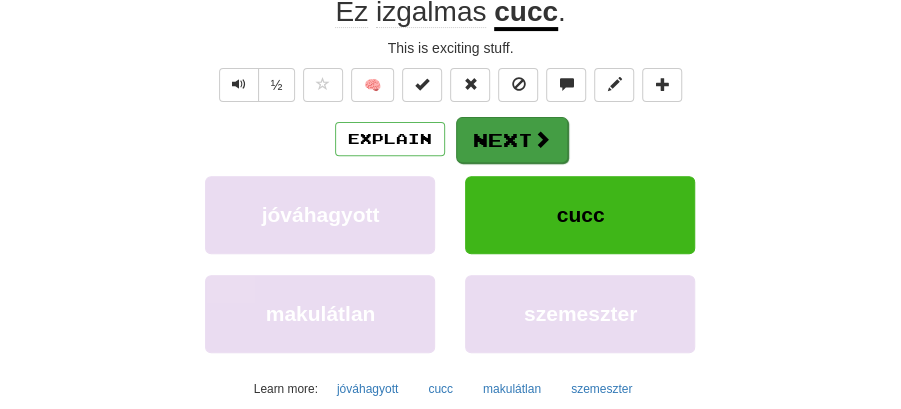click on "Next" at bounding box center (512, 140) 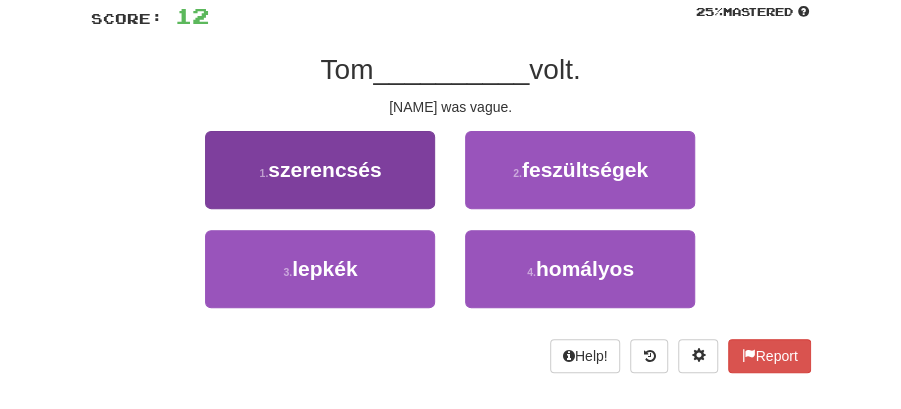 scroll, scrollTop: 66, scrollLeft: 0, axis: vertical 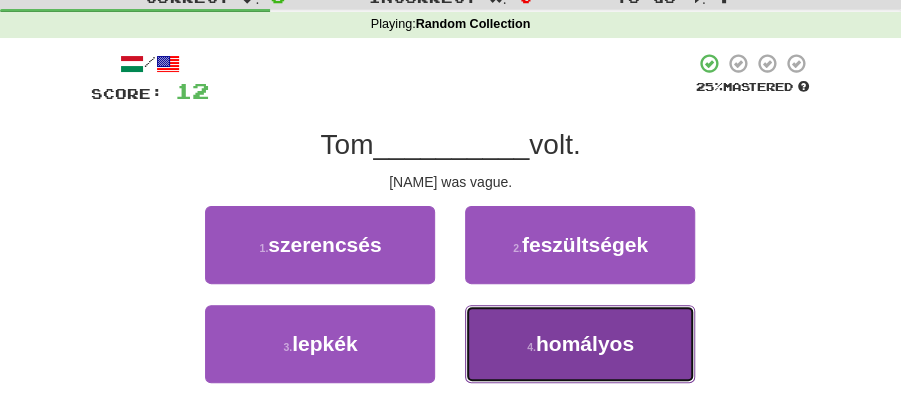 drag, startPoint x: 547, startPoint y: 338, endPoint x: 534, endPoint y: 313, distance: 28.178005 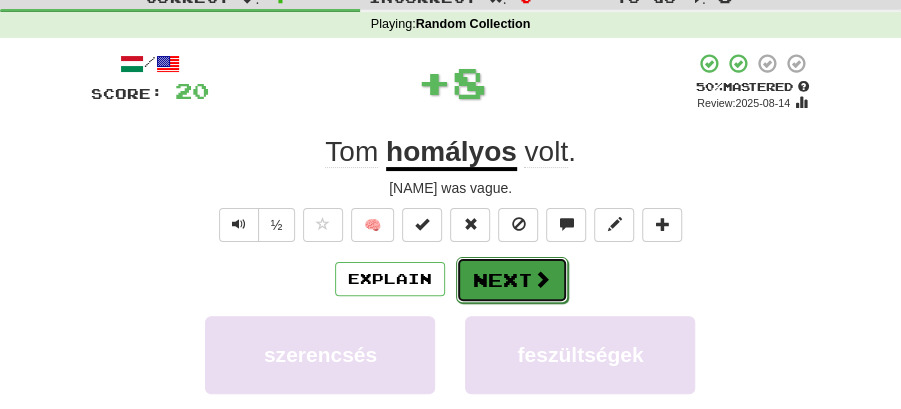 click on "Next" at bounding box center (512, 280) 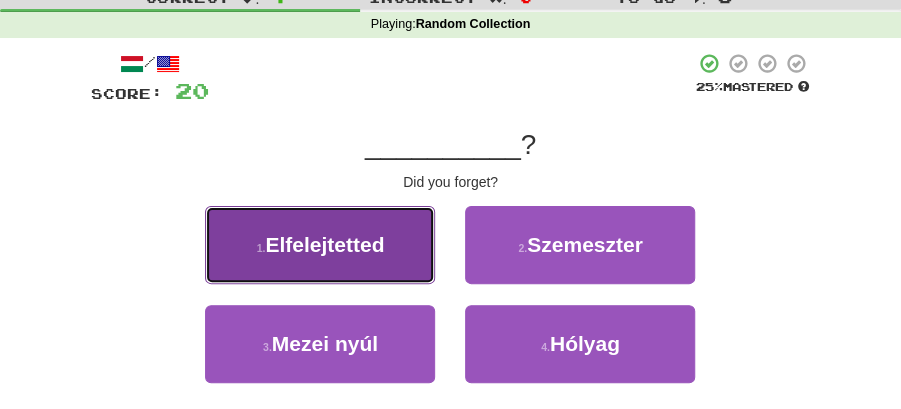drag, startPoint x: 342, startPoint y: 257, endPoint x: 404, endPoint y: 260, distance: 62.072536 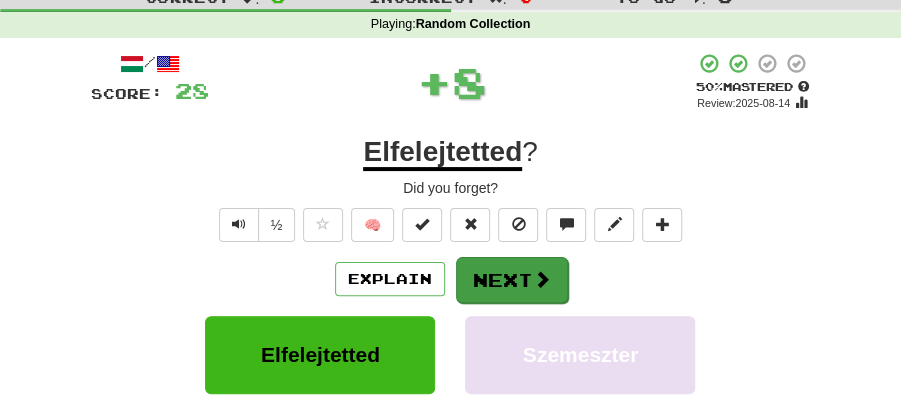drag, startPoint x: 404, startPoint y: 260, endPoint x: 494, endPoint y: 274, distance: 91.08238 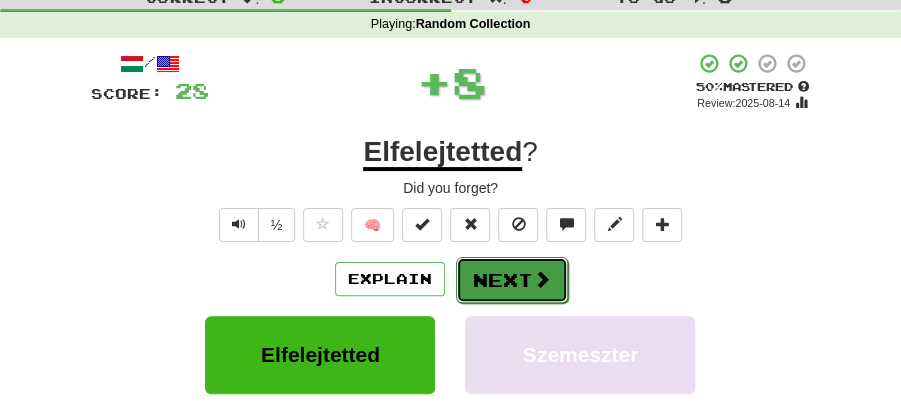 click on "Next" at bounding box center [512, 280] 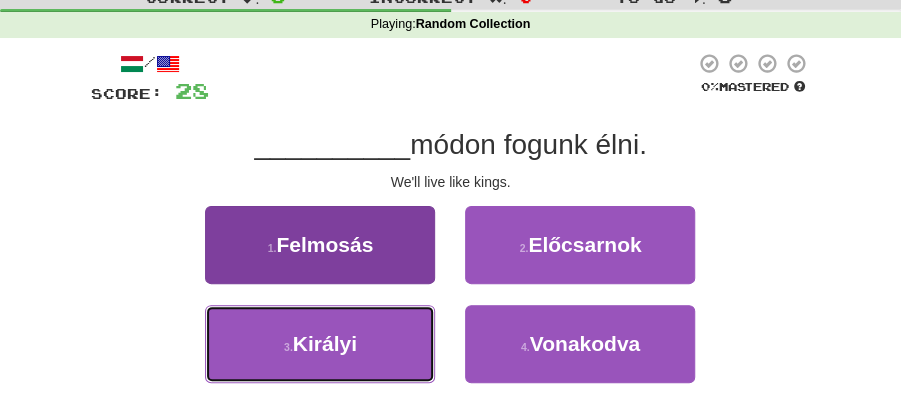 drag, startPoint x: 370, startPoint y: 338, endPoint x: 410, endPoint y: 317, distance: 45.17743 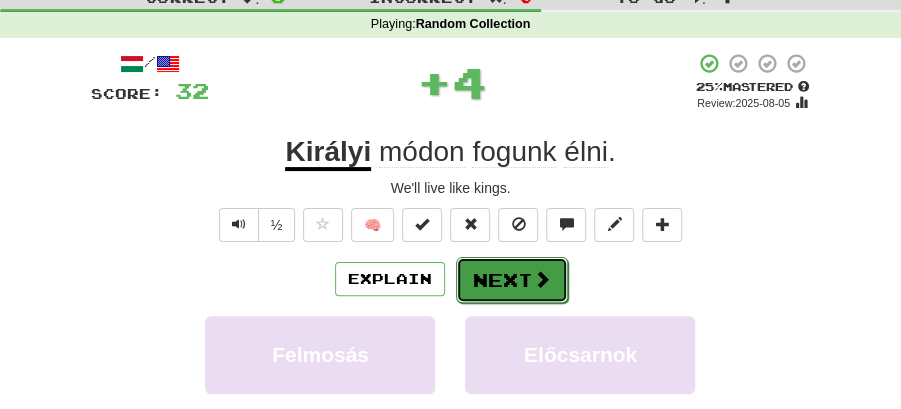 click on "Next" at bounding box center [512, 280] 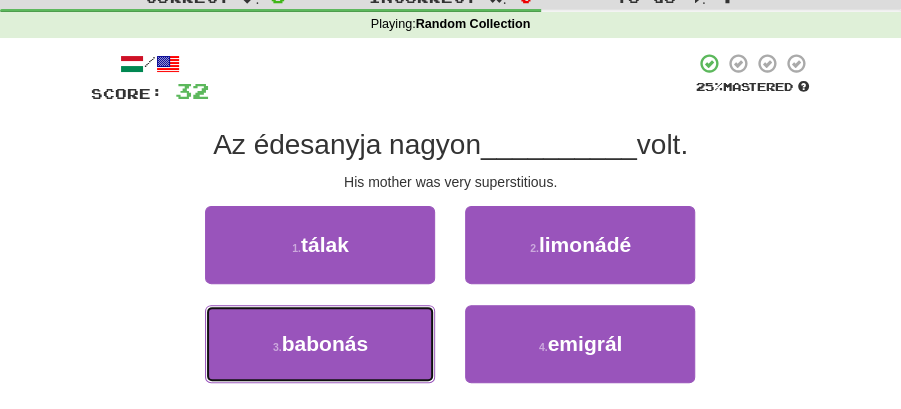 drag, startPoint x: 368, startPoint y: 342, endPoint x: 461, endPoint y: 308, distance: 99.0202 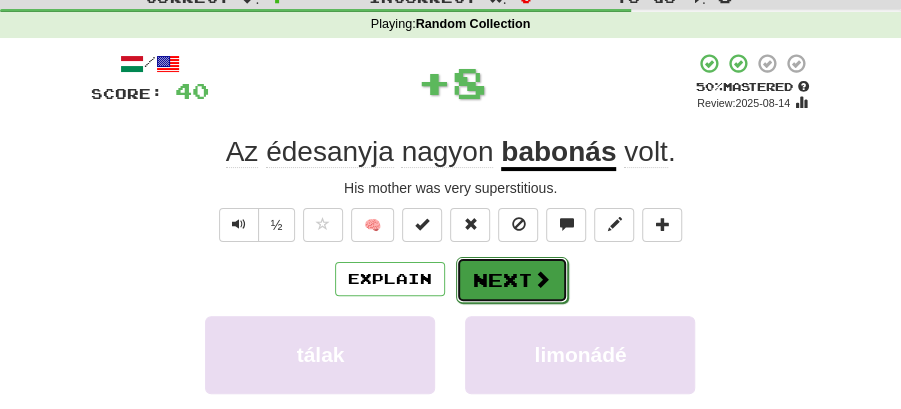 click on "Next" at bounding box center (512, 280) 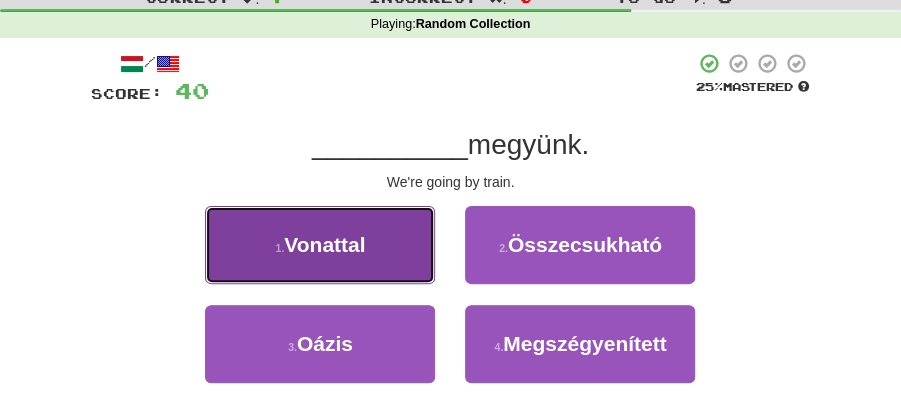 drag, startPoint x: 374, startPoint y: 249, endPoint x: 392, endPoint y: 250, distance: 18.027756 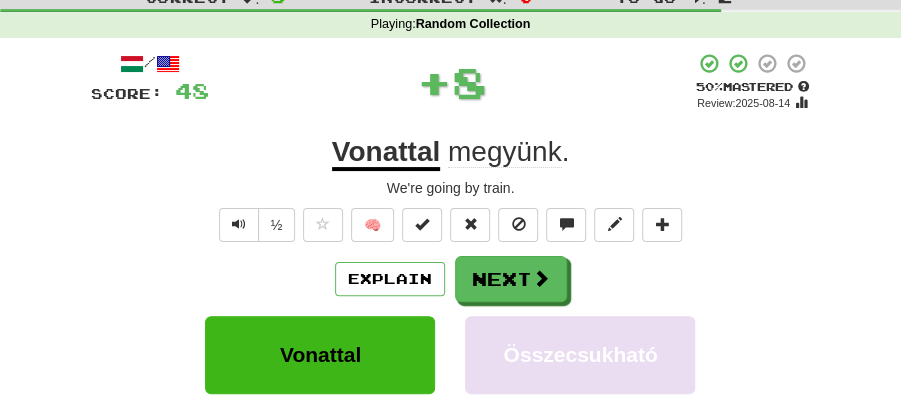 click on "Next" at bounding box center [511, 279] 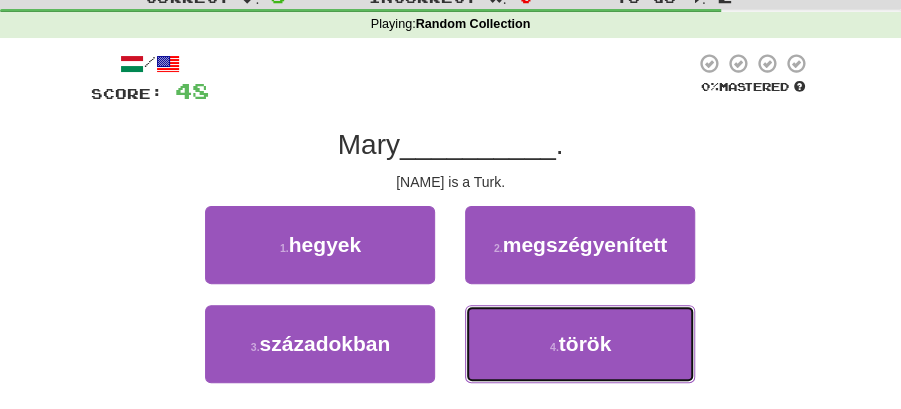 drag, startPoint x: 574, startPoint y: 348, endPoint x: 572, endPoint y: 302, distance: 46.043457 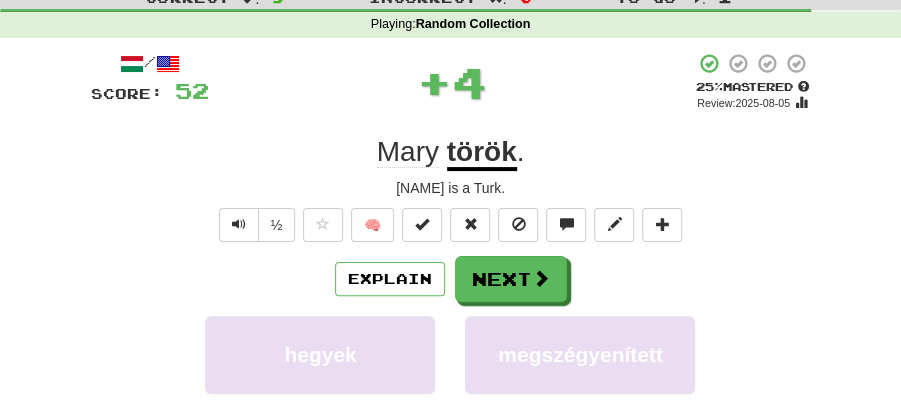 click on "Explain Next" at bounding box center (451, 279) 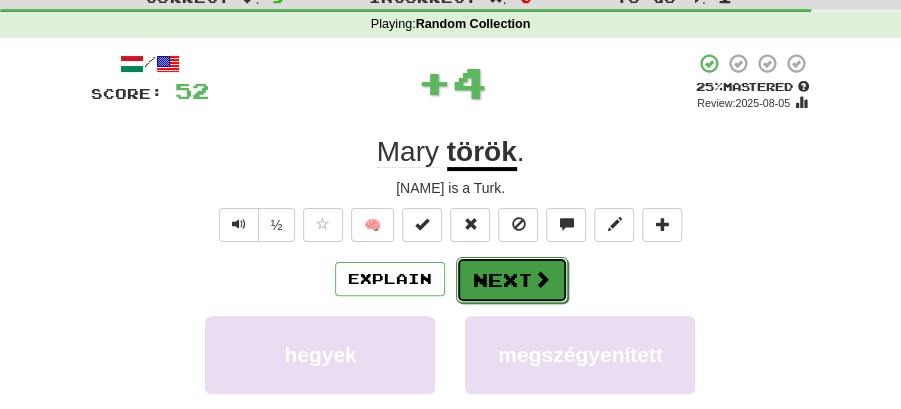 click at bounding box center [542, 279] 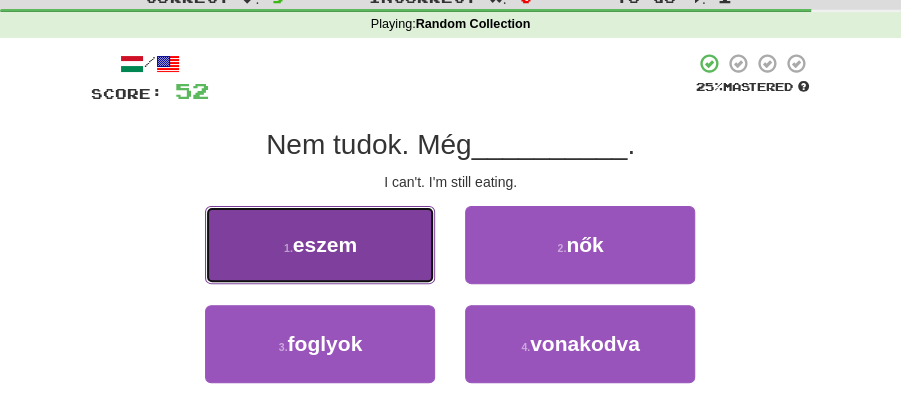 click on "1 .  eszem" at bounding box center (320, 245) 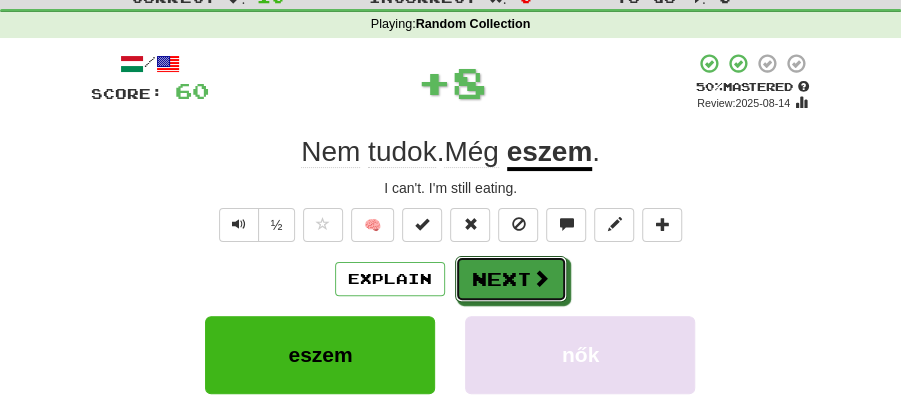click on "Next" at bounding box center [511, 279] 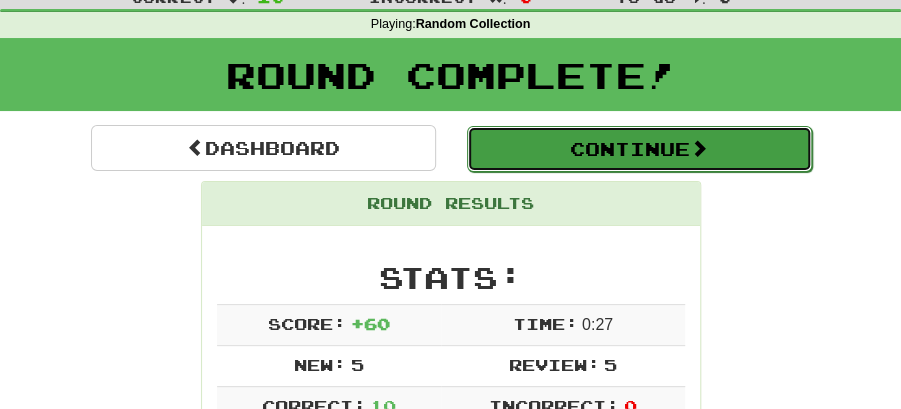 click on "Continue" at bounding box center (639, 149) 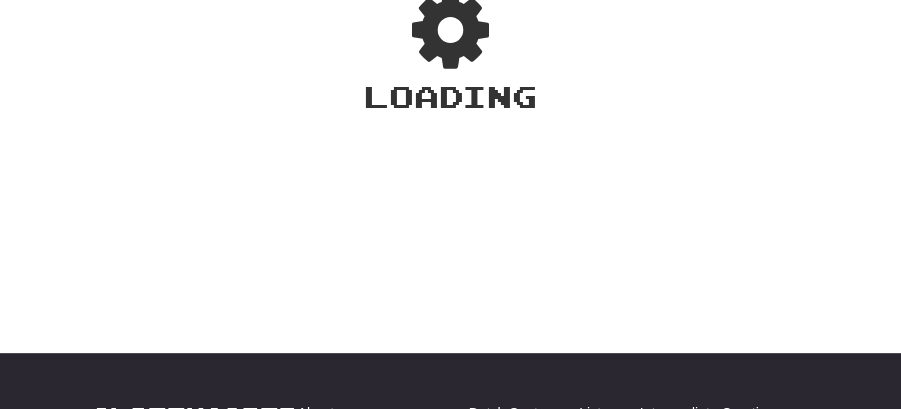 scroll, scrollTop: 66, scrollLeft: 0, axis: vertical 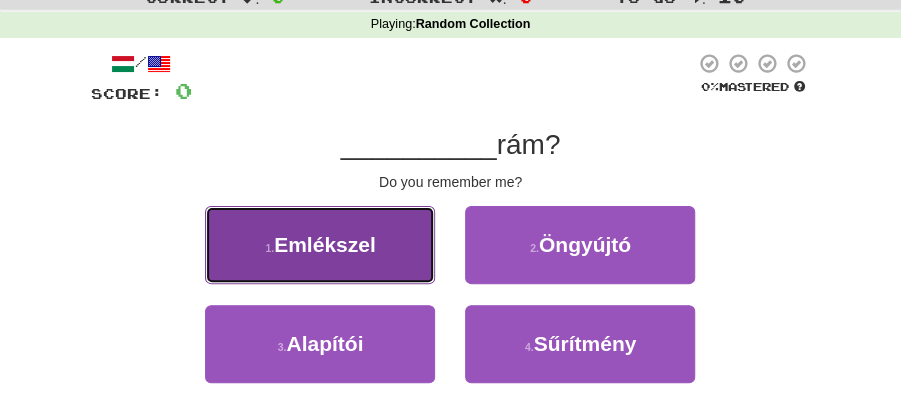 click on "1 .  Emlékszel" at bounding box center (320, 245) 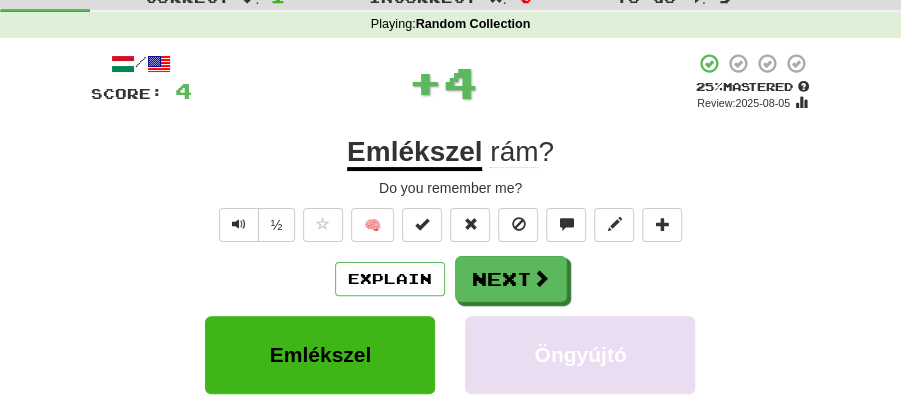 click on "Explain Next" at bounding box center [451, 279] 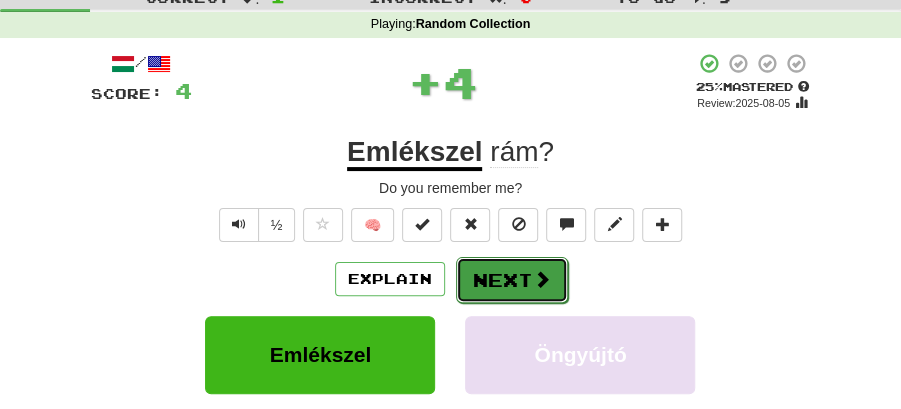 click on "Next" at bounding box center [512, 280] 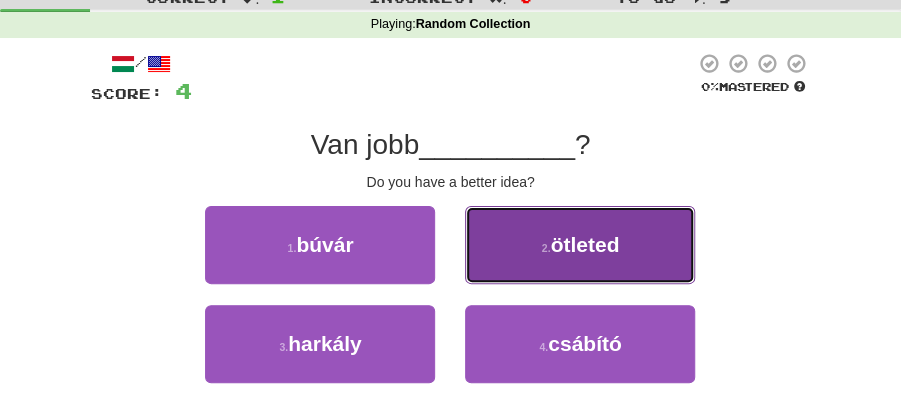 click on "ötleted" at bounding box center (584, 244) 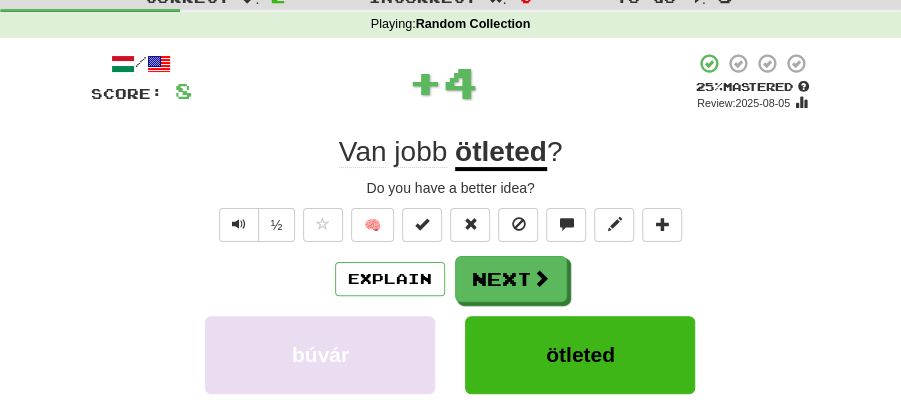 click on "Next" at bounding box center (511, 279) 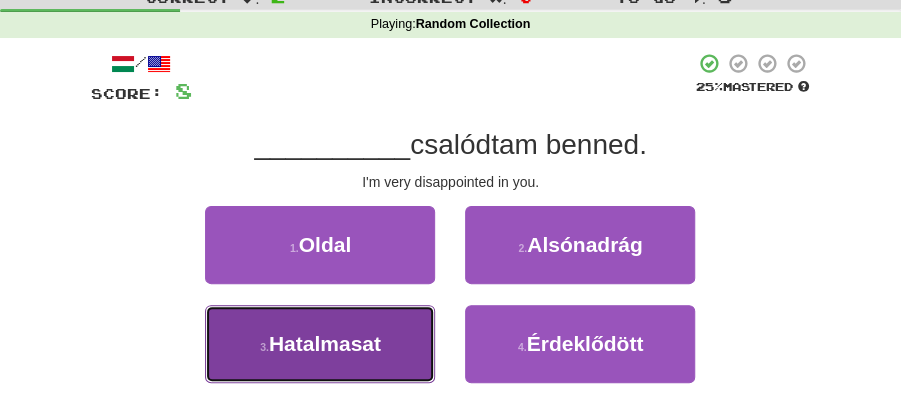 click on "3 .  Hatalmasat" at bounding box center [320, 344] 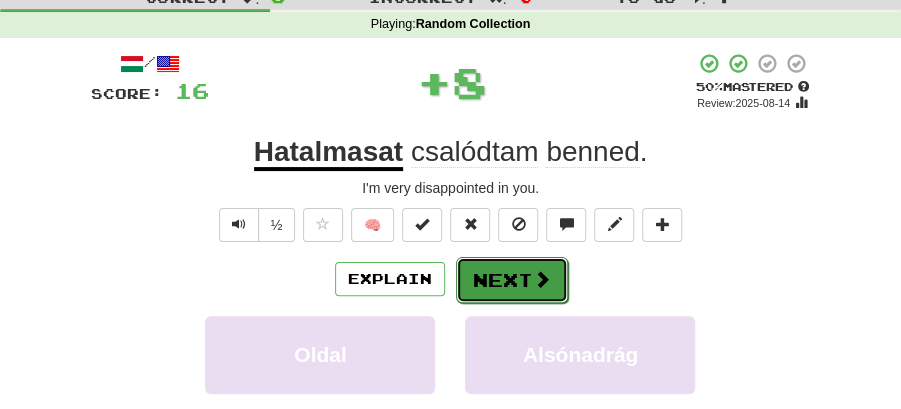 click on "Next" at bounding box center (512, 280) 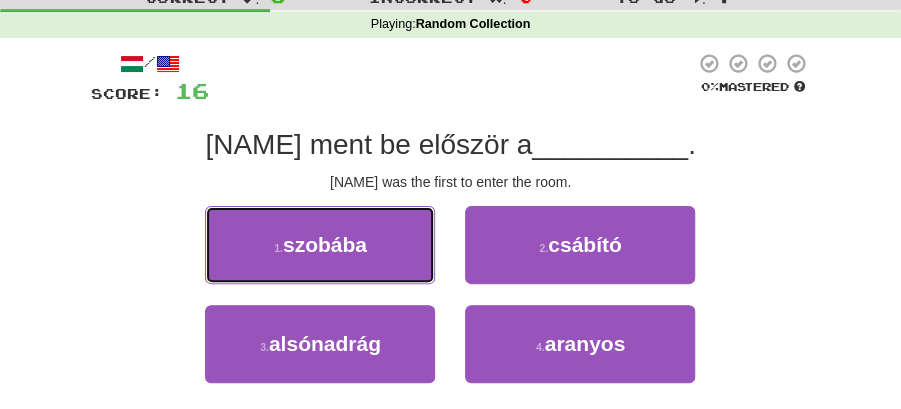 click on "1 .  szobába" at bounding box center (320, 245) 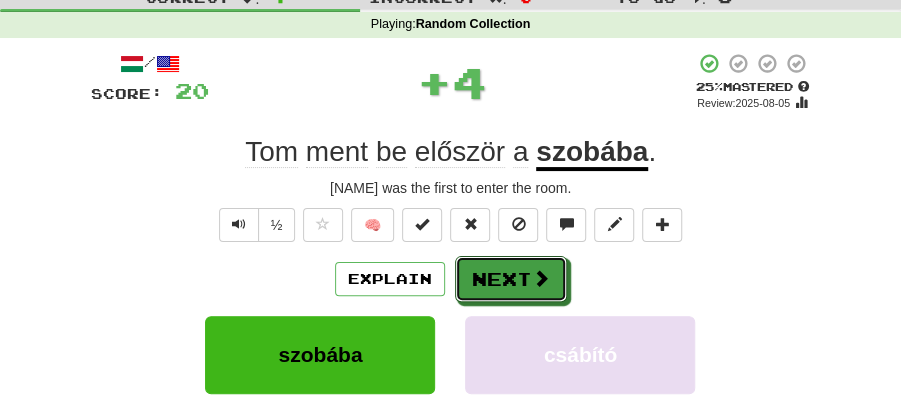 click on "Next" at bounding box center [511, 279] 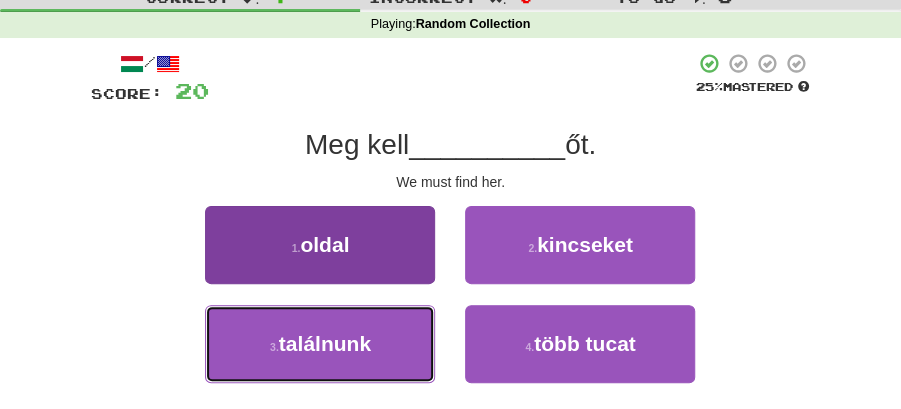 drag, startPoint x: 392, startPoint y: 349, endPoint x: 410, endPoint y: 326, distance: 29.206163 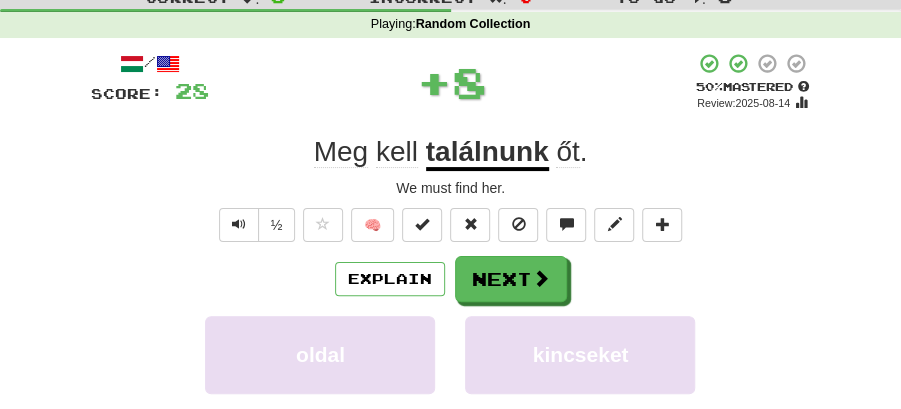 click on "Next" at bounding box center [511, 279] 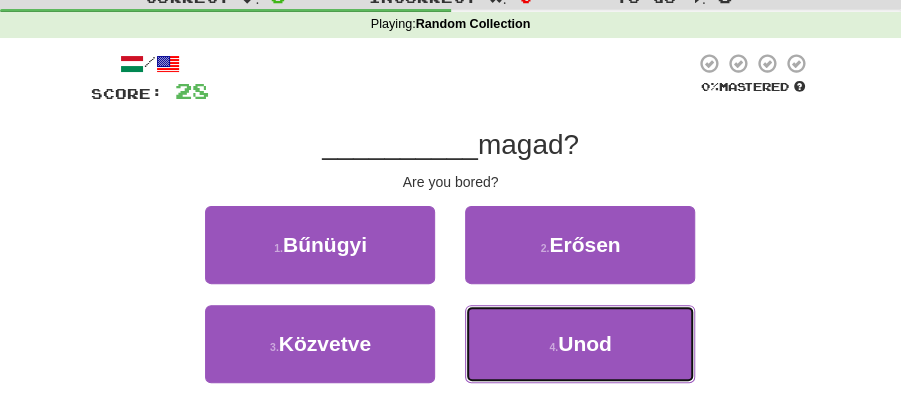drag, startPoint x: 569, startPoint y: 346, endPoint x: 548, endPoint y: 309, distance: 42.544094 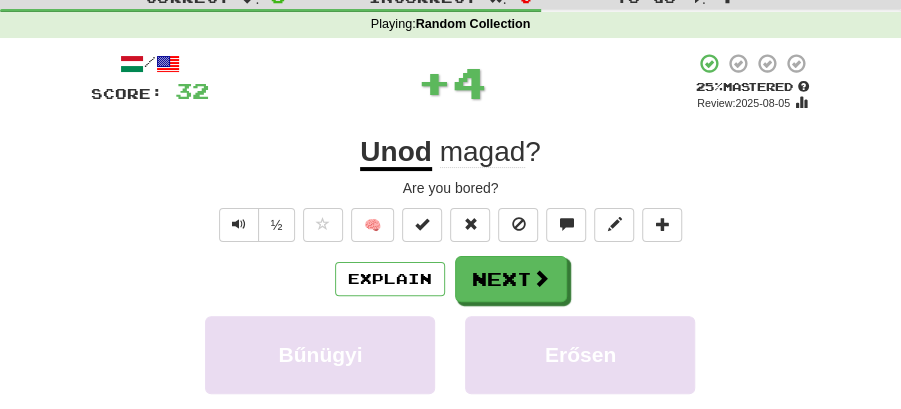 click on "Next" at bounding box center (511, 279) 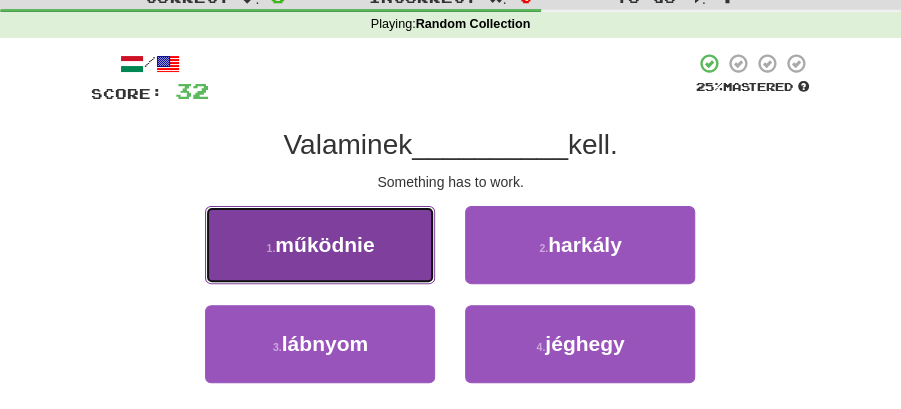 click on "1 .  működnie" at bounding box center [320, 245] 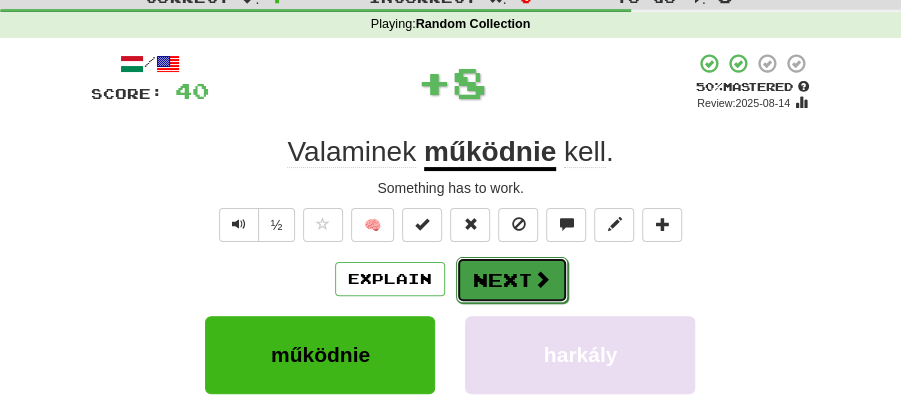 click on "Next" at bounding box center [512, 280] 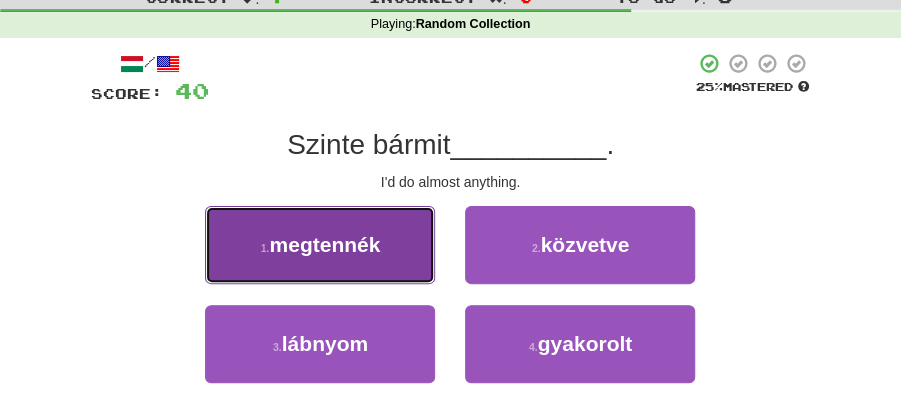 click on "1 .  megtennék" at bounding box center [320, 245] 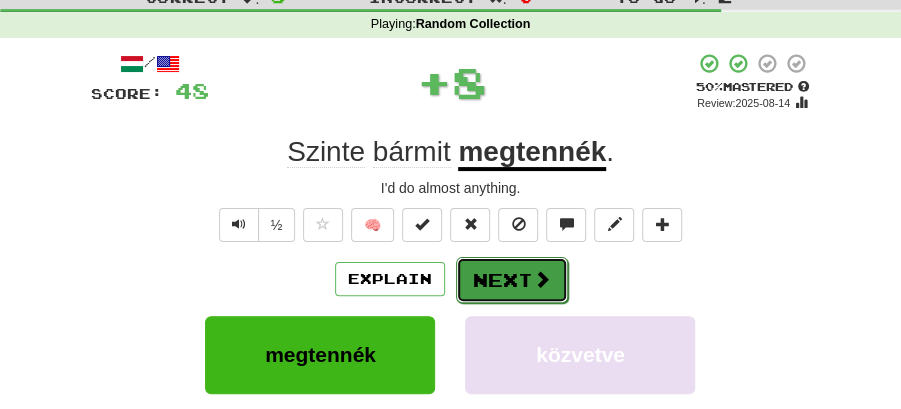 click on "Next" at bounding box center (512, 280) 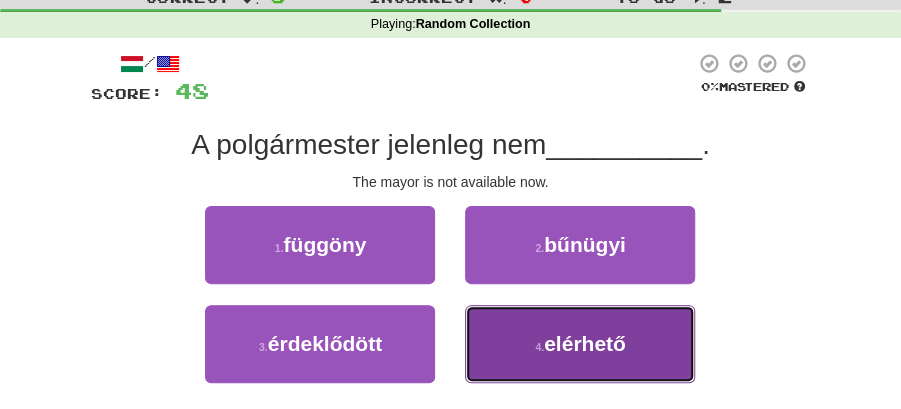drag, startPoint x: 586, startPoint y: 344, endPoint x: 550, endPoint y: 308, distance: 50.91169 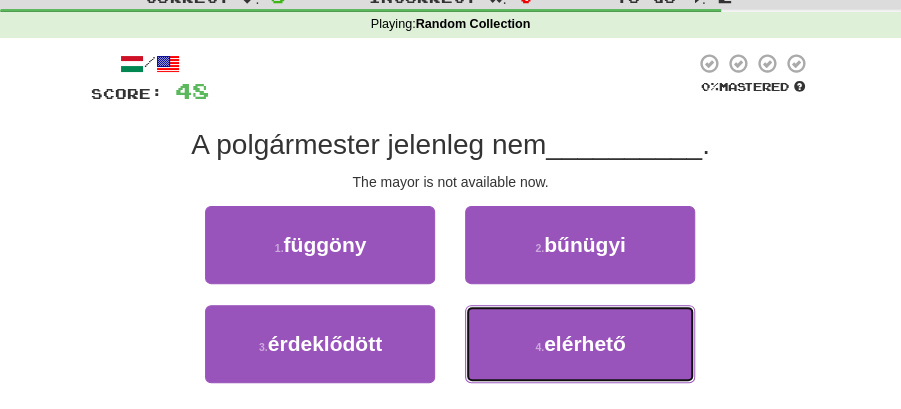 click on "elérhető" at bounding box center [585, 343] 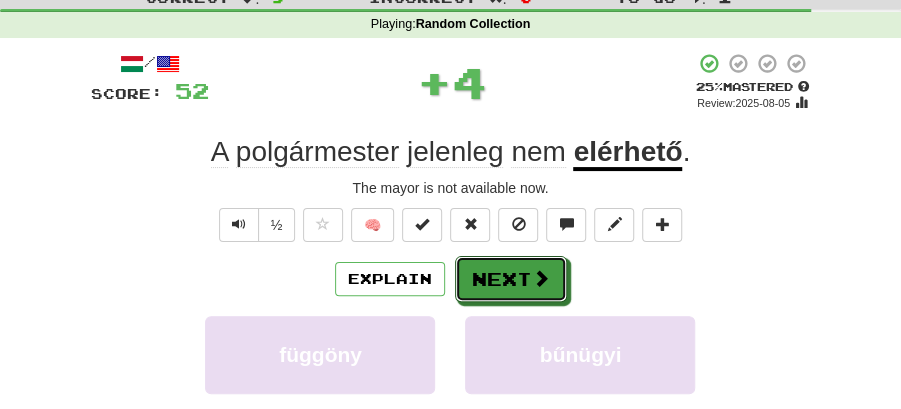 click on "Next" at bounding box center (511, 279) 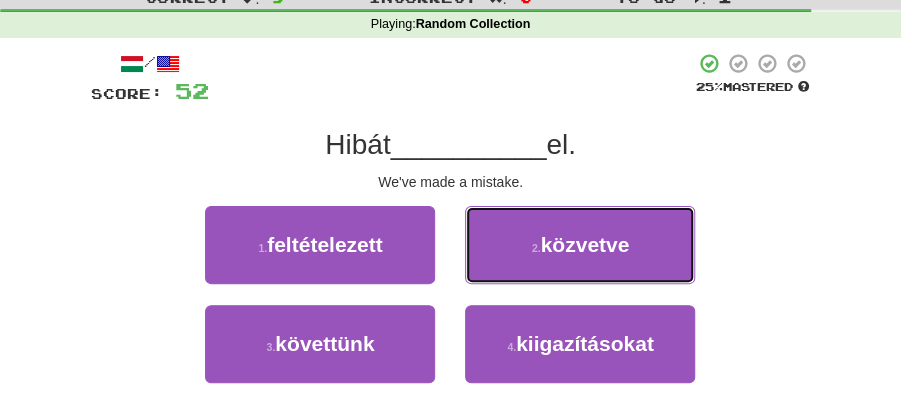 click on "2 .  közvetve" at bounding box center [580, 245] 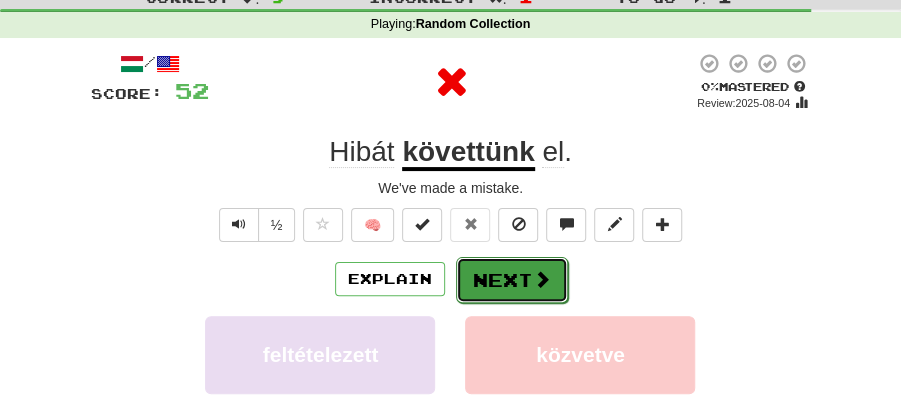 click on "Next" at bounding box center (512, 280) 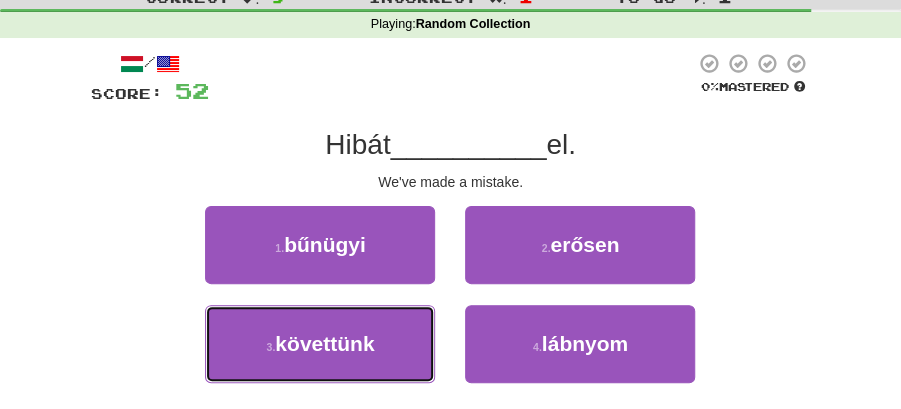 drag, startPoint x: 338, startPoint y: 342, endPoint x: 450, endPoint y: 314, distance: 115.44696 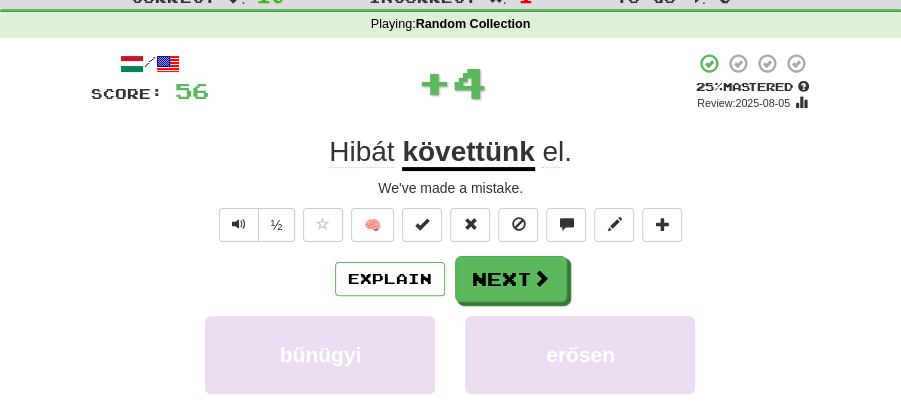 click on "Next" at bounding box center [511, 279] 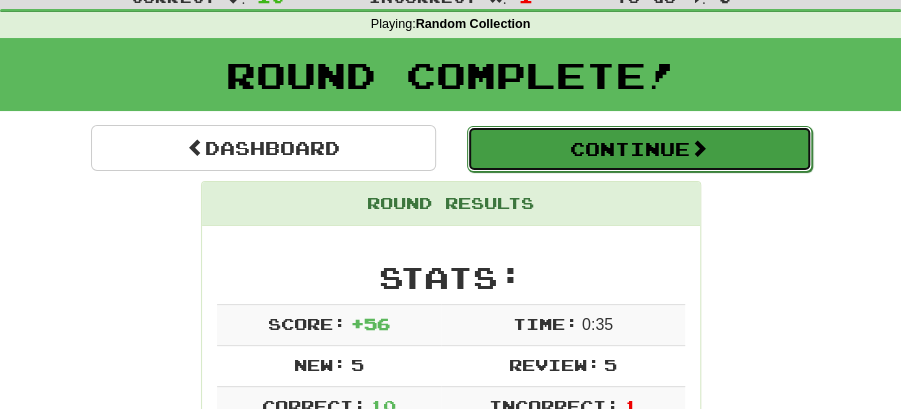 drag, startPoint x: 659, startPoint y: 146, endPoint x: 561, endPoint y: 166, distance: 100.02 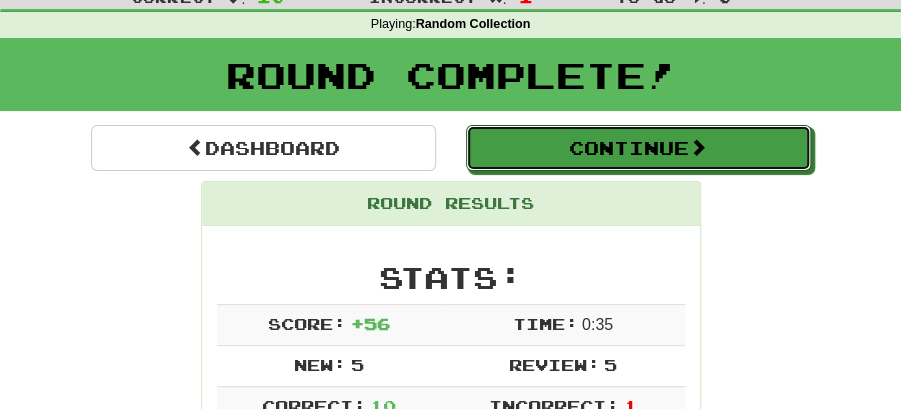 click on "Continue" at bounding box center [638, 148] 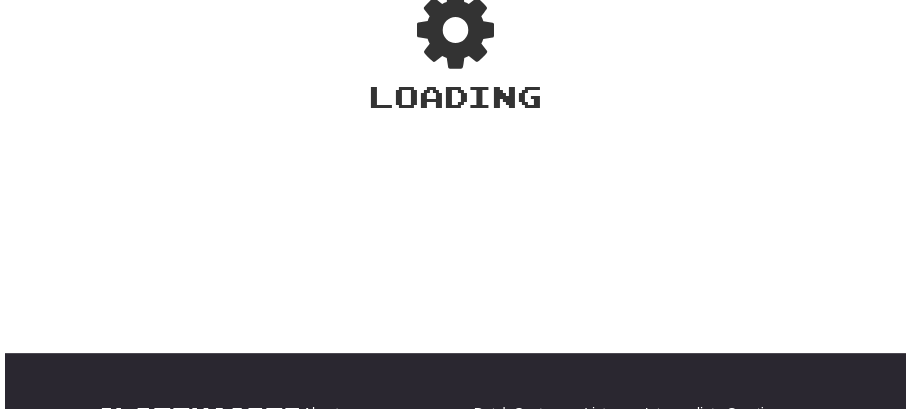 scroll, scrollTop: 66, scrollLeft: 0, axis: vertical 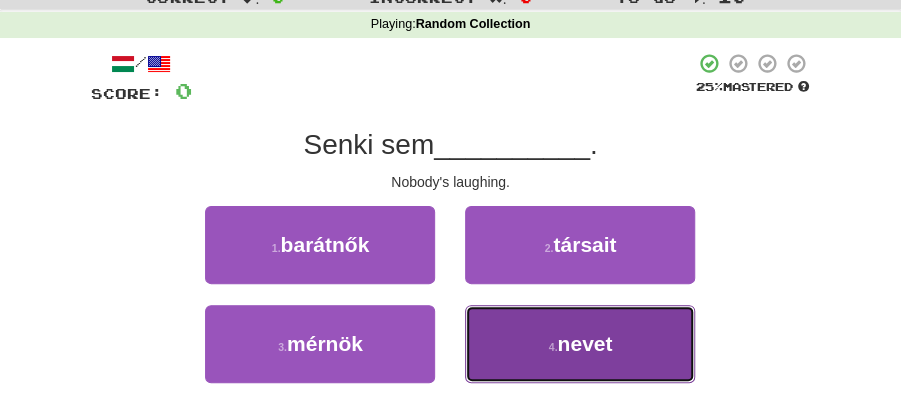 drag, startPoint x: 598, startPoint y: 341, endPoint x: 588, endPoint y: 325, distance: 18.867962 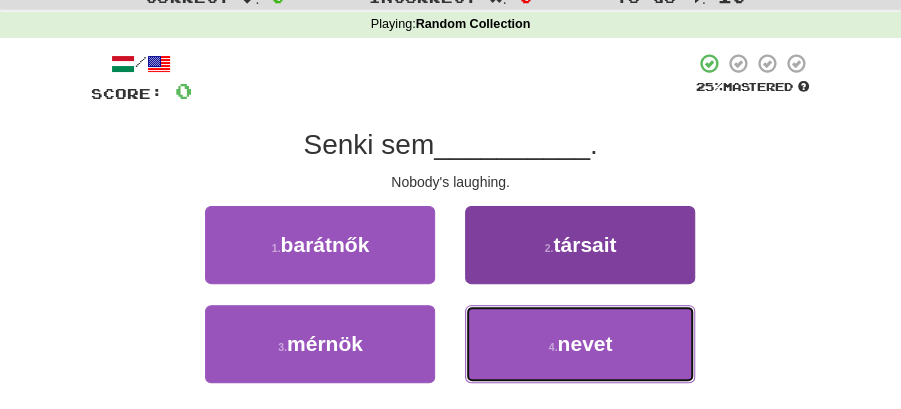 click on "nevet" at bounding box center (584, 343) 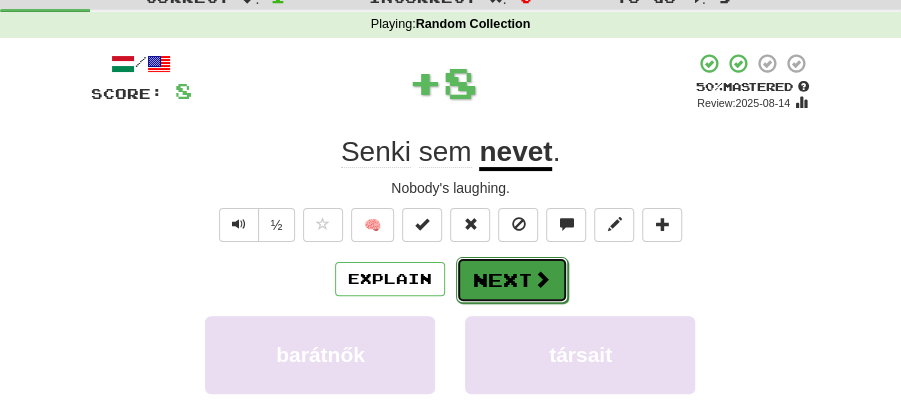 click on "Next" at bounding box center [512, 280] 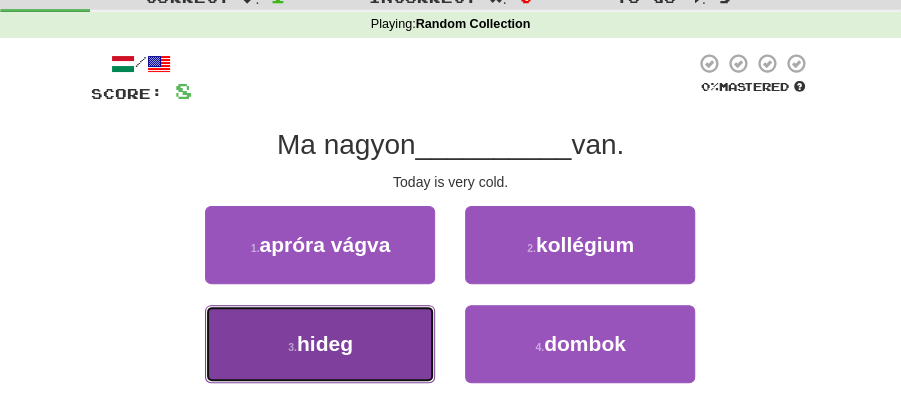 drag, startPoint x: 402, startPoint y: 348, endPoint x: 460, endPoint y: 312, distance: 68.26419 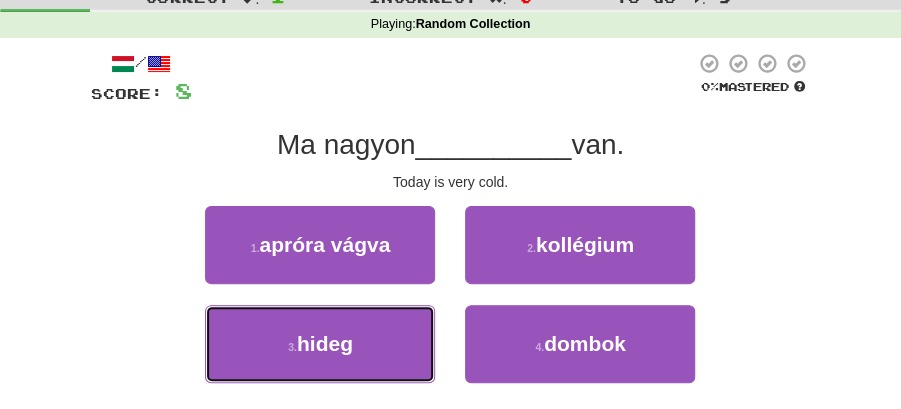 click on "3 .  hideg" at bounding box center (320, 344) 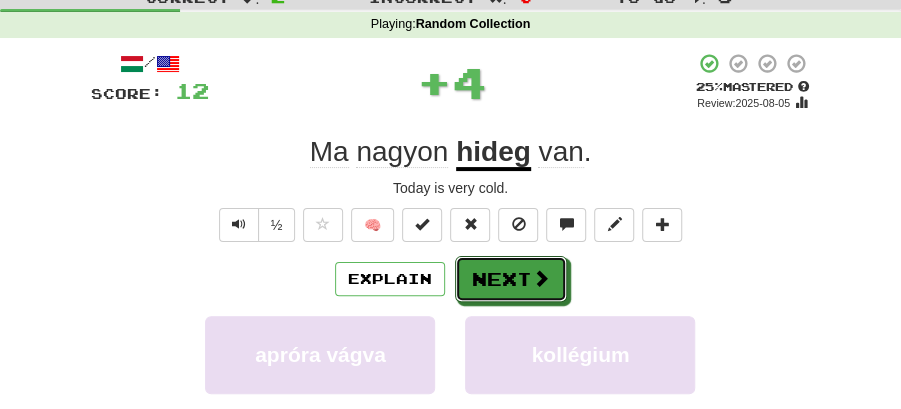 click on "Next" at bounding box center [511, 279] 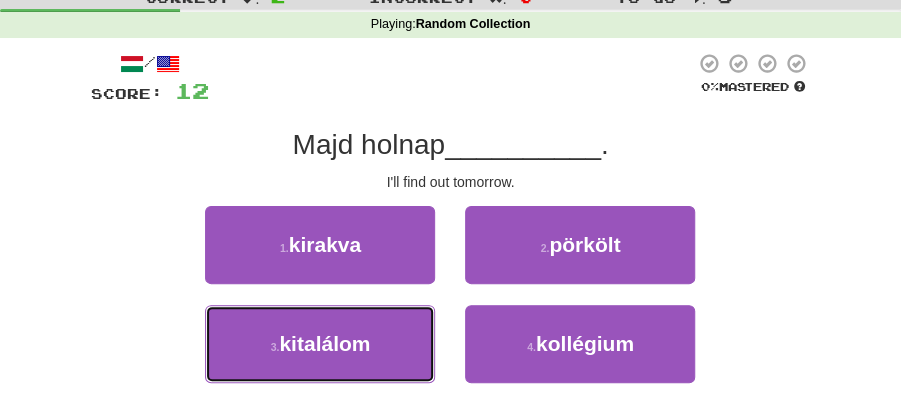 drag, startPoint x: 337, startPoint y: 340, endPoint x: 388, endPoint y: 306, distance: 61.294373 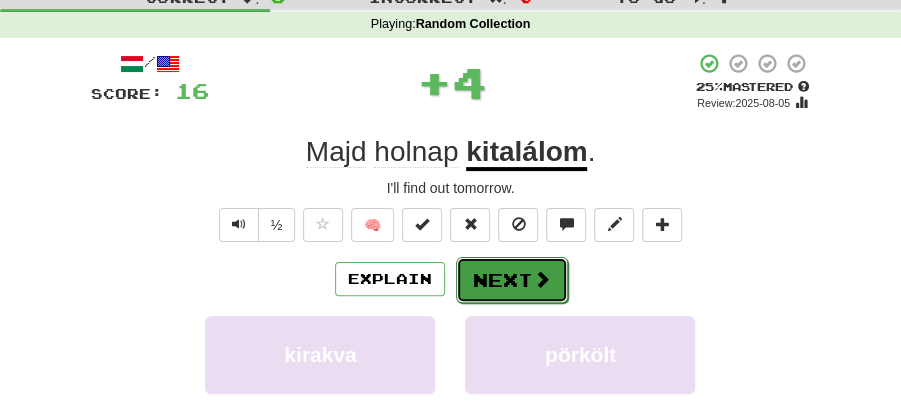 click on "Next" at bounding box center [512, 280] 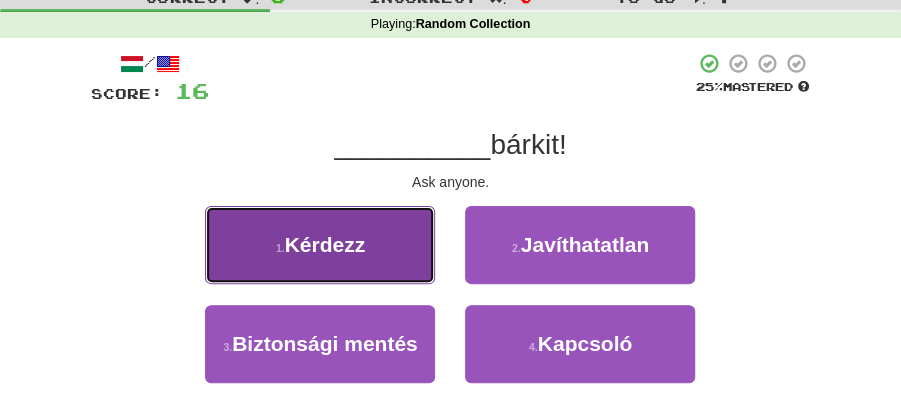 drag, startPoint x: 316, startPoint y: 220, endPoint x: 340, endPoint y: 230, distance: 26 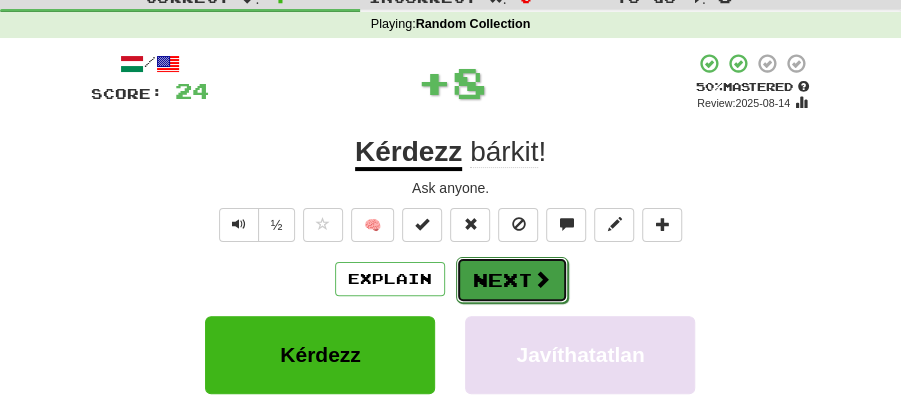 click on "Next" at bounding box center (512, 280) 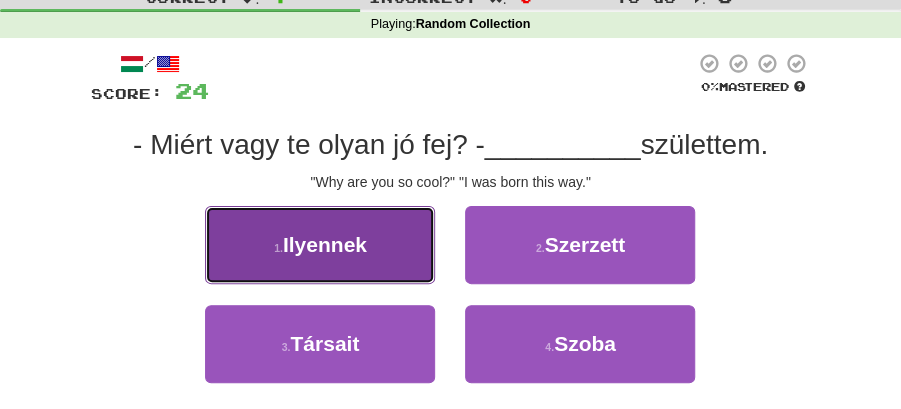 drag, startPoint x: 389, startPoint y: 255, endPoint x: 424, endPoint y: 258, distance: 35.128338 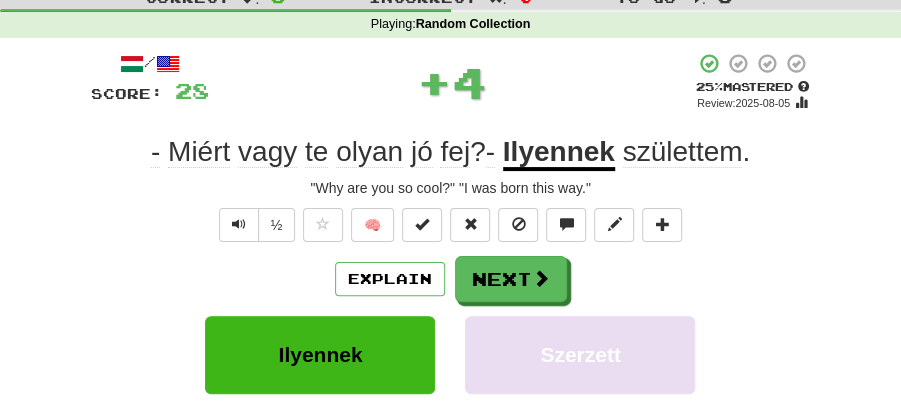click at bounding box center [541, 278] 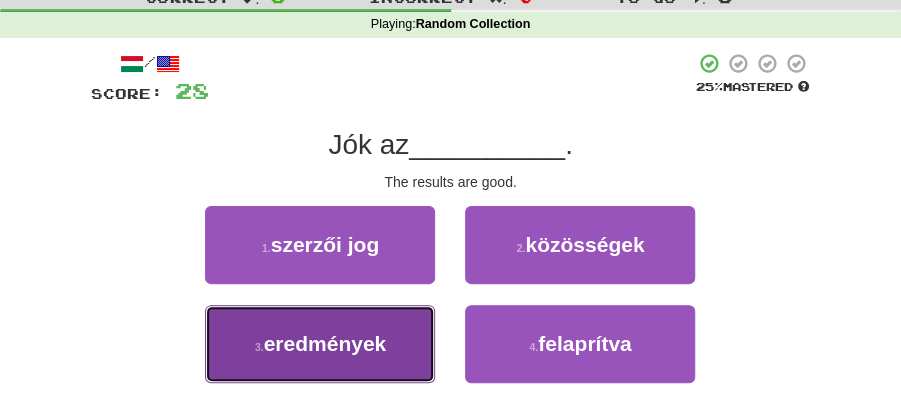 drag, startPoint x: 357, startPoint y: 348, endPoint x: 461, endPoint y: 311, distance: 110.38569 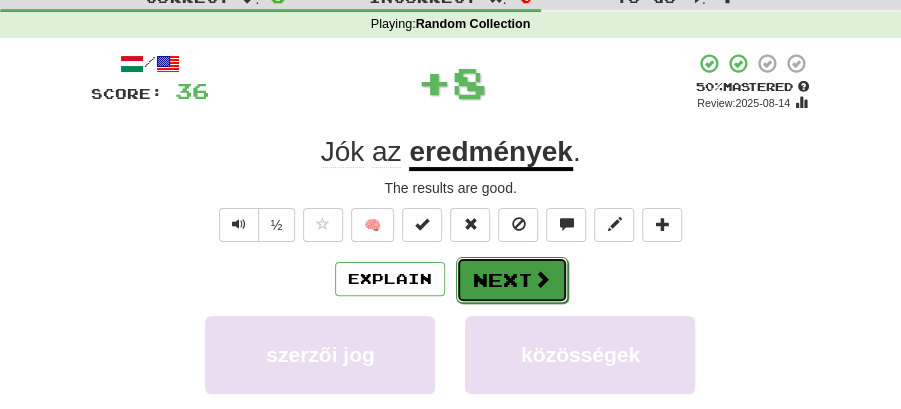 click on "Next" at bounding box center [512, 280] 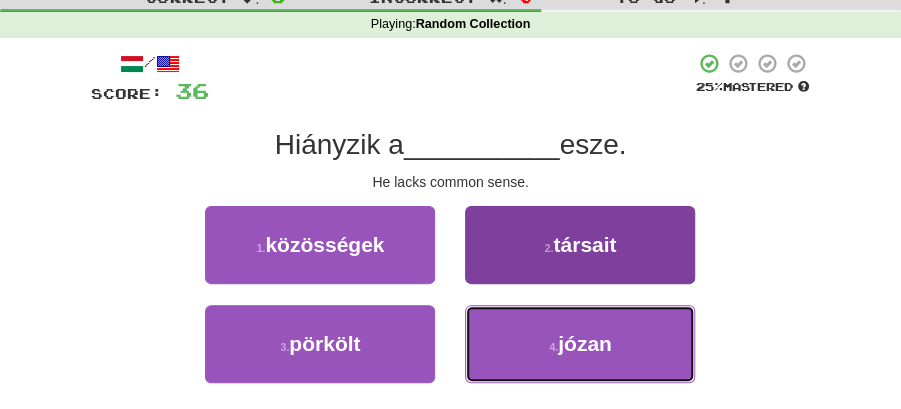 click on "4 .  józan" at bounding box center [580, 344] 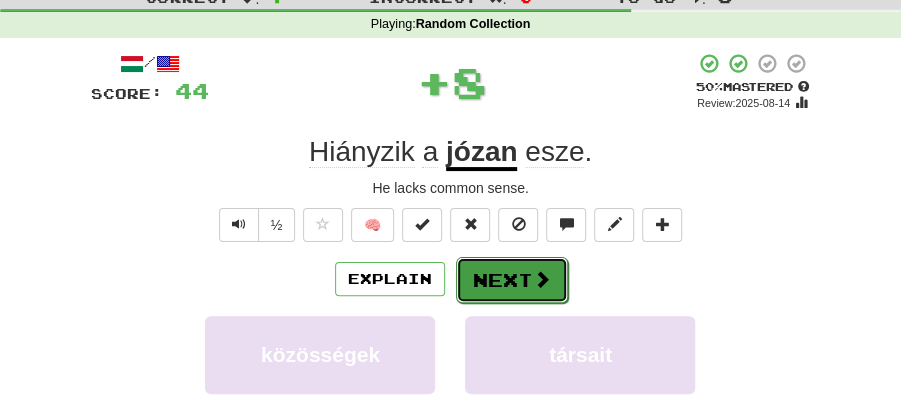 click on "Next" at bounding box center [512, 280] 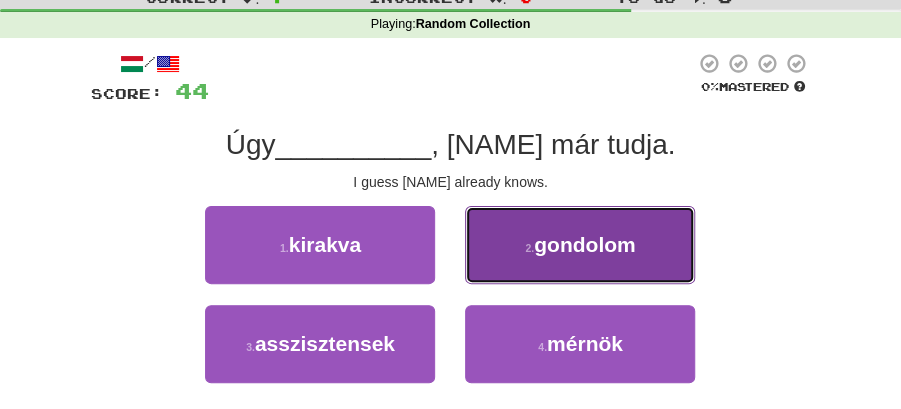 drag, startPoint x: 563, startPoint y: 248, endPoint x: 557, endPoint y: 259, distance: 12.529964 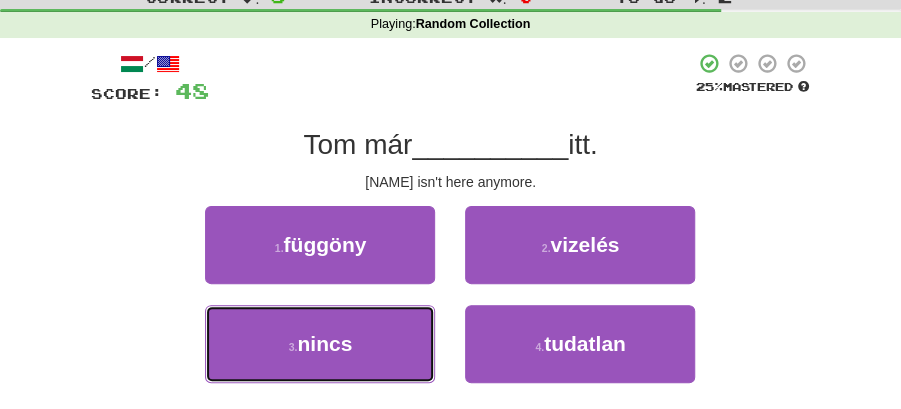 drag, startPoint x: 402, startPoint y: 352, endPoint x: 496, endPoint y: 302, distance: 106.47065 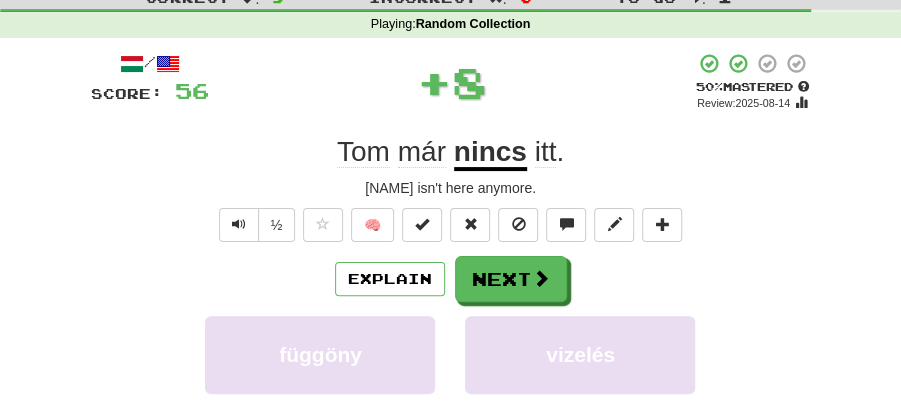 click on "Next" at bounding box center [511, 279] 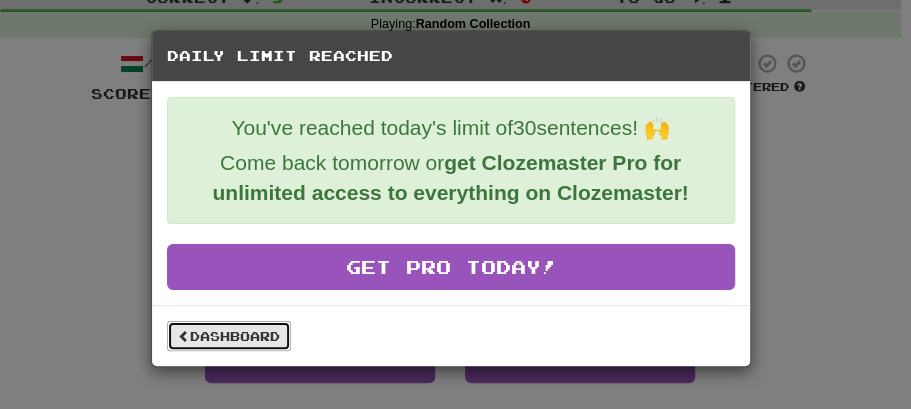 click on "Dashboard" at bounding box center (229, 336) 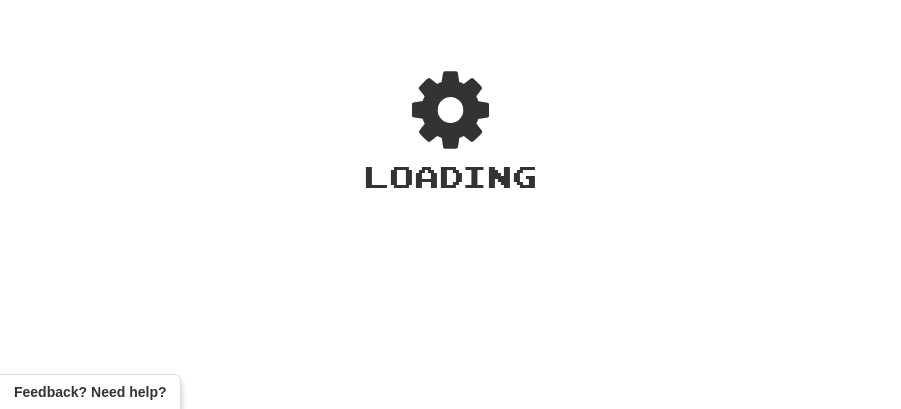 scroll, scrollTop: 0, scrollLeft: 0, axis: both 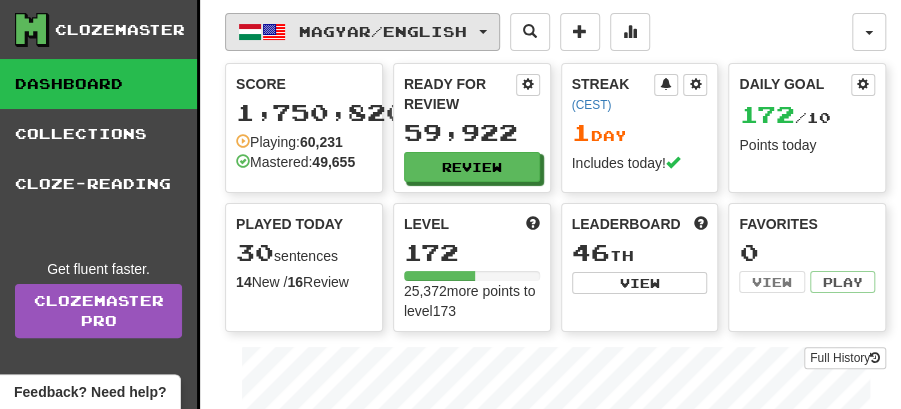 click on "Magyar  /  English" at bounding box center (362, 32) 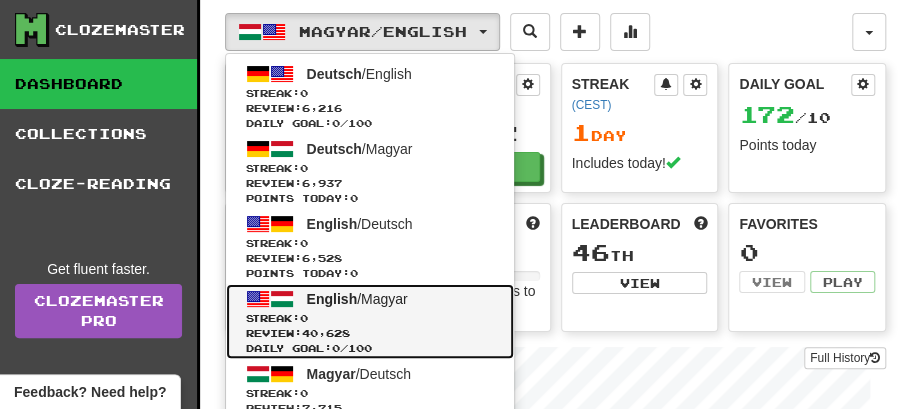 click on "English  /  Magyar" at bounding box center [357, 299] 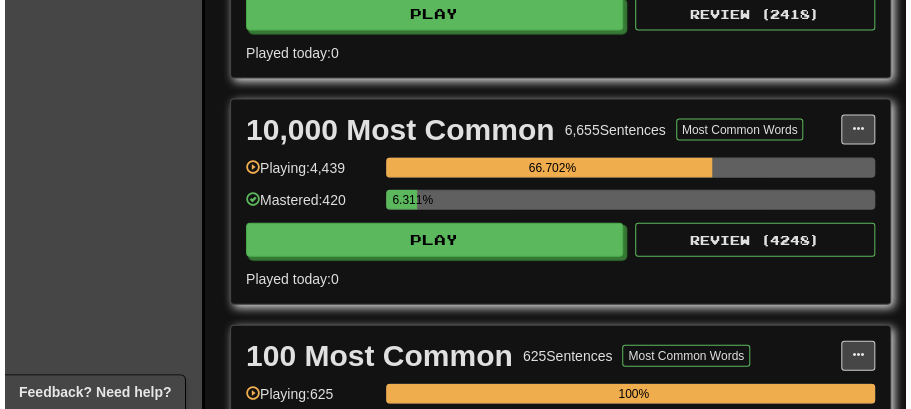 scroll, scrollTop: 1466, scrollLeft: 0, axis: vertical 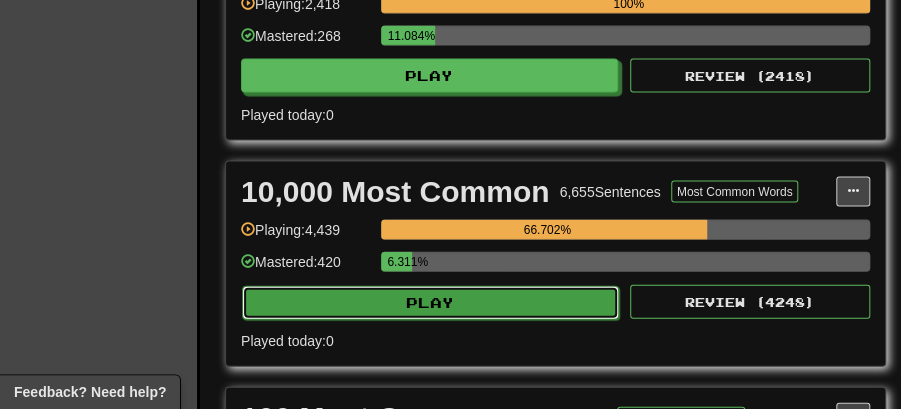 click on "Play" at bounding box center [430, 303] 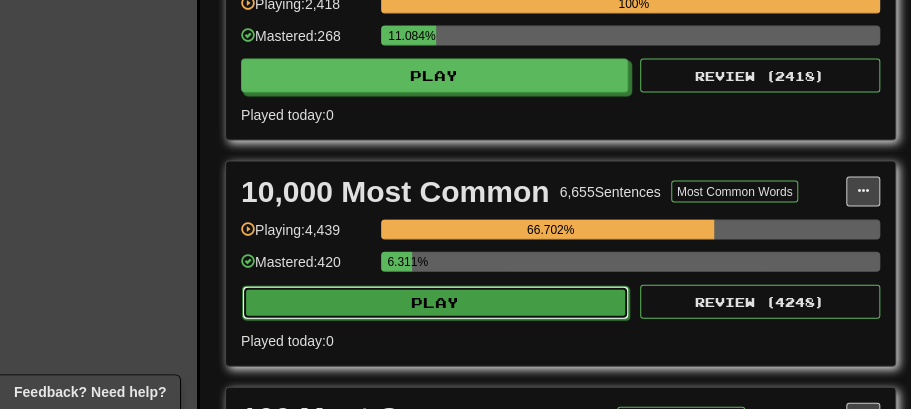 select on "**" 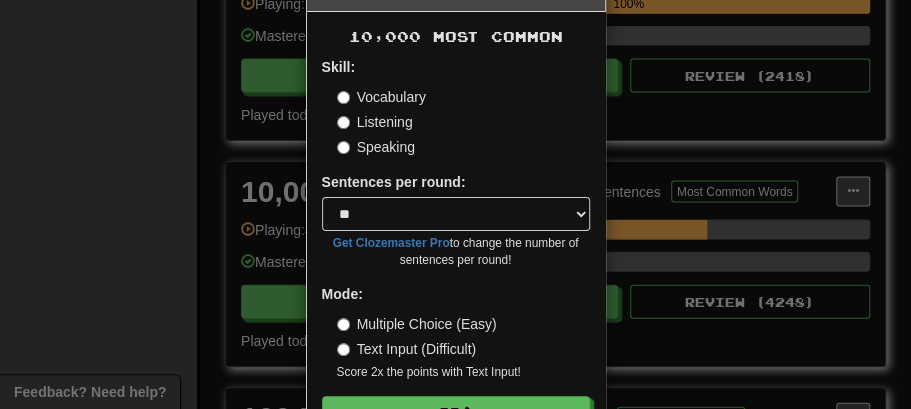 scroll, scrollTop: 136, scrollLeft: 0, axis: vertical 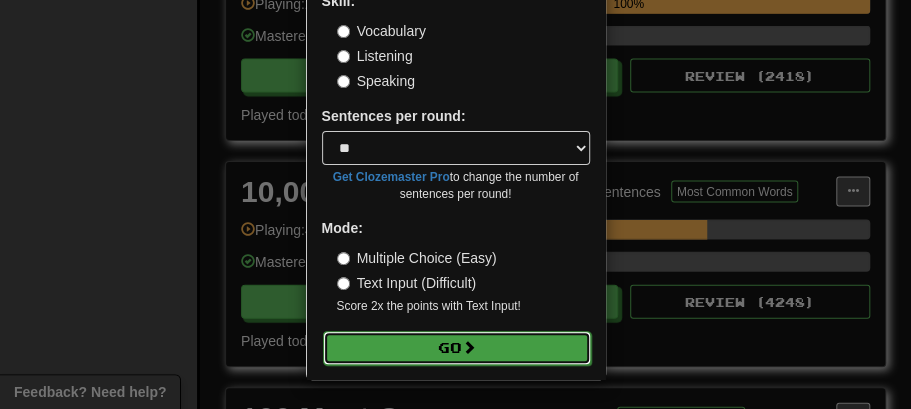 click on "Go" at bounding box center [457, 348] 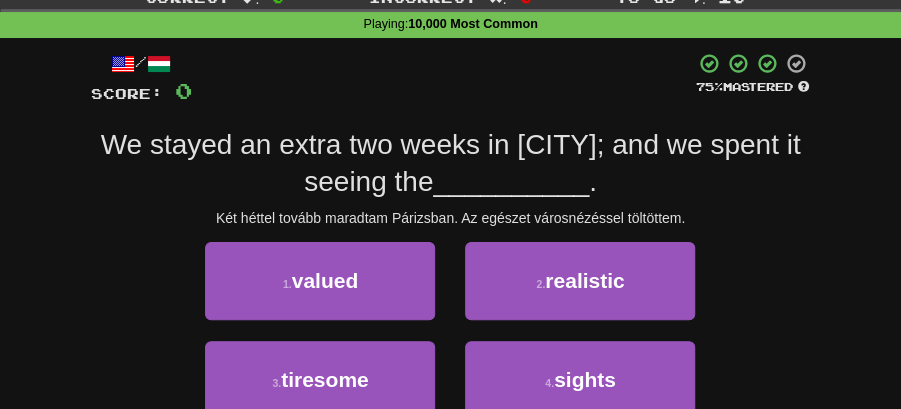 scroll, scrollTop: 133, scrollLeft: 0, axis: vertical 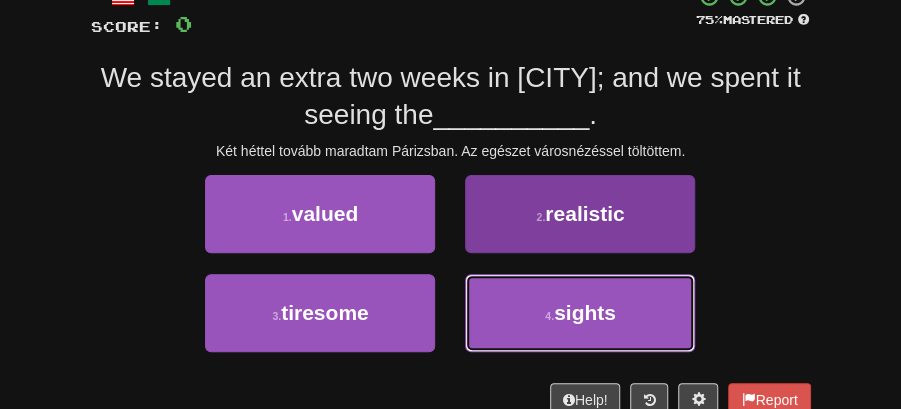click on "4 .  sights" at bounding box center [580, 313] 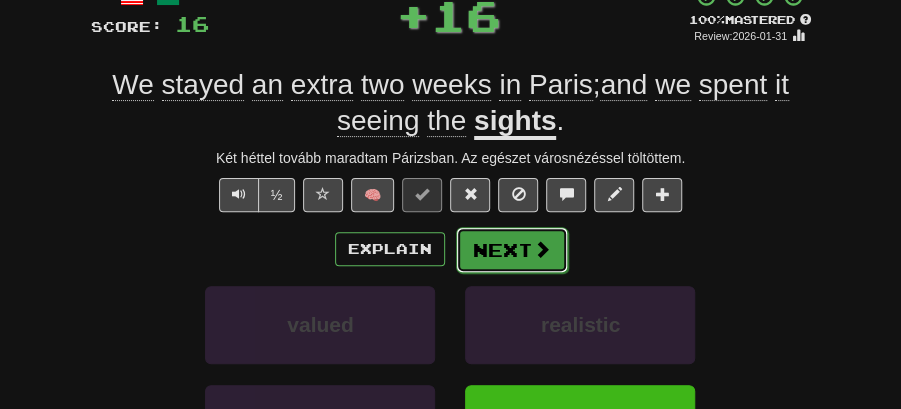 click on "Next" at bounding box center [512, 250] 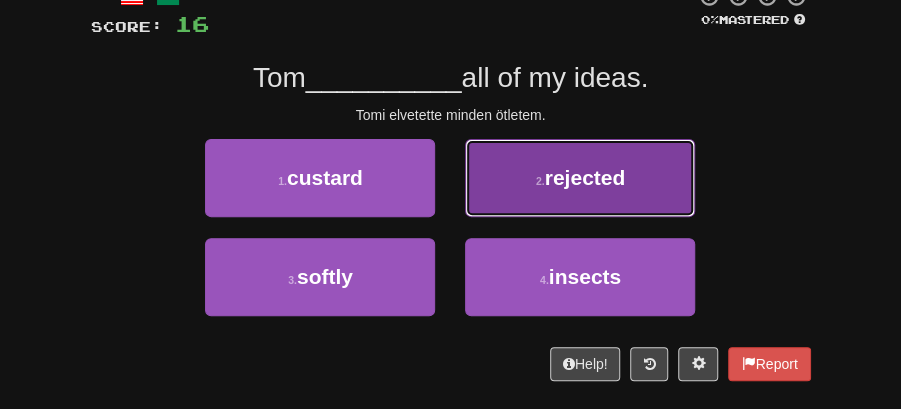 click on "2 .  rejected" at bounding box center [580, 178] 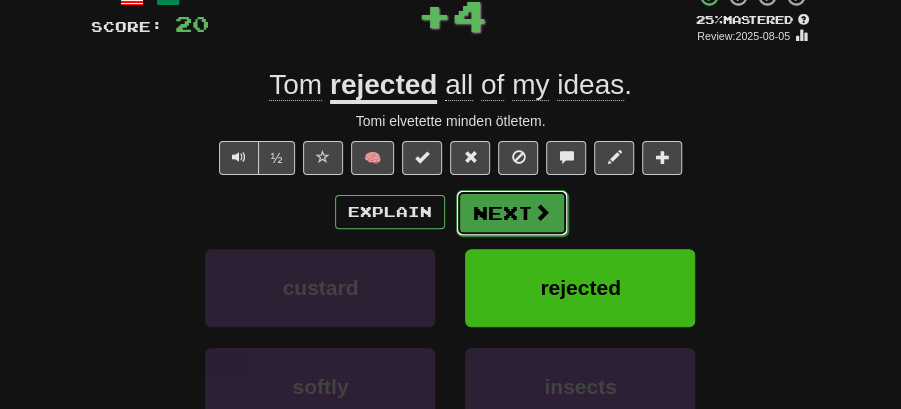 click on "Next" at bounding box center (512, 213) 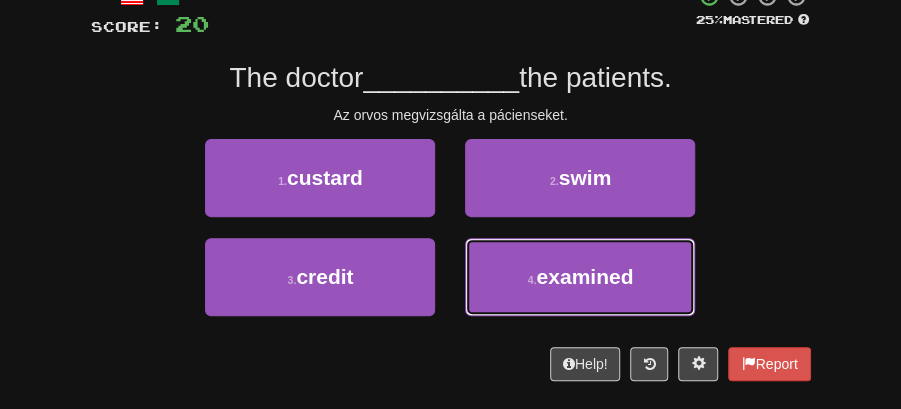 click on "examined" at bounding box center [584, 276] 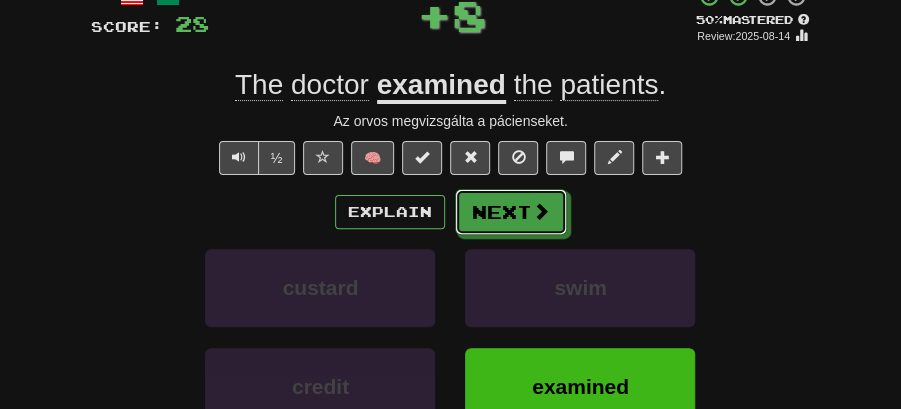 drag, startPoint x: 510, startPoint y: 190, endPoint x: 384, endPoint y: 118, distance: 145.12064 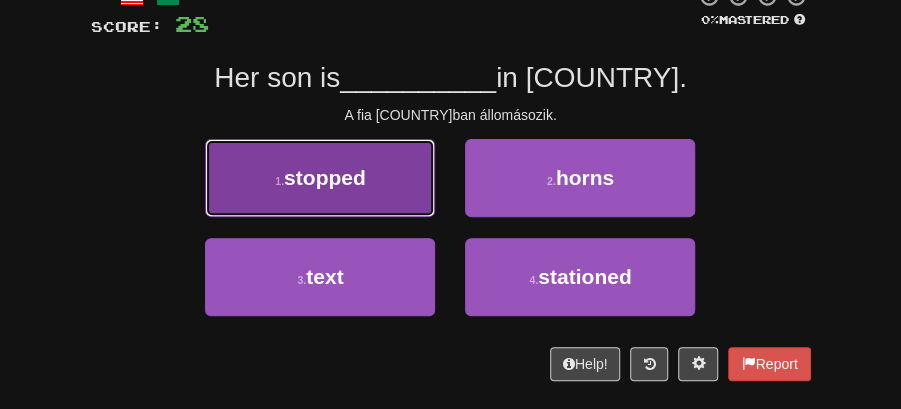 drag, startPoint x: 347, startPoint y: 202, endPoint x: 364, endPoint y: 201, distance: 17.029387 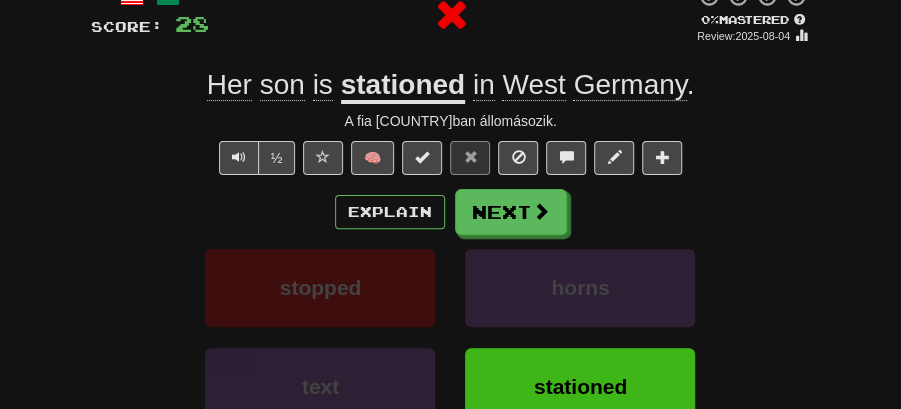 click on "Next" at bounding box center [511, 212] 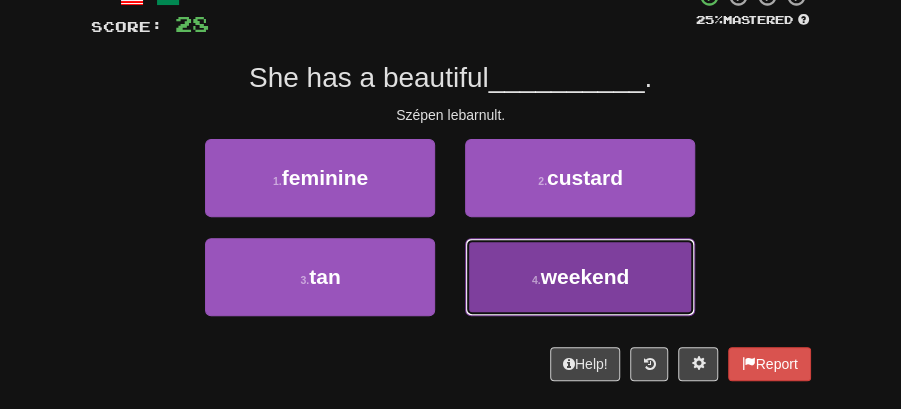 click on "4 .  weekend" at bounding box center (580, 277) 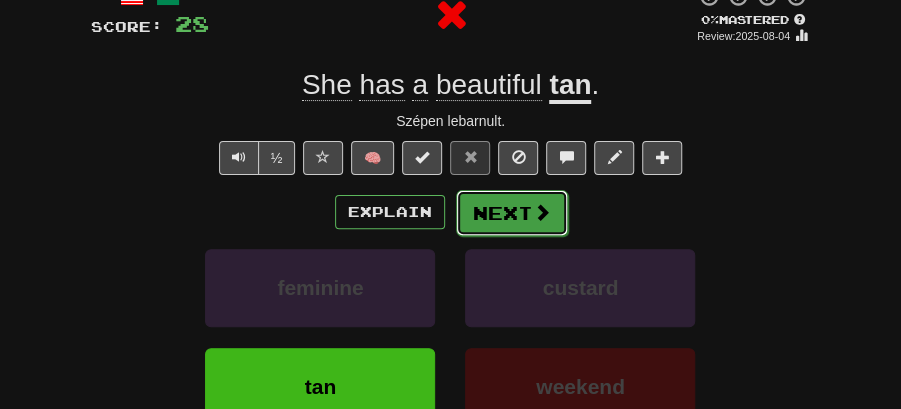 click on "Next" at bounding box center (512, 213) 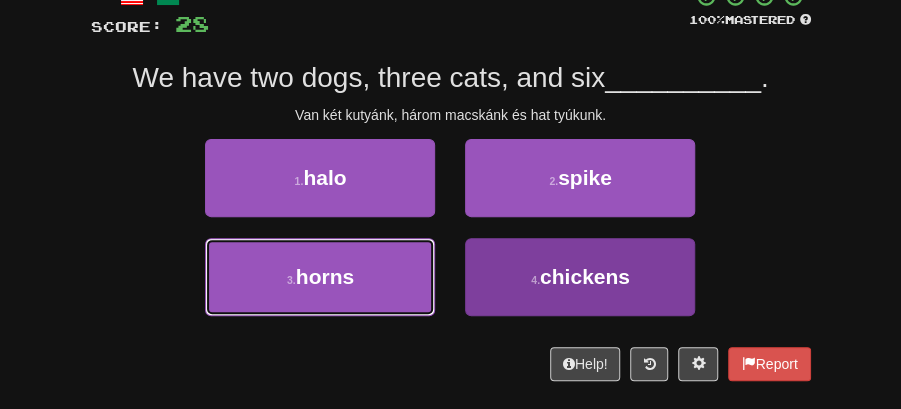 drag, startPoint x: 399, startPoint y: 280, endPoint x: 537, endPoint y: 291, distance: 138.43771 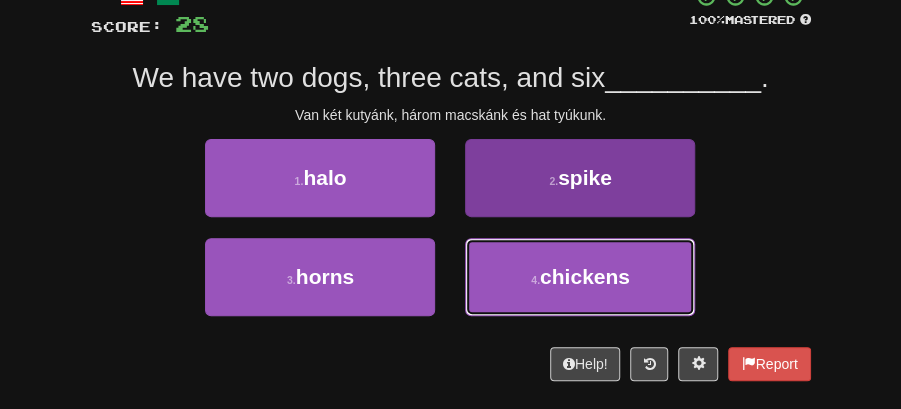 drag, startPoint x: 538, startPoint y: 290, endPoint x: 534, endPoint y: 269, distance: 21.377558 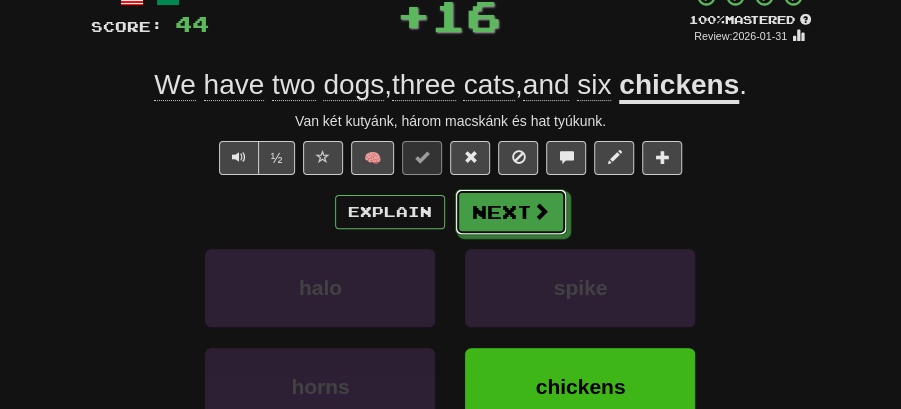 drag, startPoint x: 527, startPoint y: 218, endPoint x: 344, endPoint y: 108, distance: 213.51581 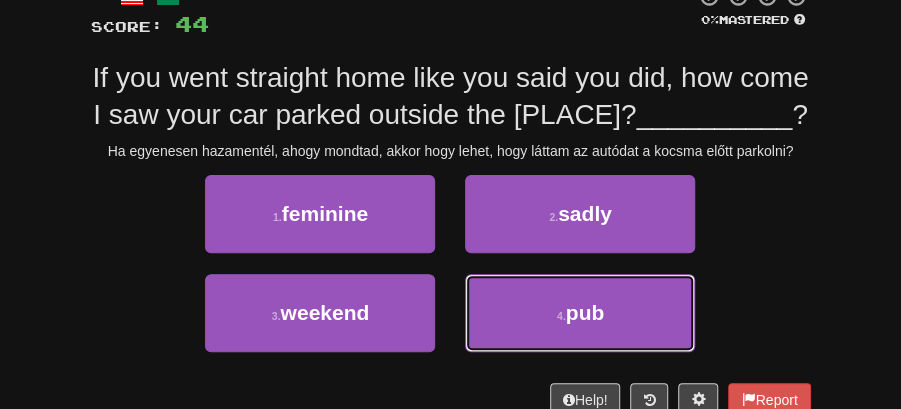 drag, startPoint x: 570, startPoint y: 316, endPoint x: 566, endPoint y: 270, distance: 46.173584 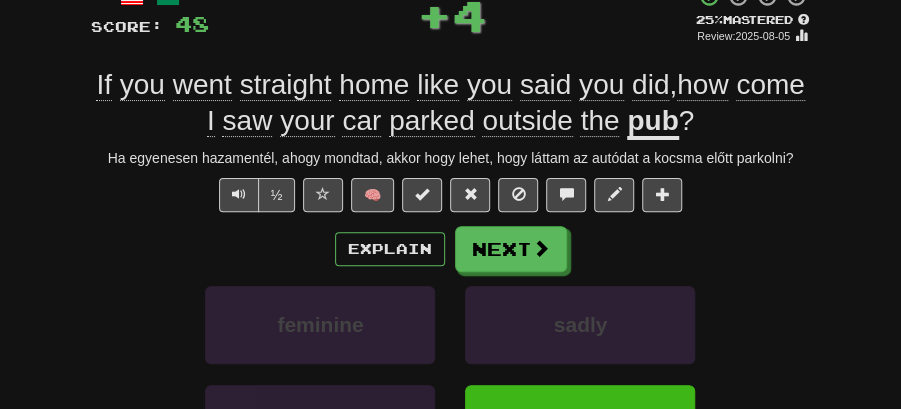 click on "Explain Next" at bounding box center (451, 249) 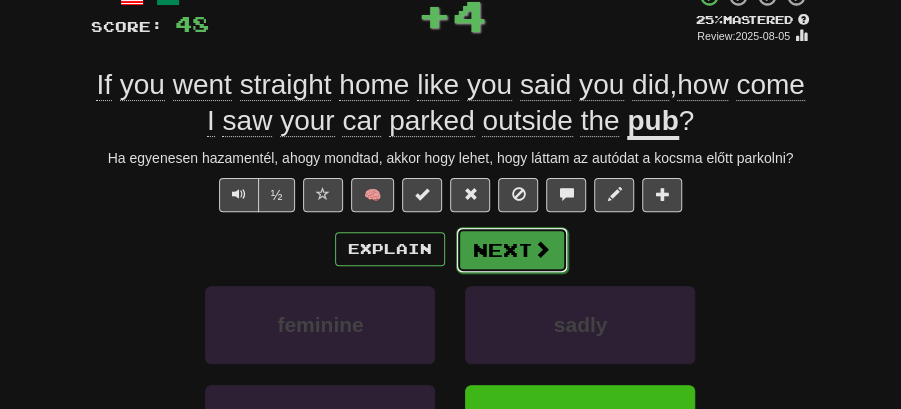 click on "Next" at bounding box center (512, 250) 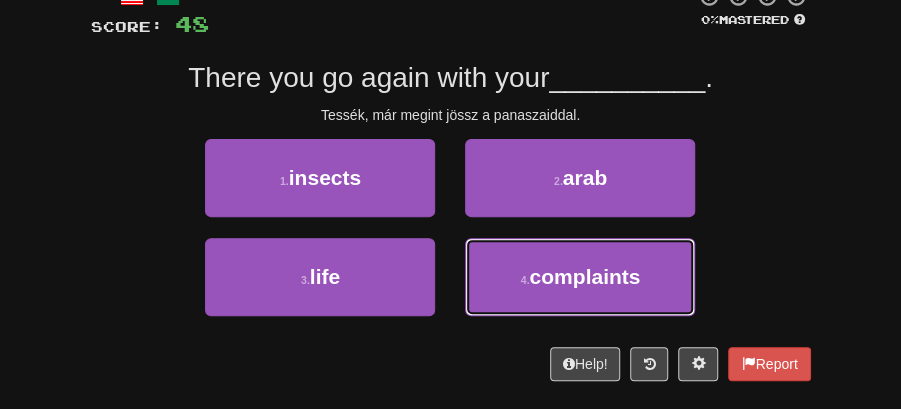 drag, startPoint x: 588, startPoint y: 271, endPoint x: 556, endPoint y: 239, distance: 45.254833 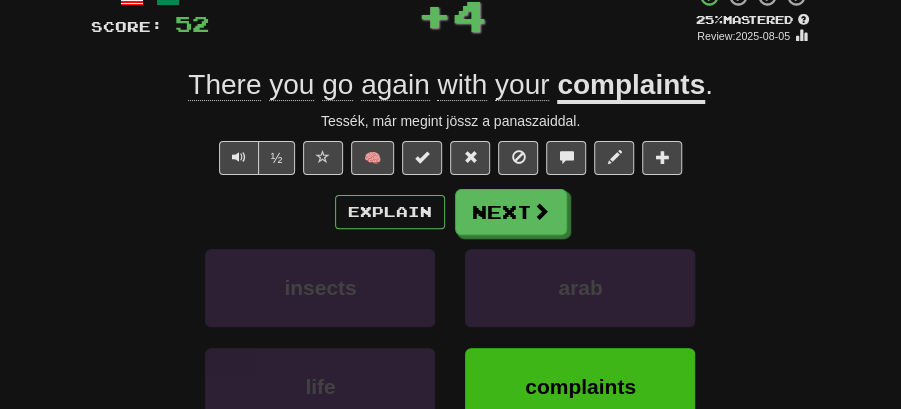 click on "Next" at bounding box center [511, 212] 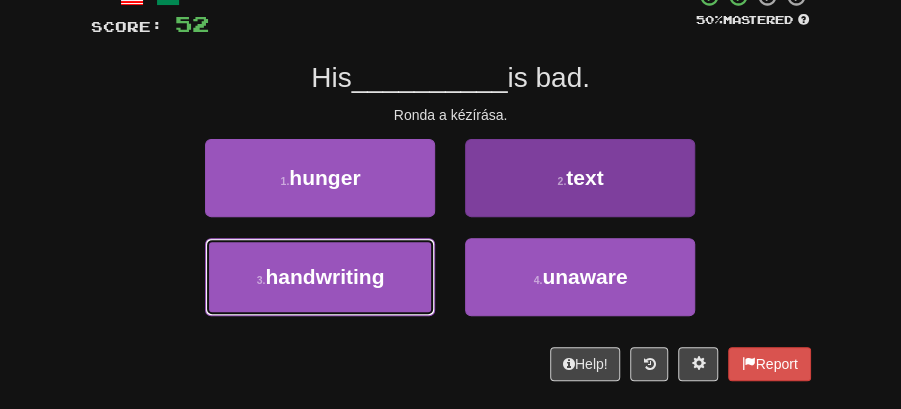 drag, startPoint x: 420, startPoint y: 274, endPoint x: 468, endPoint y: 253, distance: 52.392746 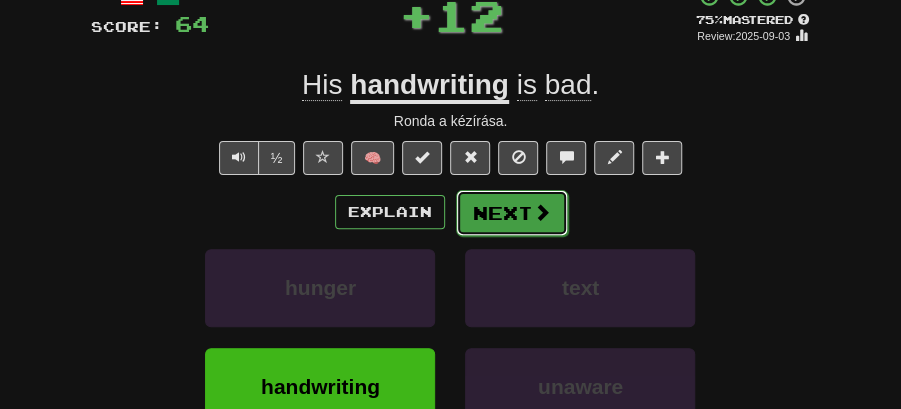 click on "Next" at bounding box center [512, 213] 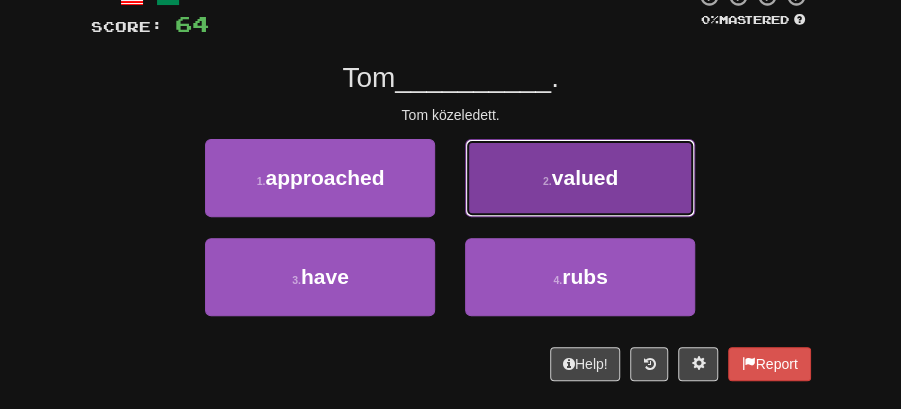 click on "2 .  valued" at bounding box center [580, 178] 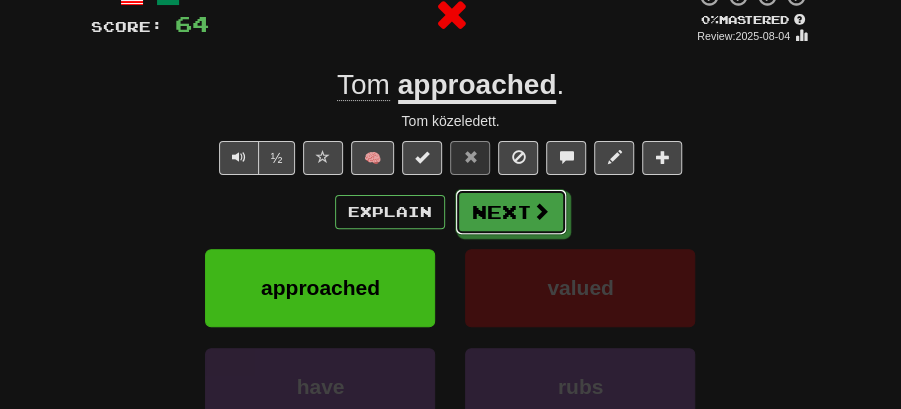 click on "Next" at bounding box center [511, 212] 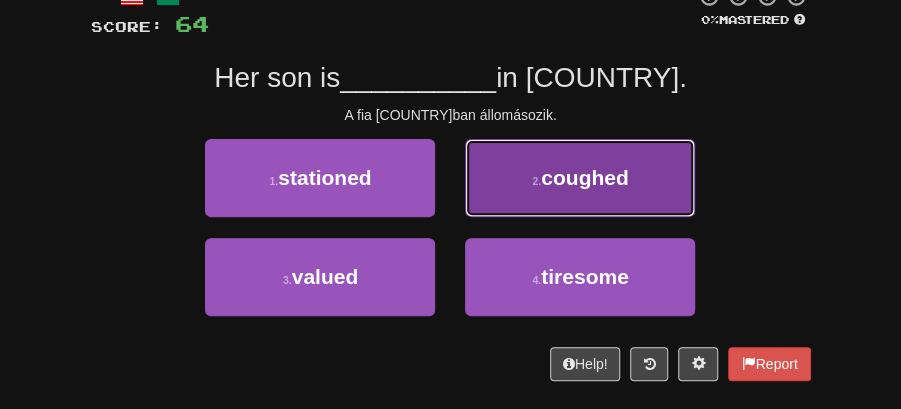click on "2 .  coughed" at bounding box center (580, 178) 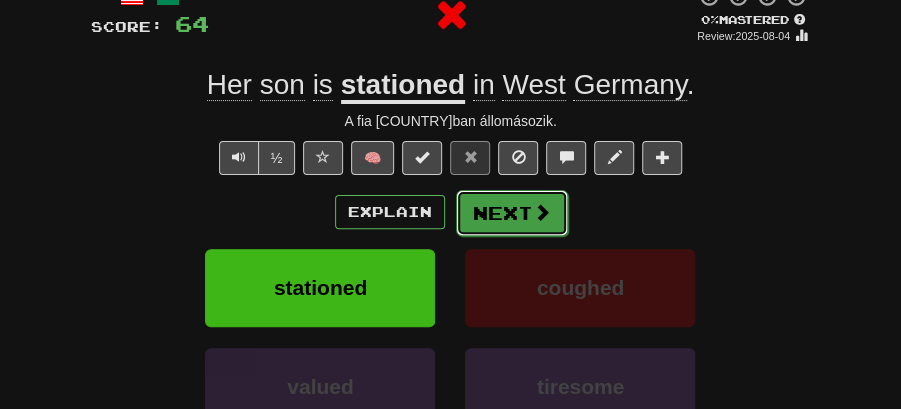 click on "Next" at bounding box center [512, 213] 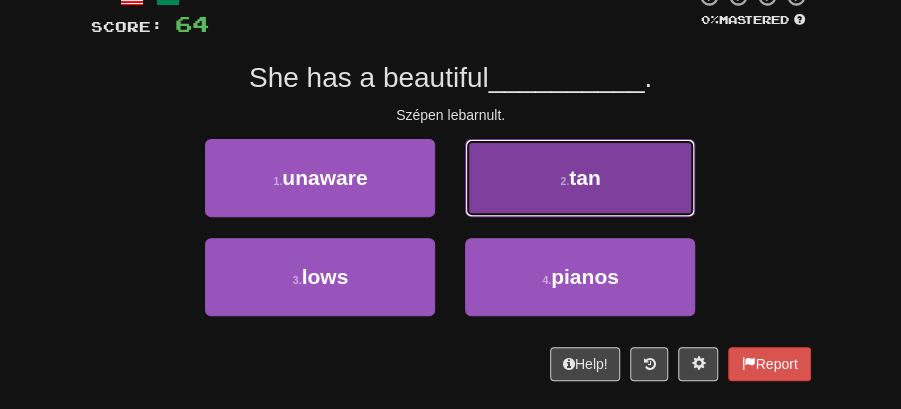 click on "tan" at bounding box center [585, 177] 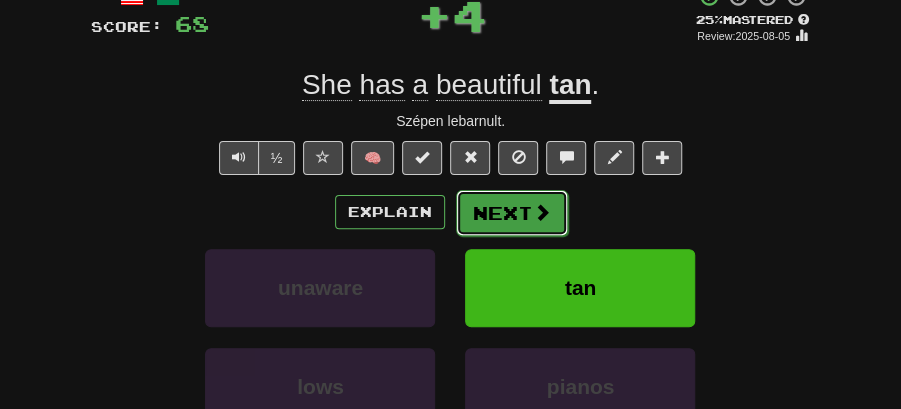 click on "Next" at bounding box center (512, 213) 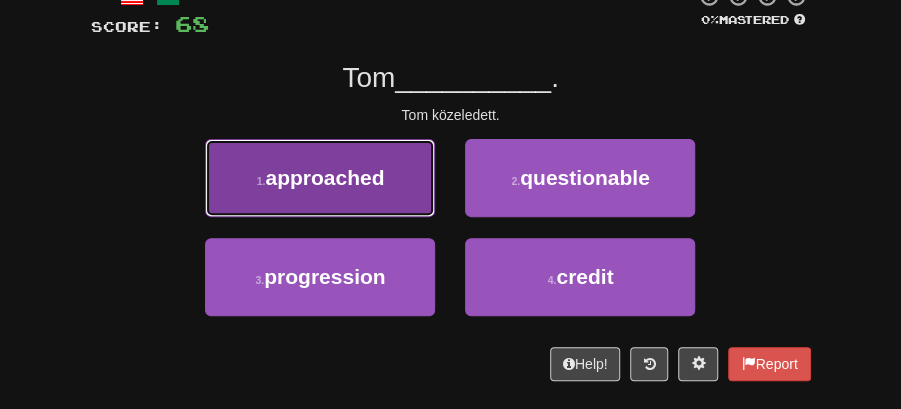 click on "1 .  approached" at bounding box center [320, 178] 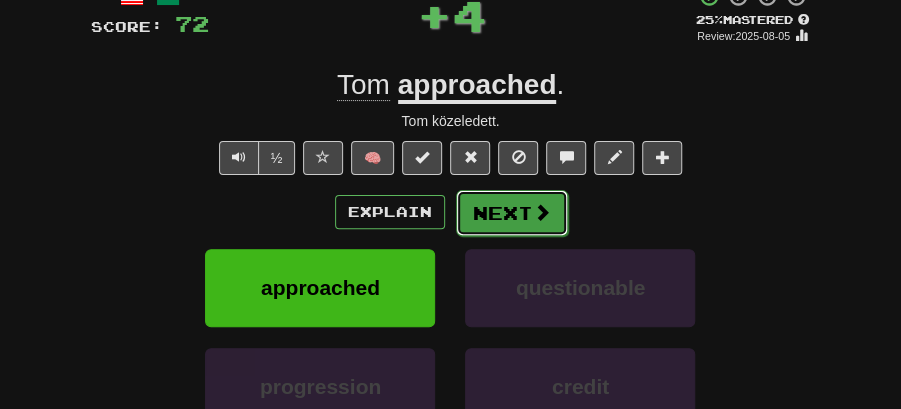 click on "Next" at bounding box center (512, 213) 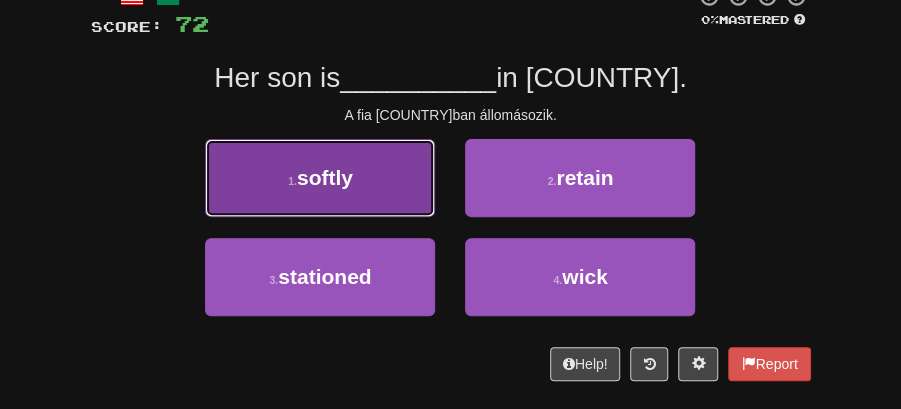 click on "1 .  softly" at bounding box center (320, 178) 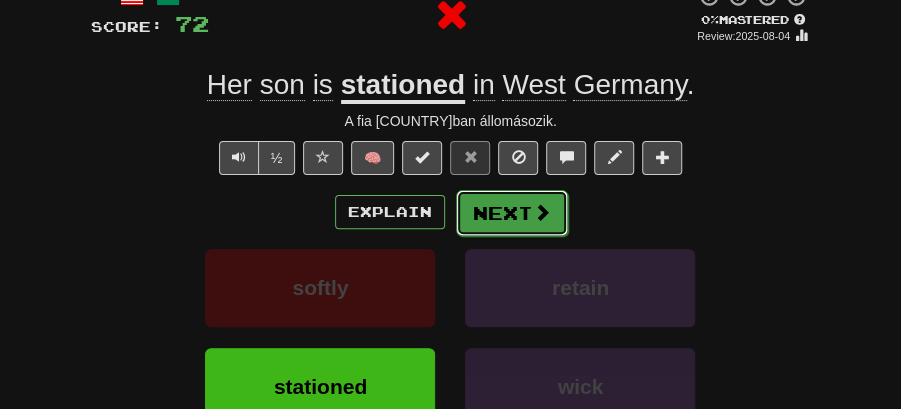 click on "Next" at bounding box center (512, 213) 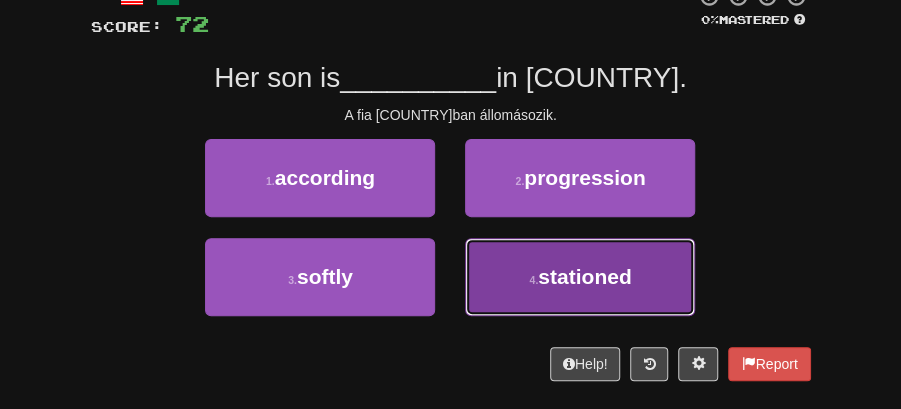 drag, startPoint x: 568, startPoint y: 276, endPoint x: 542, endPoint y: 238, distance: 46.043457 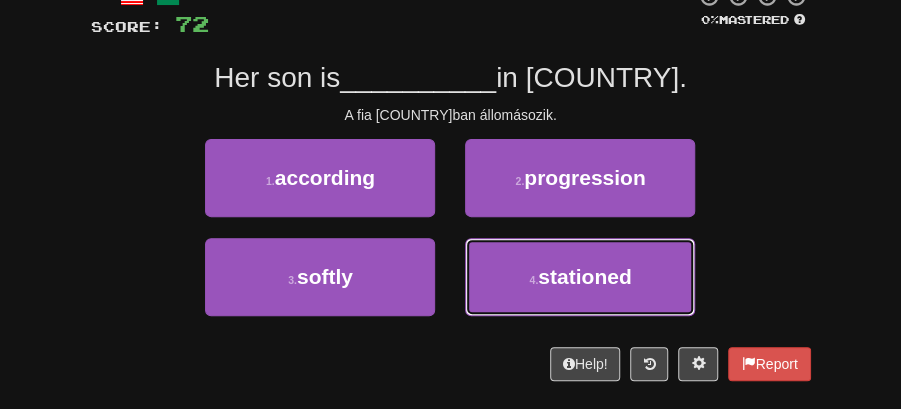 click on "stationed" at bounding box center (584, 276) 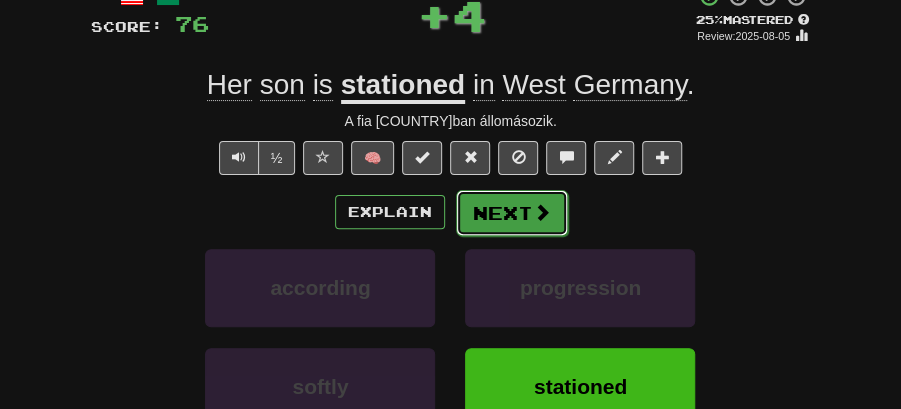 click on "Next" at bounding box center (512, 213) 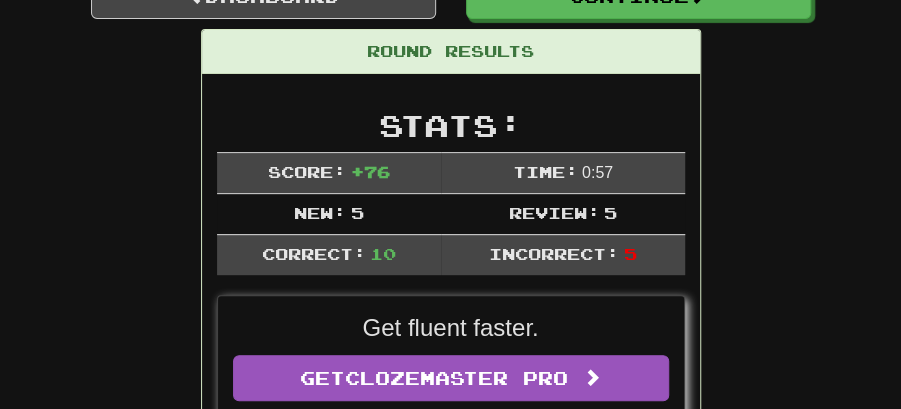 scroll, scrollTop: 221, scrollLeft: 0, axis: vertical 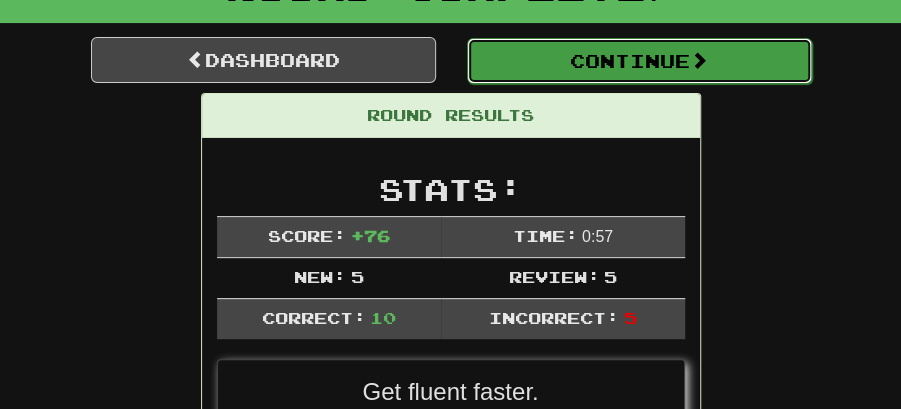 click on "Continue" at bounding box center (639, 61) 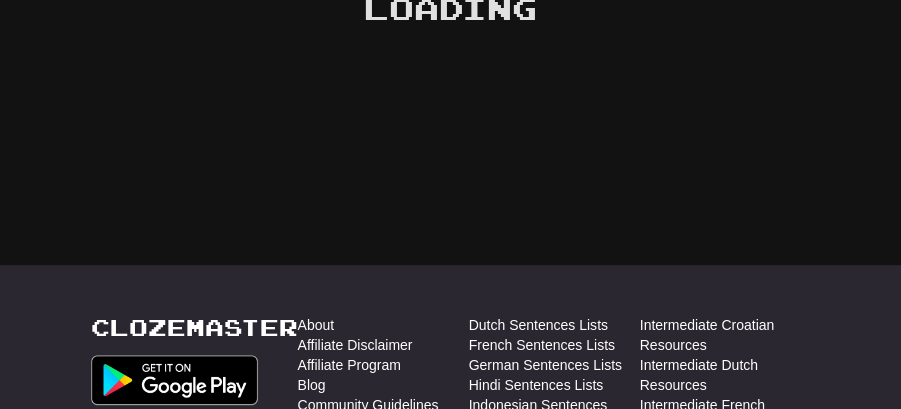 scroll, scrollTop: 154, scrollLeft: 0, axis: vertical 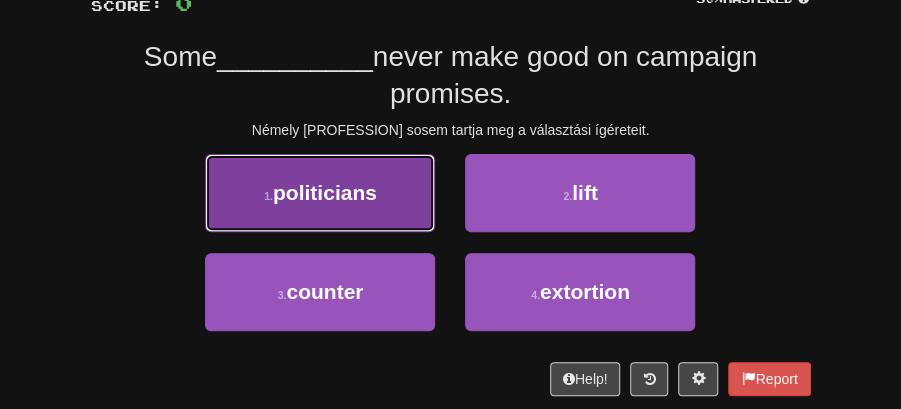 drag, startPoint x: 322, startPoint y: 194, endPoint x: 339, endPoint y: 197, distance: 17.262676 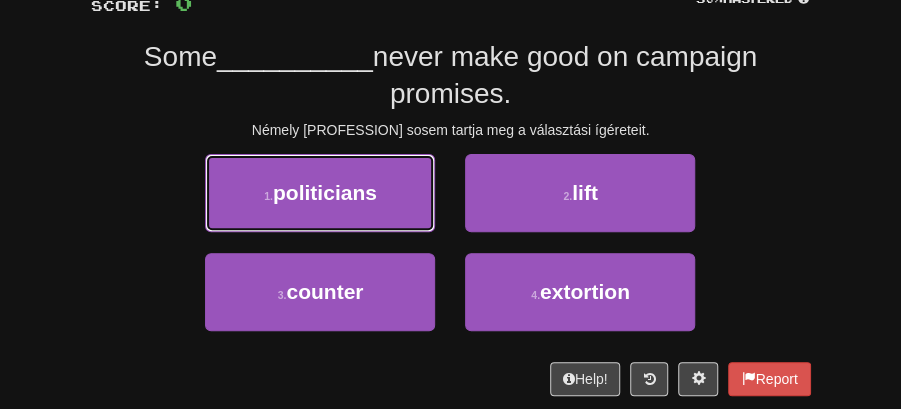click on "politicians" at bounding box center (325, 192) 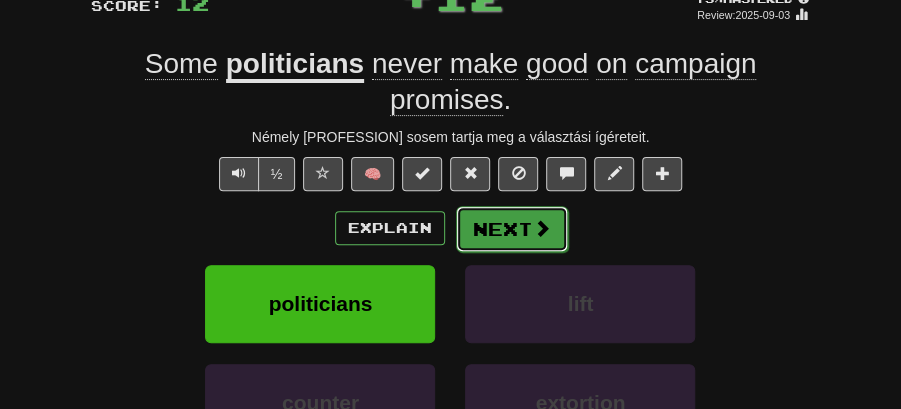 click on "Next" at bounding box center [512, 229] 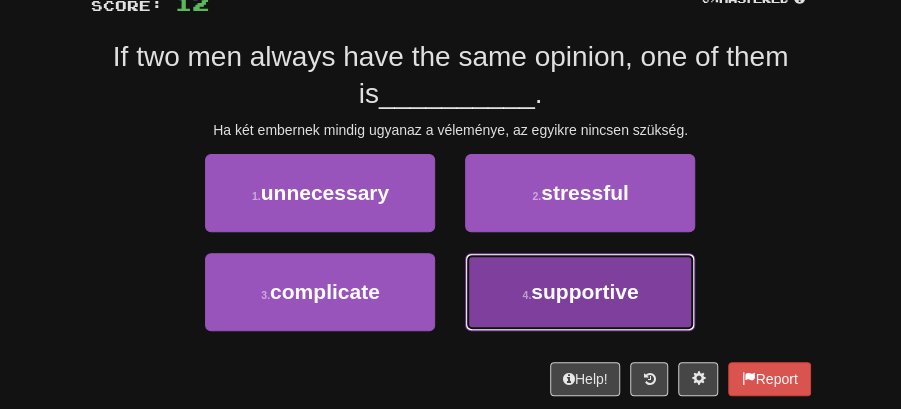 click on "supportive" at bounding box center [584, 291] 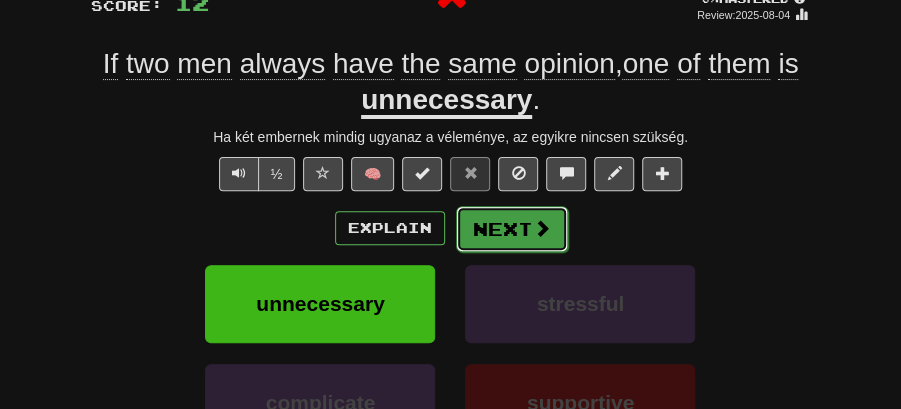 click at bounding box center (542, 228) 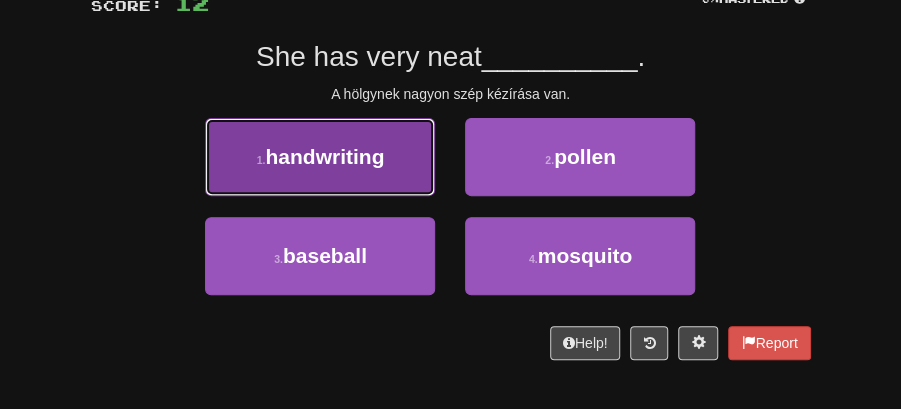 drag, startPoint x: 367, startPoint y: 157, endPoint x: 395, endPoint y: 170, distance: 30.870699 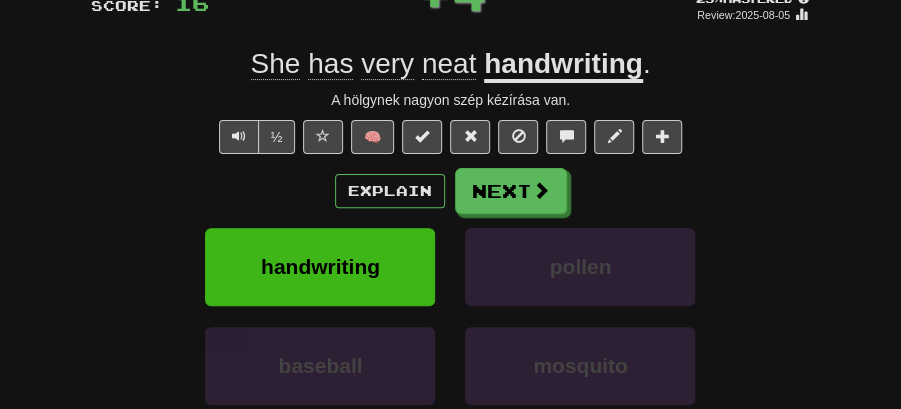 click on "Explain" at bounding box center [390, 191] 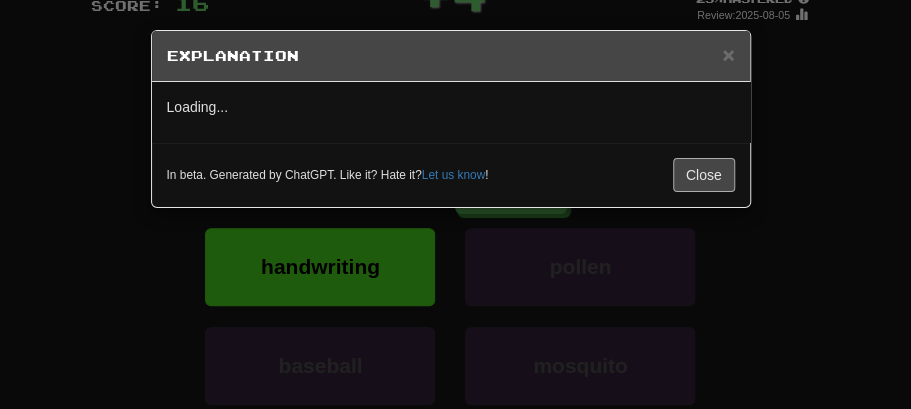 drag, startPoint x: 521, startPoint y: 182, endPoint x: 724, endPoint y: 163, distance: 203.88722 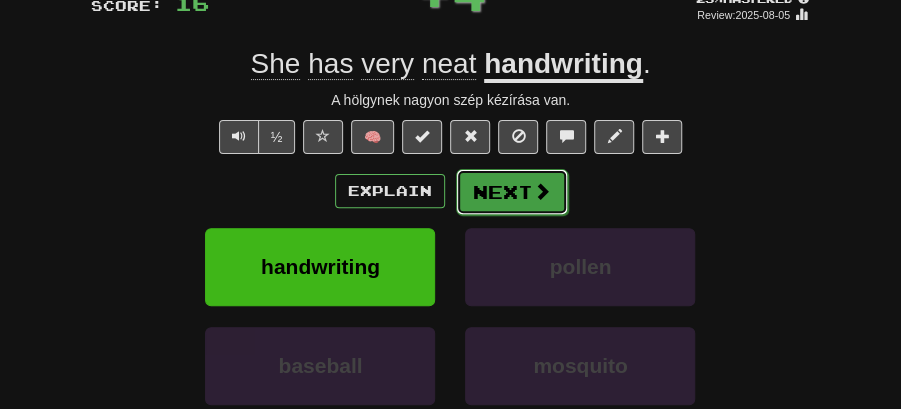 click on "Next" at bounding box center (512, 192) 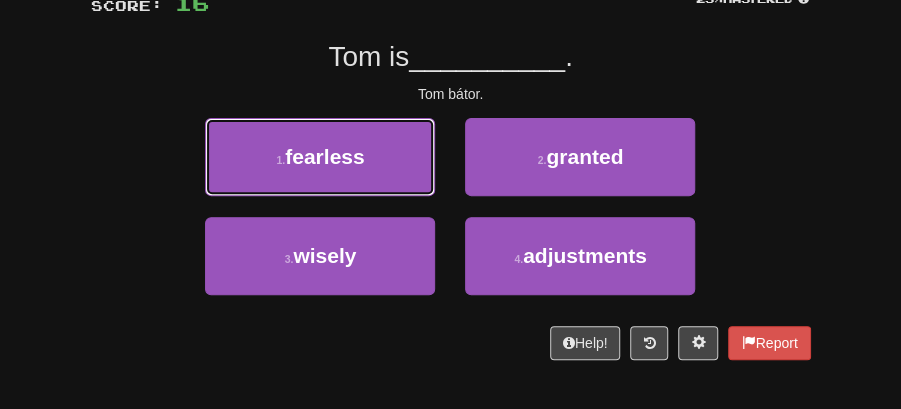 click on "1 .  fearless" at bounding box center [320, 157] 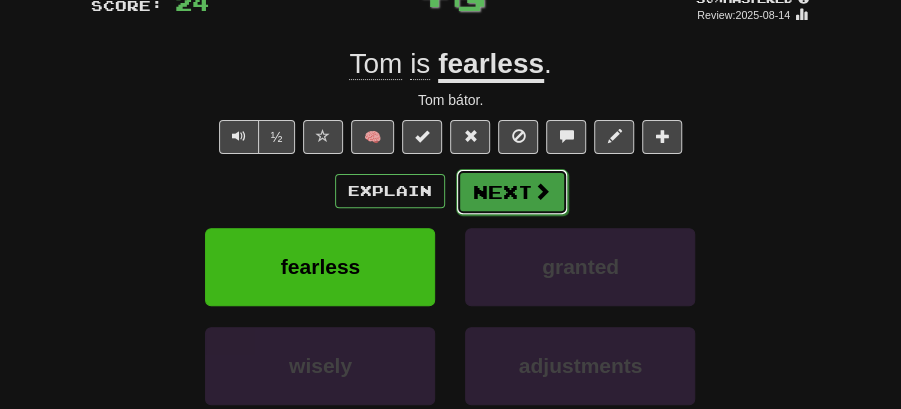 click on "Next" at bounding box center (512, 192) 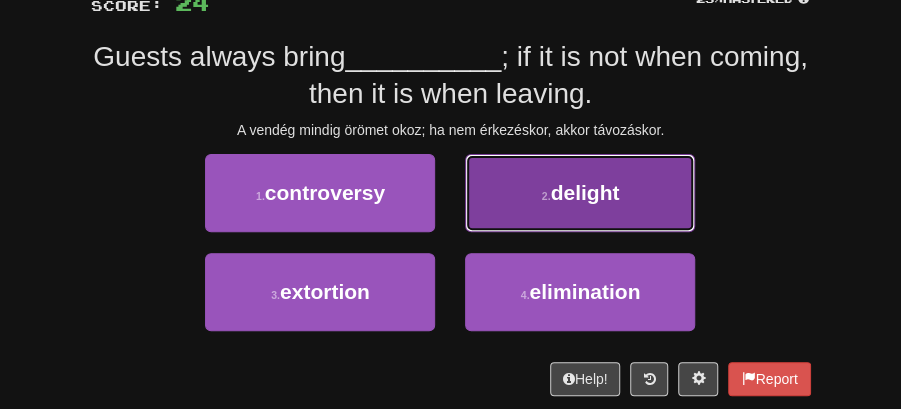 click on "delight" at bounding box center (584, 192) 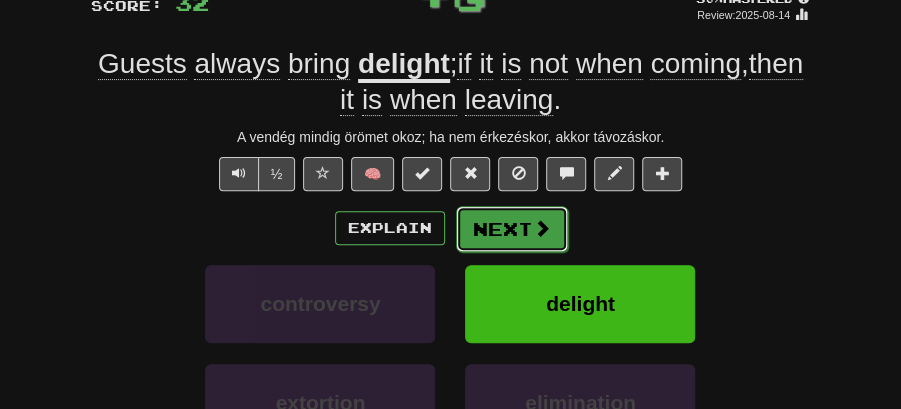 click on "Next" at bounding box center (512, 229) 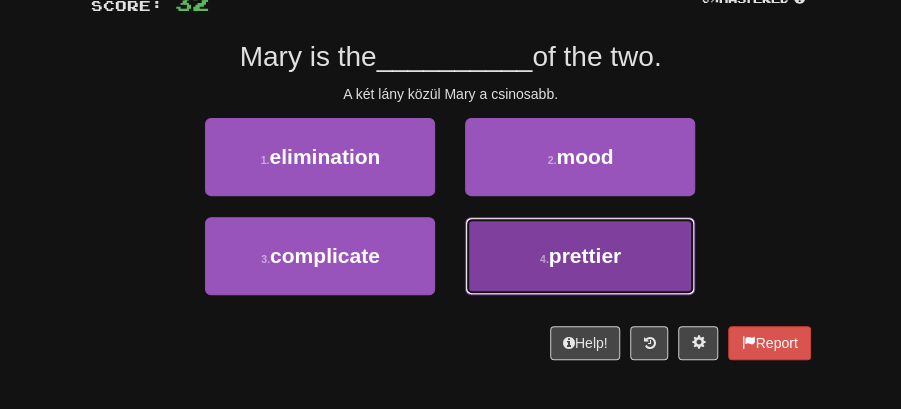 drag, startPoint x: 570, startPoint y: 250, endPoint x: 570, endPoint y: 238, distance: 12 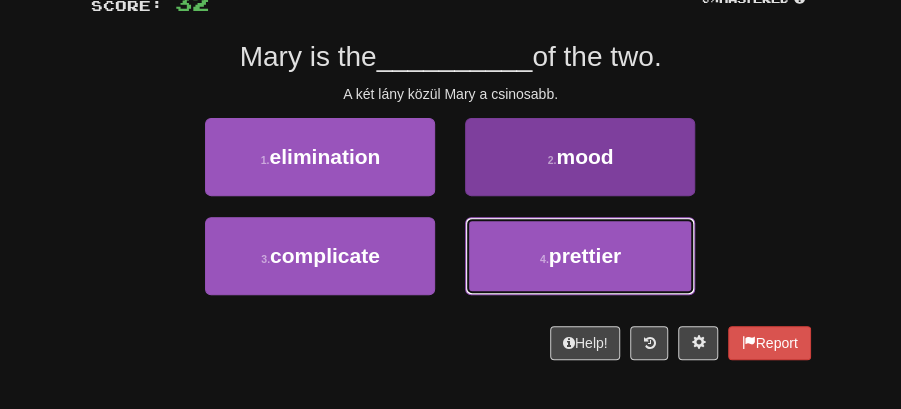 click on "prettier" at bounding box center (585, 255) 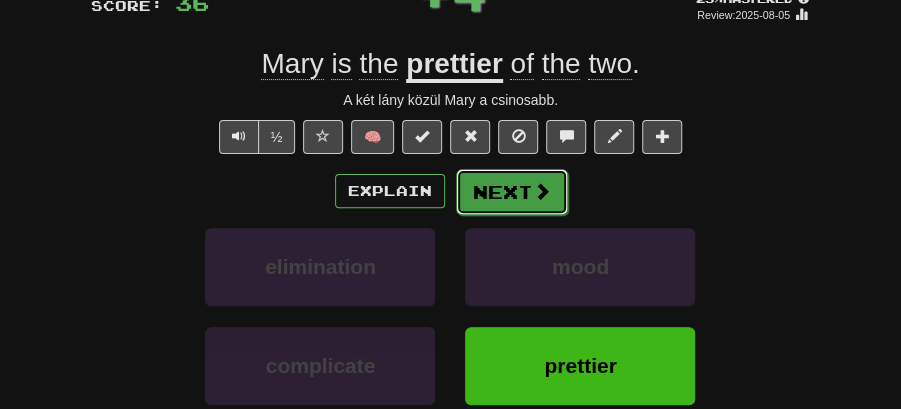 click on "Next" at bounding box center [512, 192] 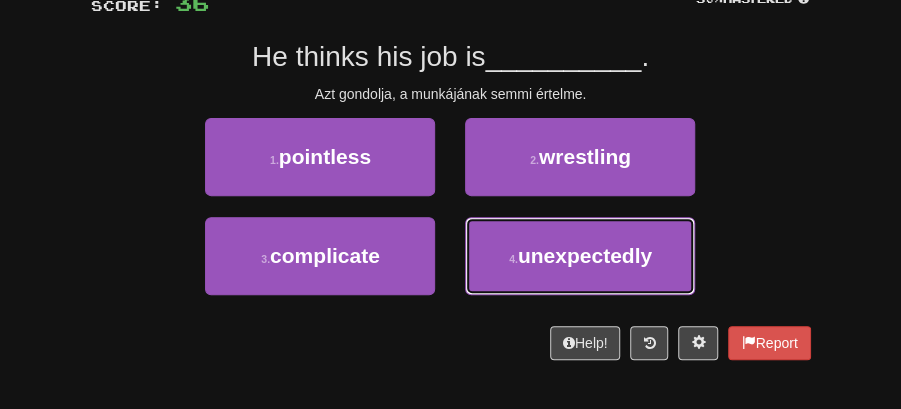 drag, startPoint x: 556, startPoint y: 262, endPoint x: 536, endPoint y: 217, distance: 49.24429 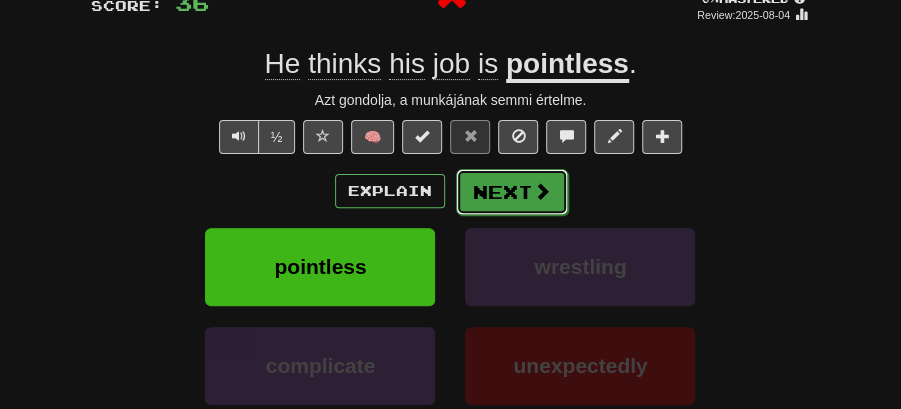 click on "Next" at bounding box center (512, 192) 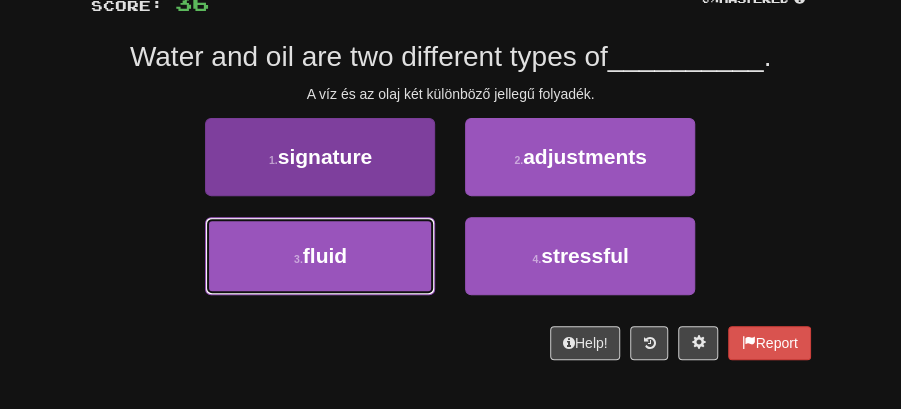 click on "3 .  fluid" at bounding box center [320, 256] 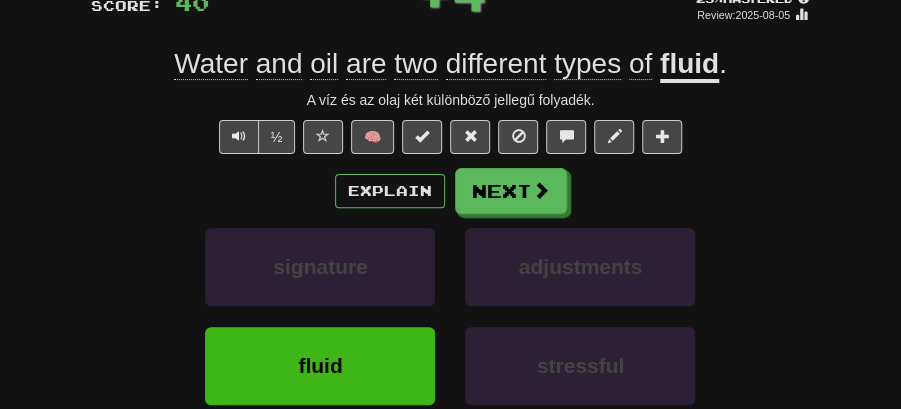 click on "Explain Next signature adjustments fluid stressful Learn more: signature adjustments fluid stressful" at bounding box center [451, 312] 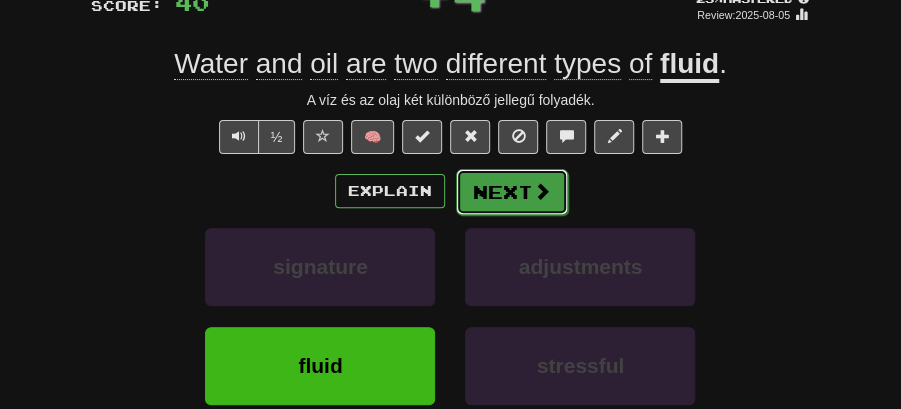 click on "Next" at bounding box center [512, 192] 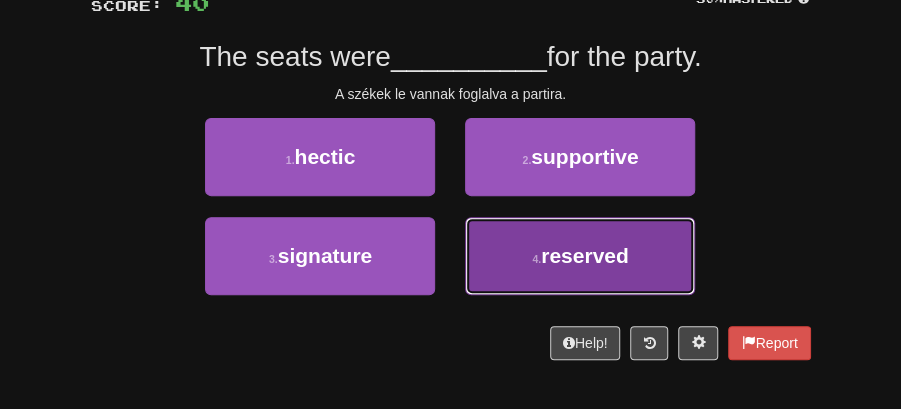 drag, startPoint x: 541, startPoint y: 262, endPoint x: 550, endPoint y: 218, distance: 44.911022 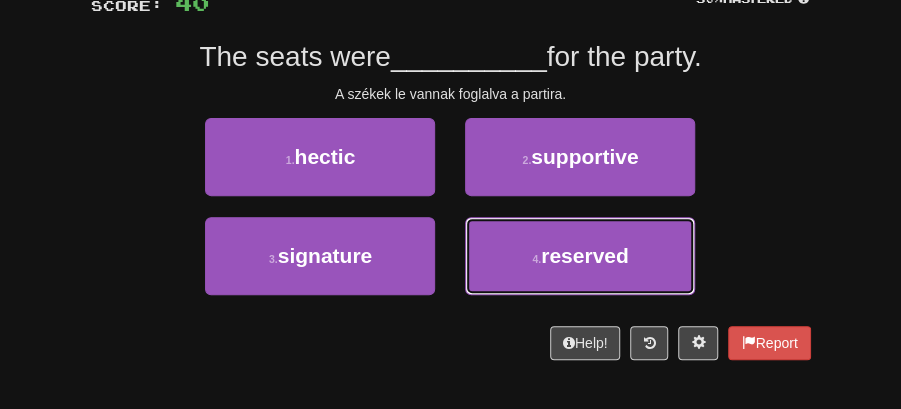 click on "4 .  reserved" at bounding box center (580, 256) 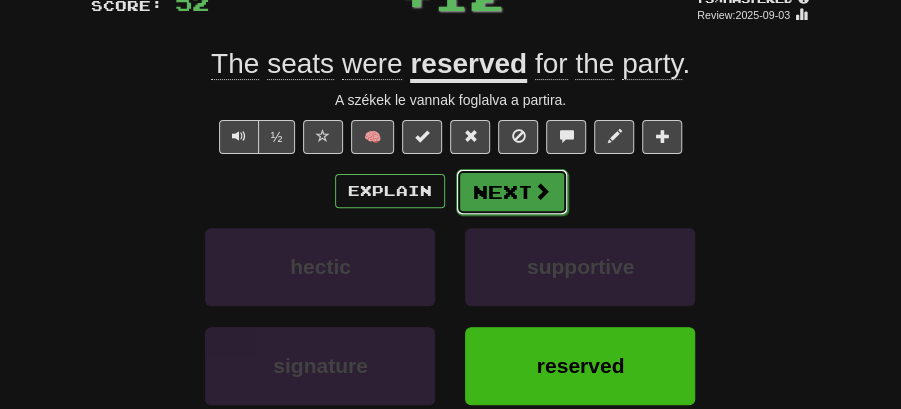 click at bounding box center (542, 191) 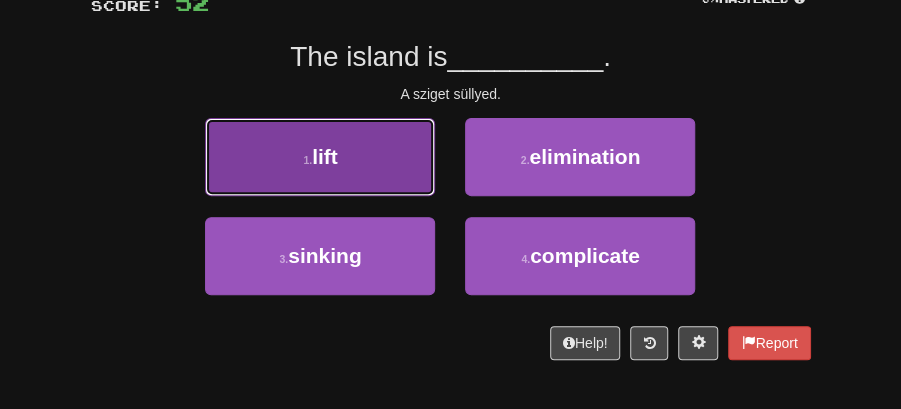 click on "1 .  lift" at bounding box center (320, 157) 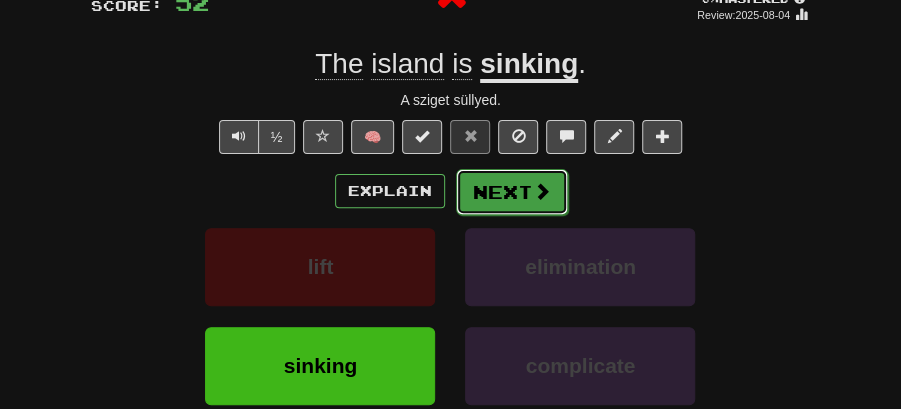 click on "Next" at bounding box center [512, 192] 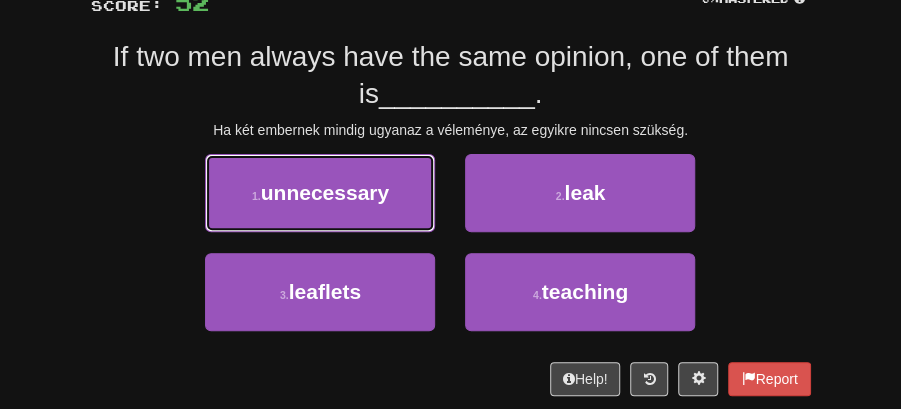 drag, startPoint x: 363, startPoint y: 188, endPoint x: 513, endPoint y: 199, distance: 150.40279 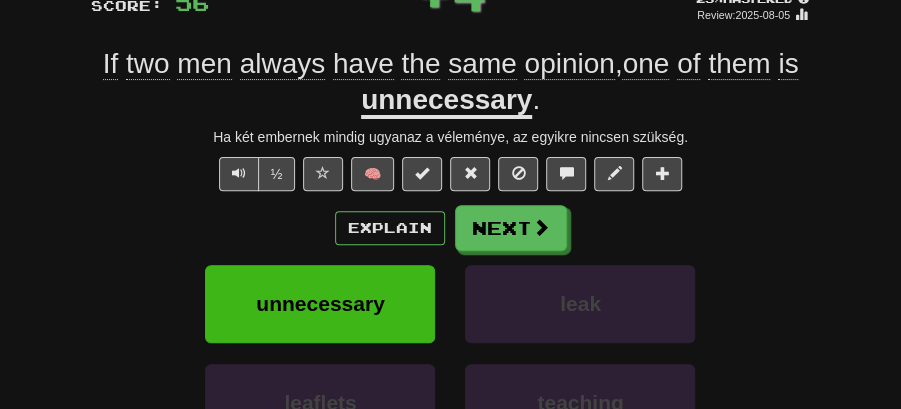 click on "Next" at bounding box center (511, 228) 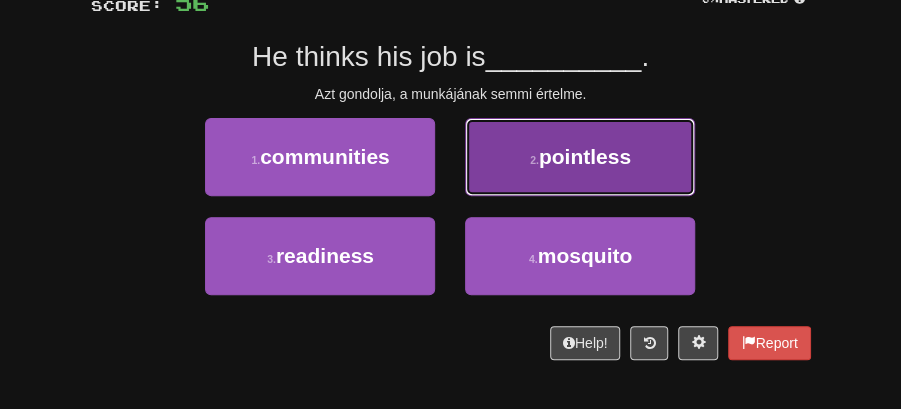 click on "2 .  pointless" at bounding box center [580, 157] 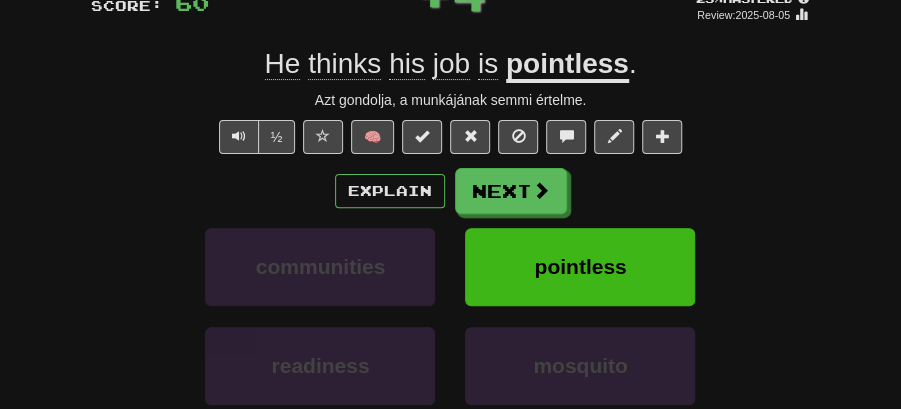 click on "Next" at bounding box center [511, 191] 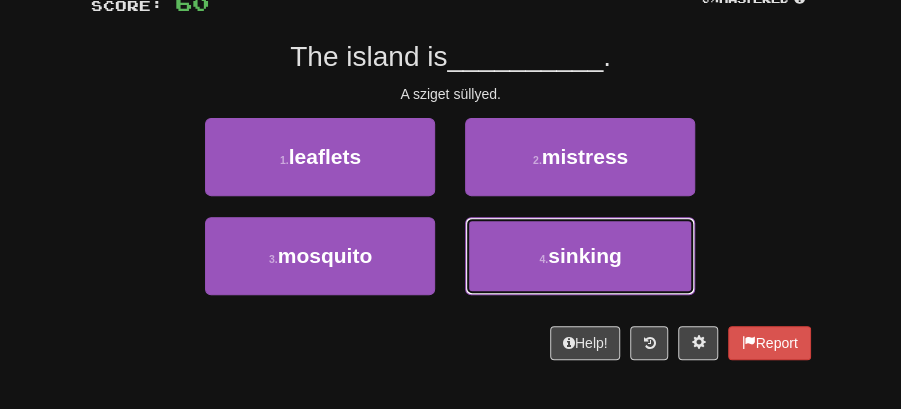 drag, startPoint x: 546, startPoint y: 255, endPoint x: 544, endPoint y: 225, distance: 30.066593 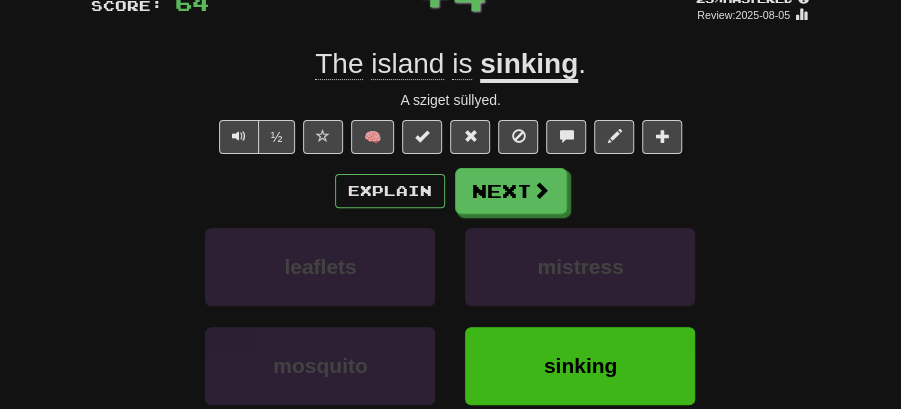click on "A sziget süllyed." at bounding box center [451, 248] 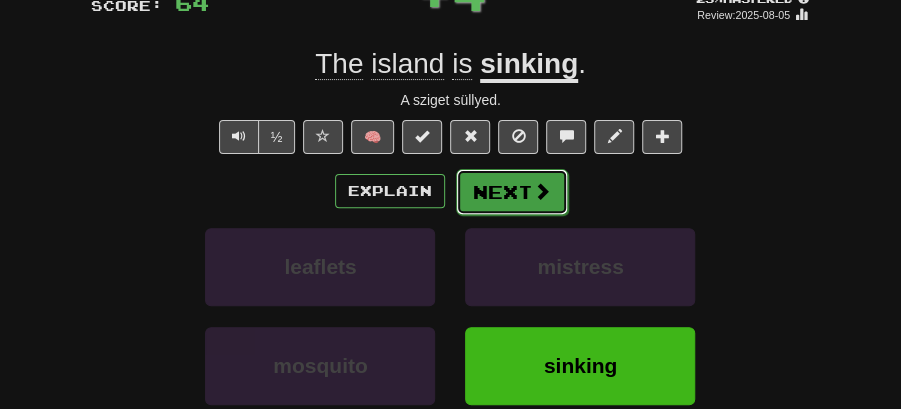 click on "Next" at bounding box center (512, 192) 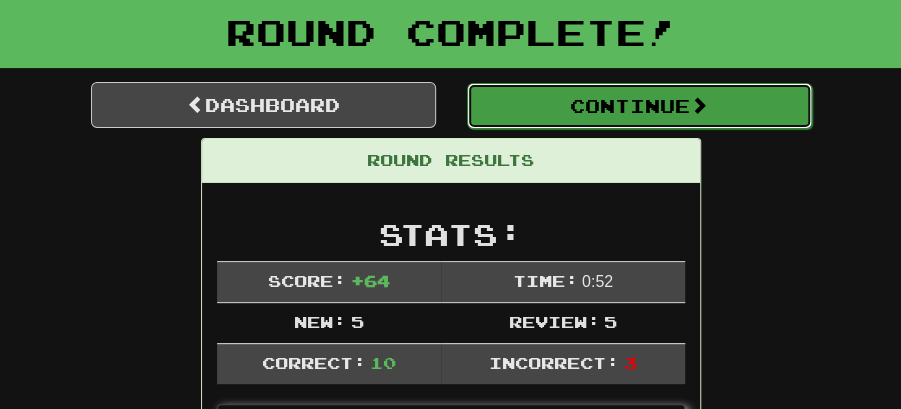 click on "Continue" at bounding box center [639, 106] 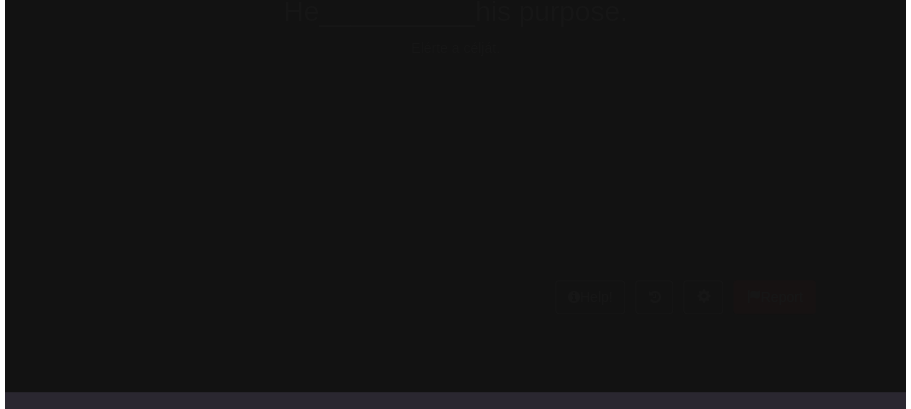 scroll, scrollTop: 109, scrollLeft: 0, axis: vertical 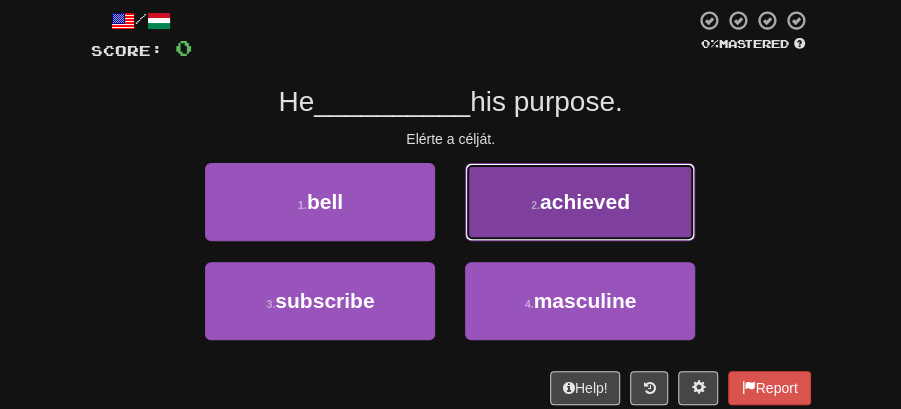 click on "2 .  achieved" at bounding box center [580, 202] 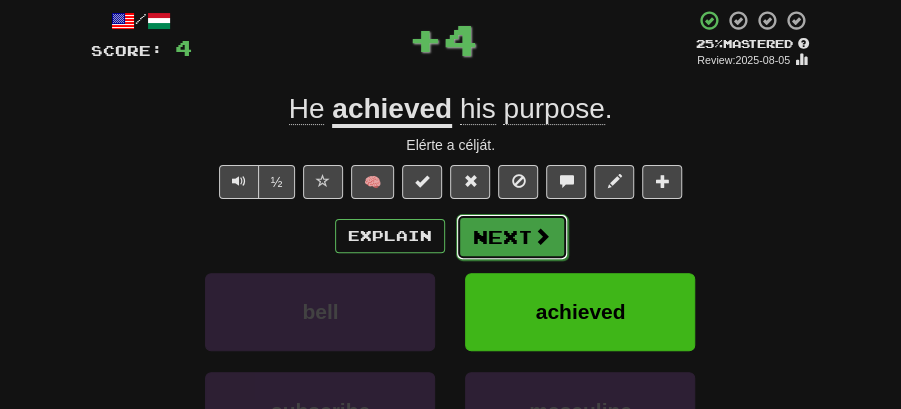 click on "Next" at bounding box center [512, 237] 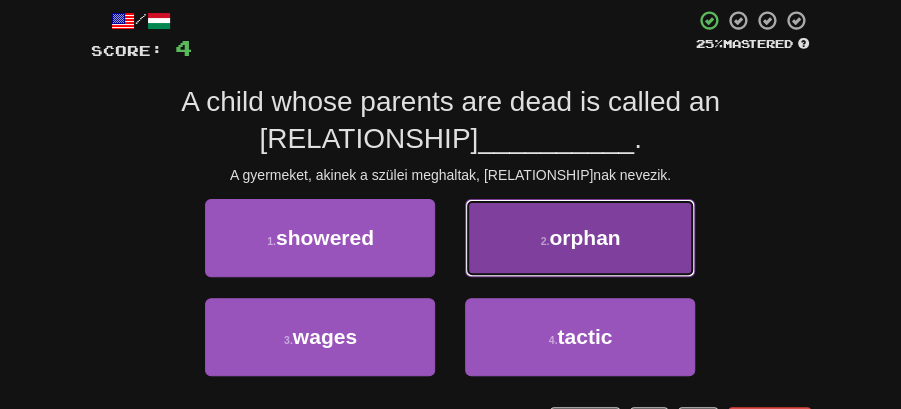 click on "2 .  orphan" at bounding box center (580, 238) 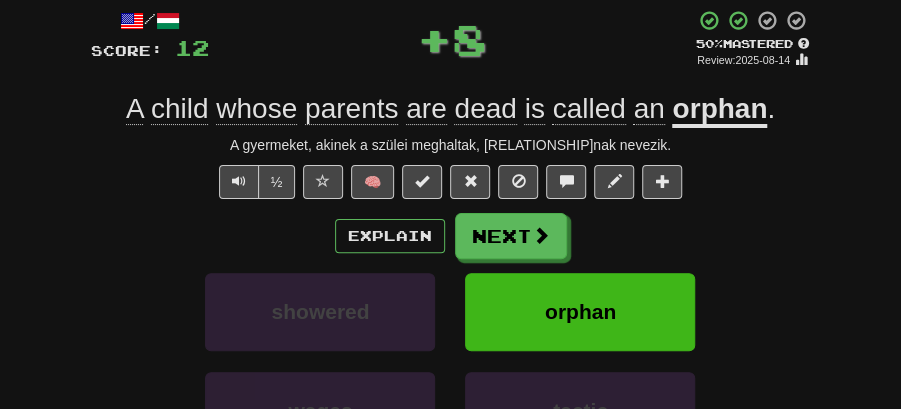 click on "Next" at bounding box center [511, 236] 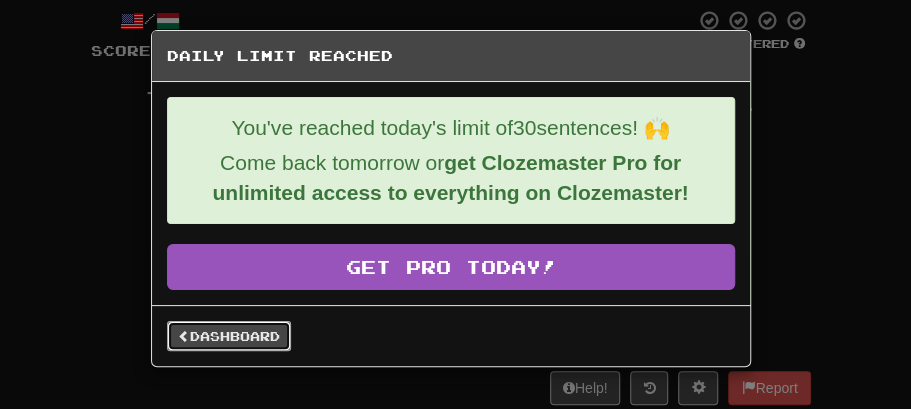 drag, startPoint x: 242, startPoint y: 324, endPoint x: 251, endPoint y: 296, distance: 29.410883 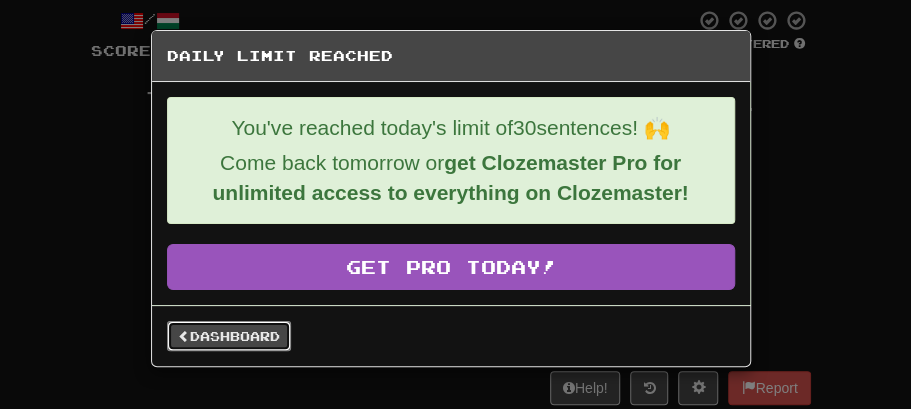 click on "Dashboard" at bounding box center (229, 336) 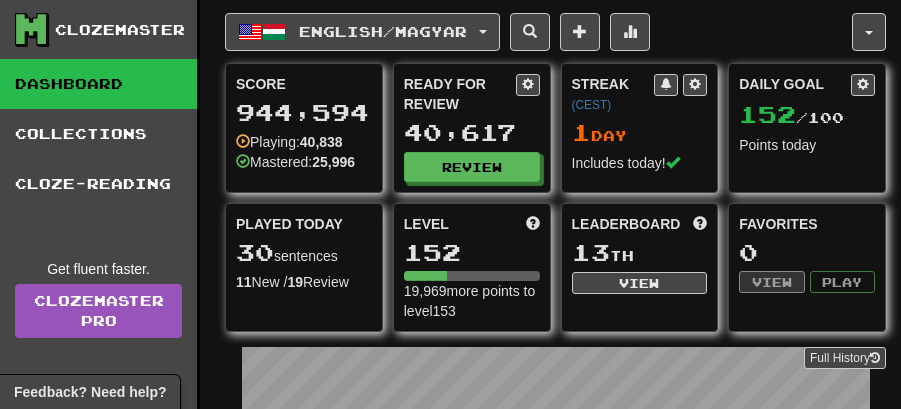 scroll, scrollTop: 0, scrollLeft: 0, axis: both 